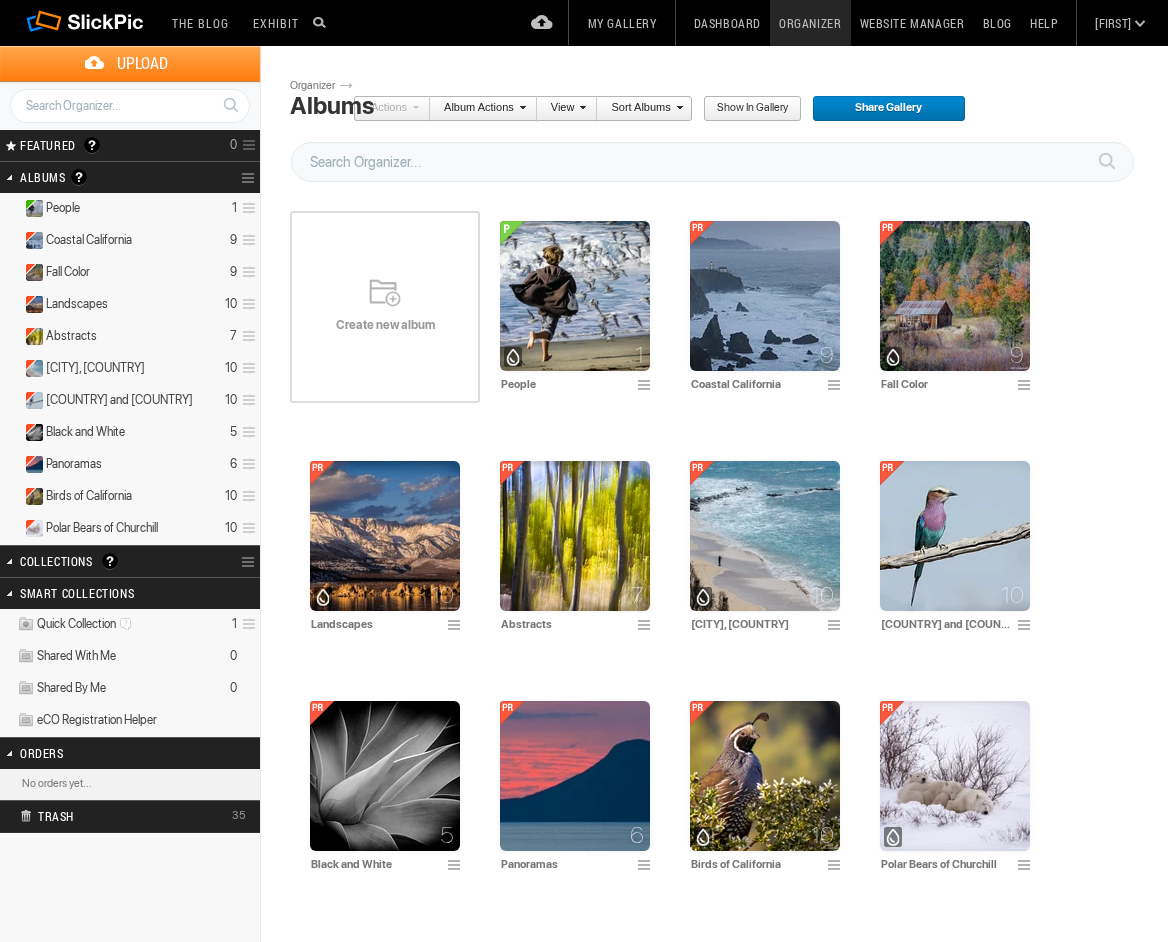 scroll, scrollTop: 0, scrollLeft: 0, axis: both 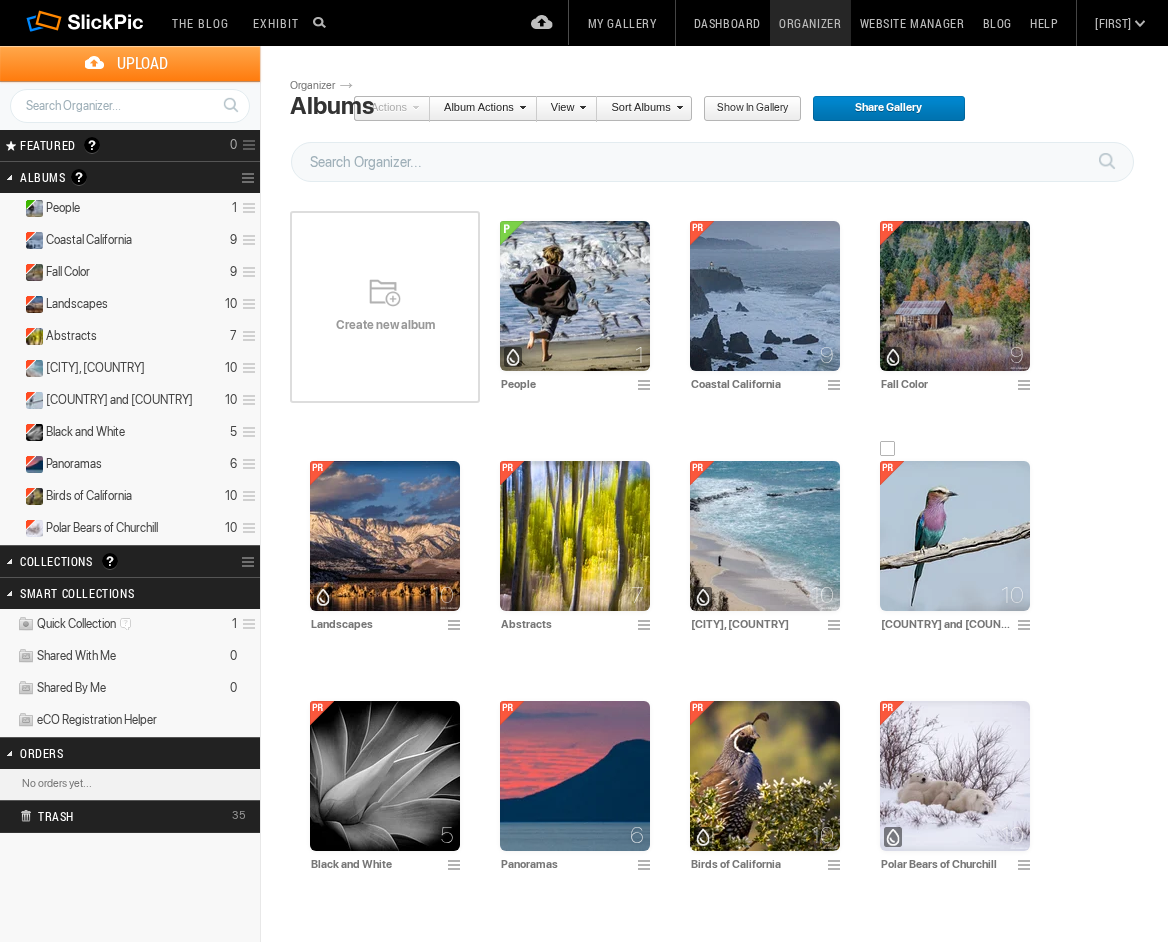 click at bounding box center (955, 536) 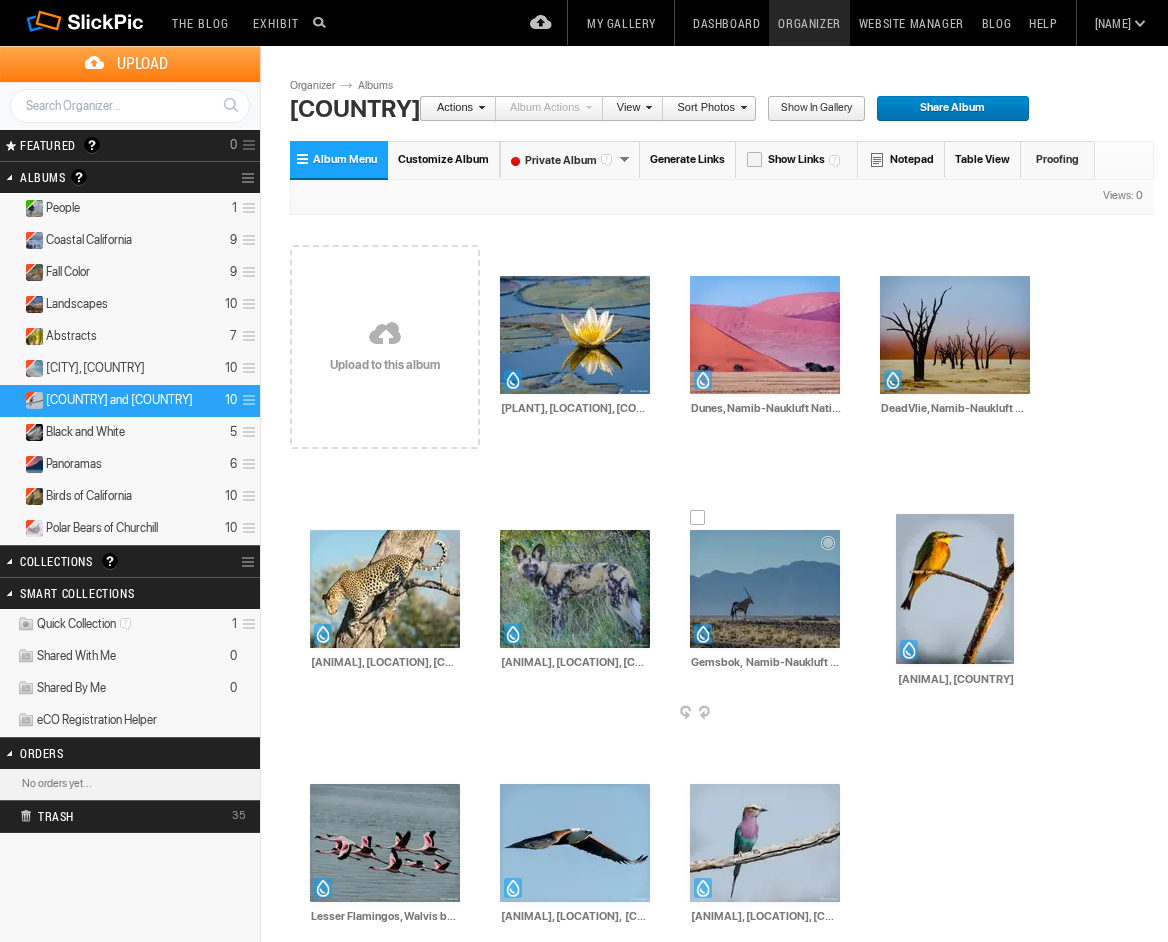 scroll, scrollTop: 0, scrollLeft: 0, axis: both 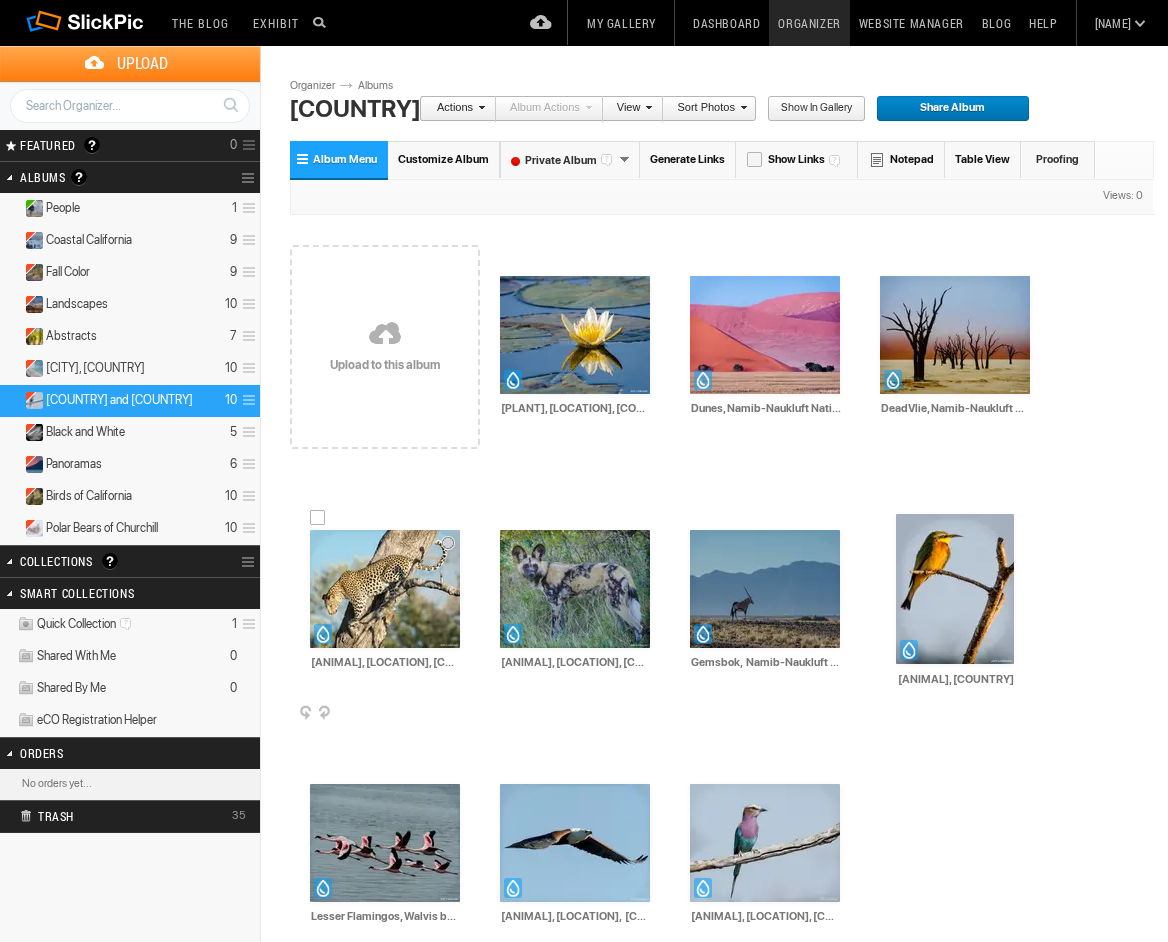 click on "[ANIMAL], [LOCATION], [COUNTRY]
HTML:
Direct:
Forum:
Photo ID:
[NUMBER]
More...
Order Print" at bounding box center (385, 601) 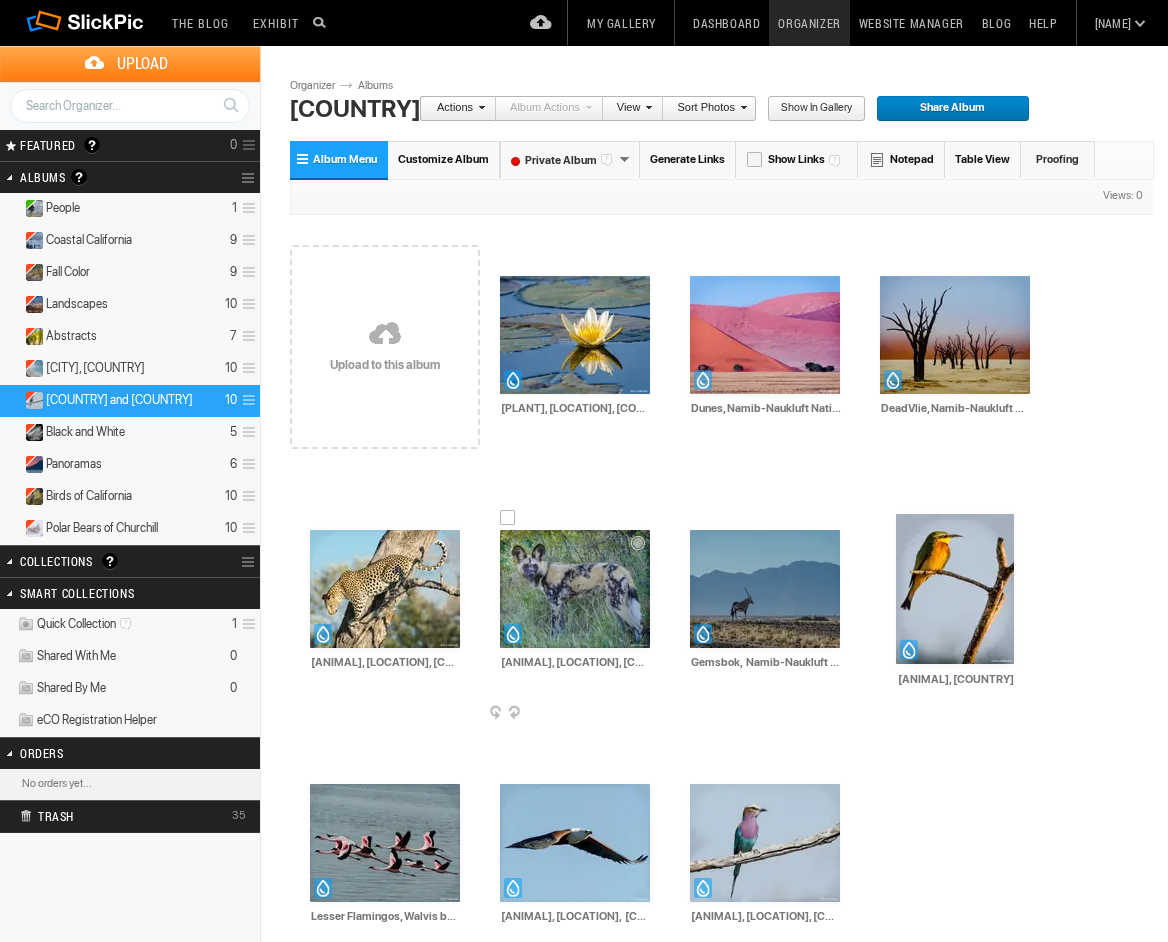 scroll, scrollTop: 1, scrollLeft: 0, axis: vertical 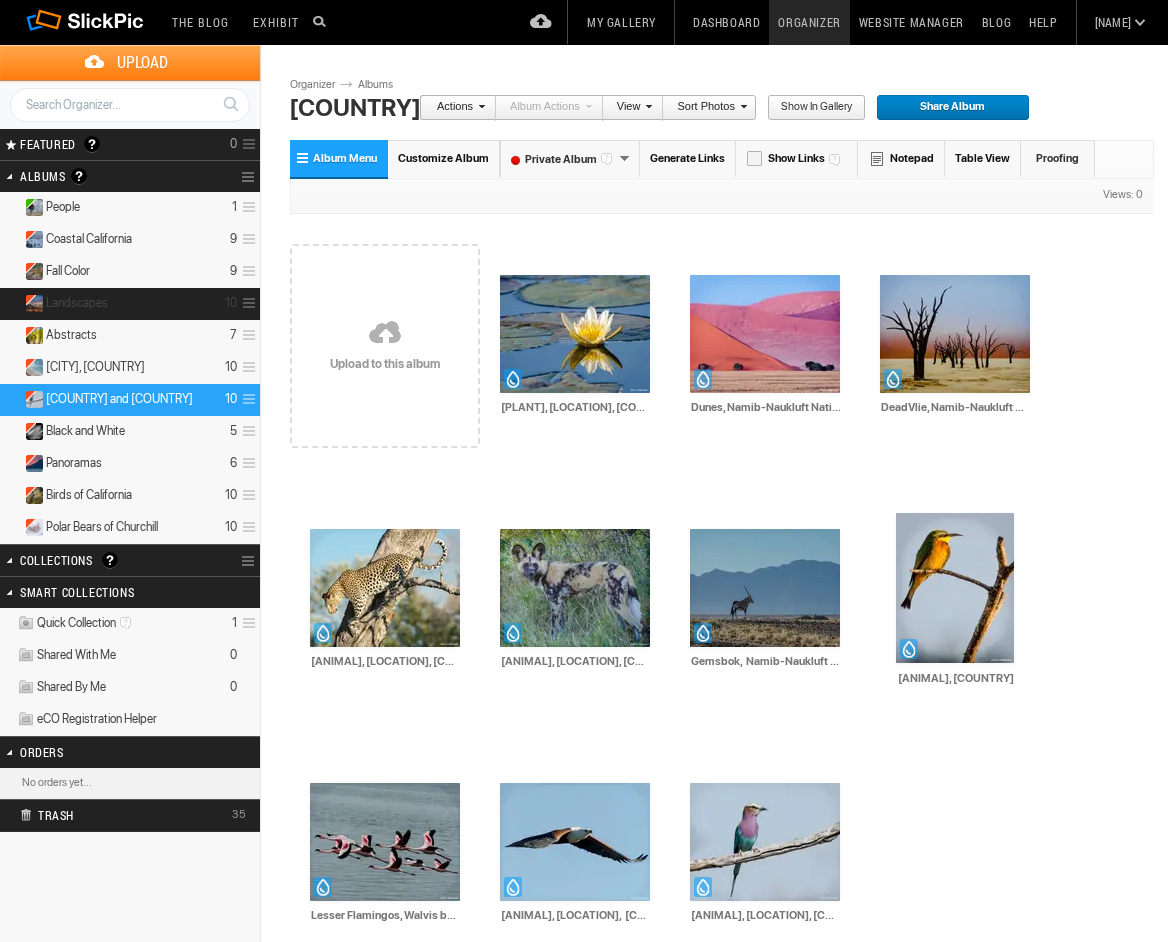 click on "Landscapes" at bounding box center [77, 303] 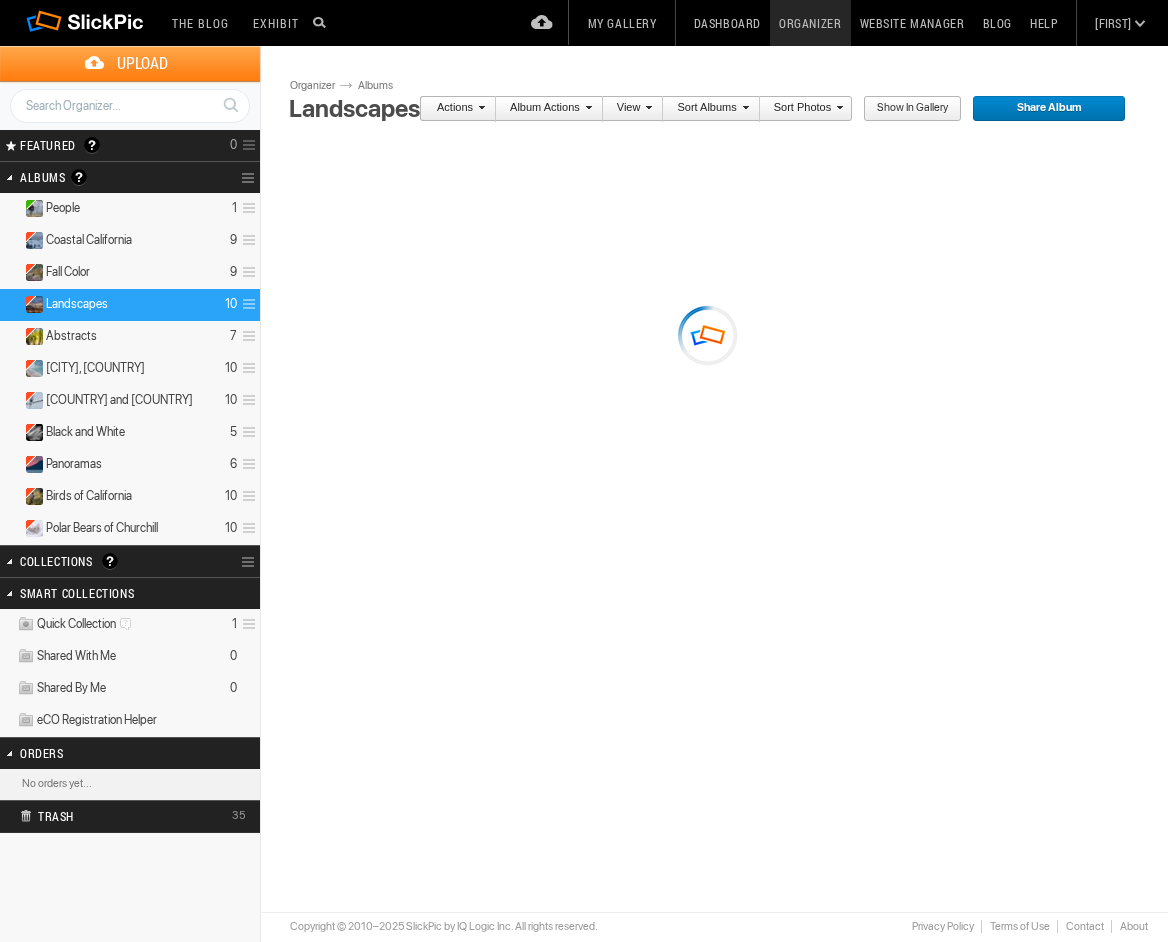 scroll, scrollTop: 0, scrollLeft: 0, axis: both 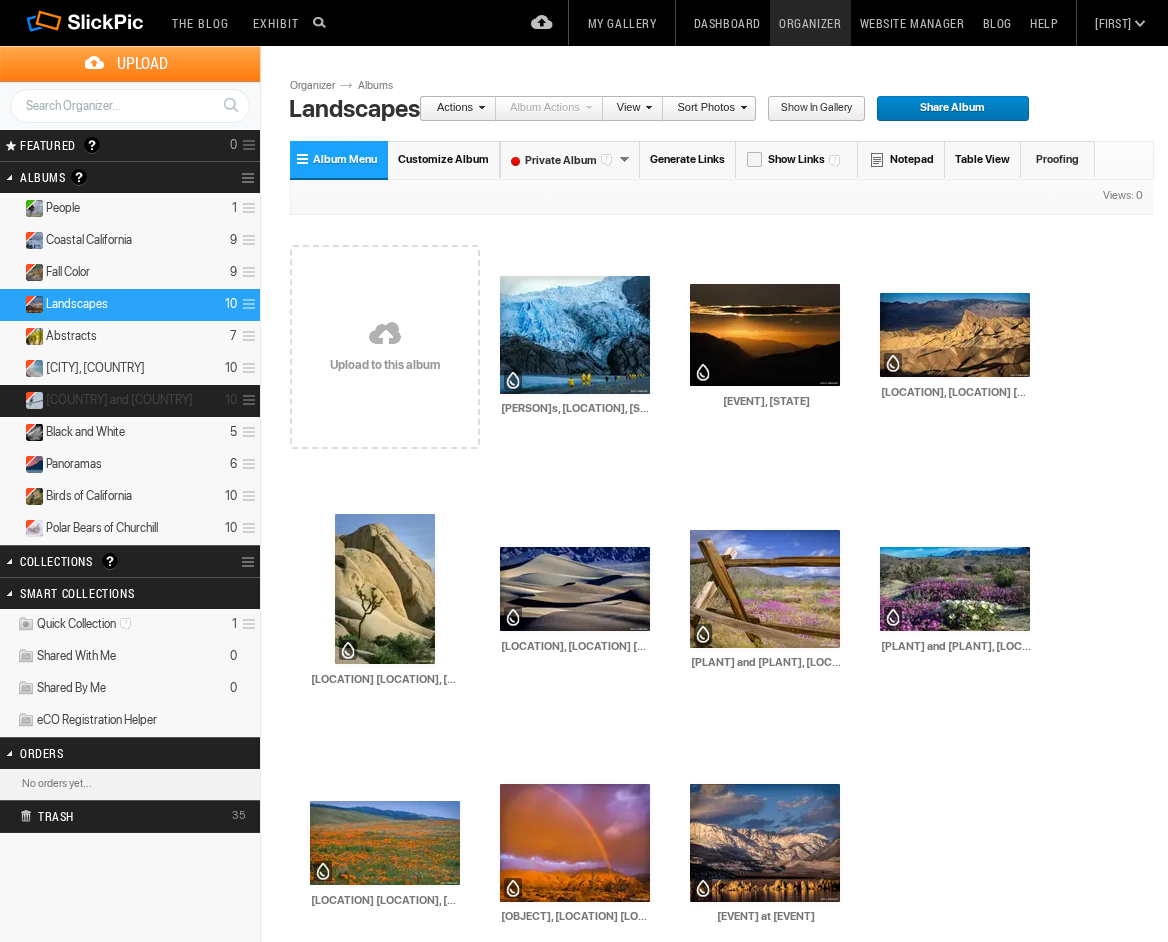 click on "[COUNTRY]  and [COUNTRY]" at bounding box center (119, 400) 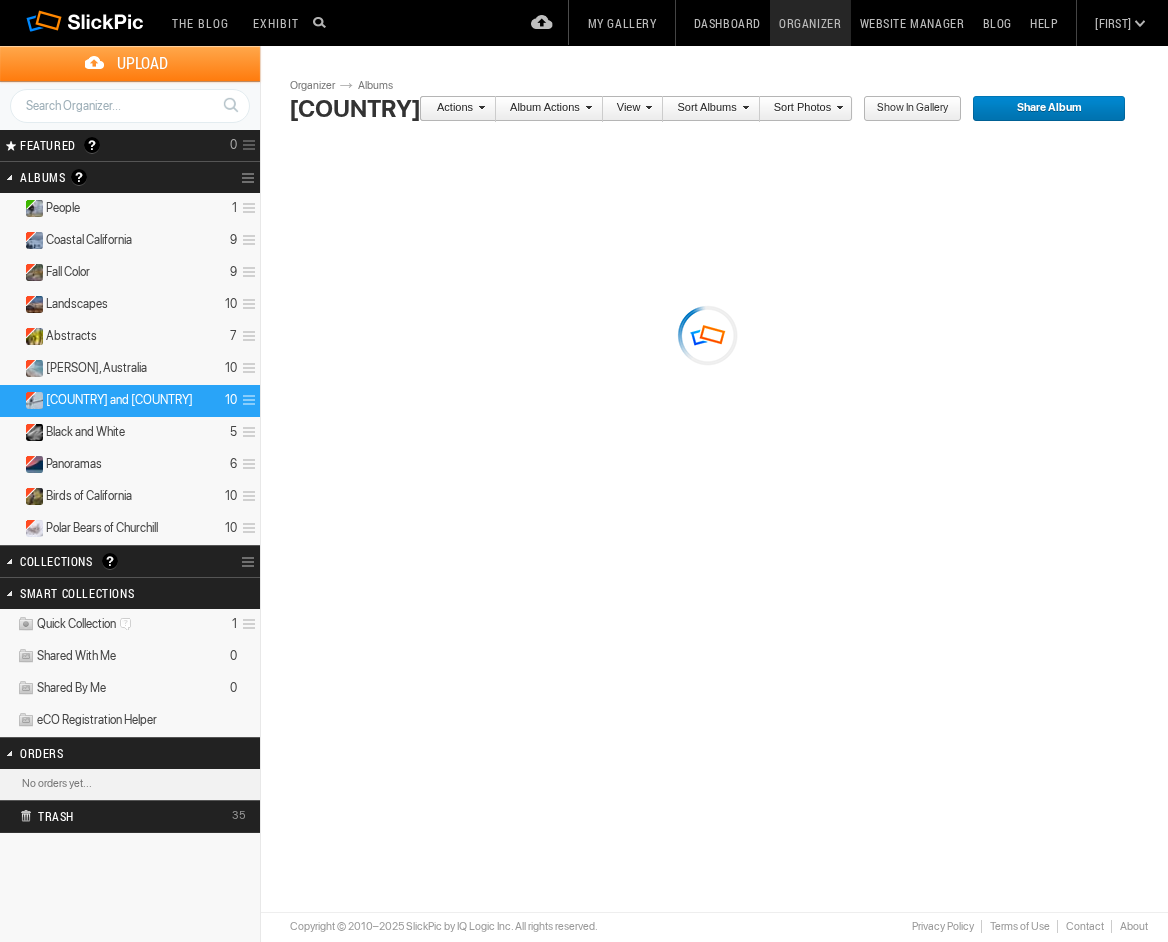scroll, scrollTop: 0, scrollLeft: 0, axis: both 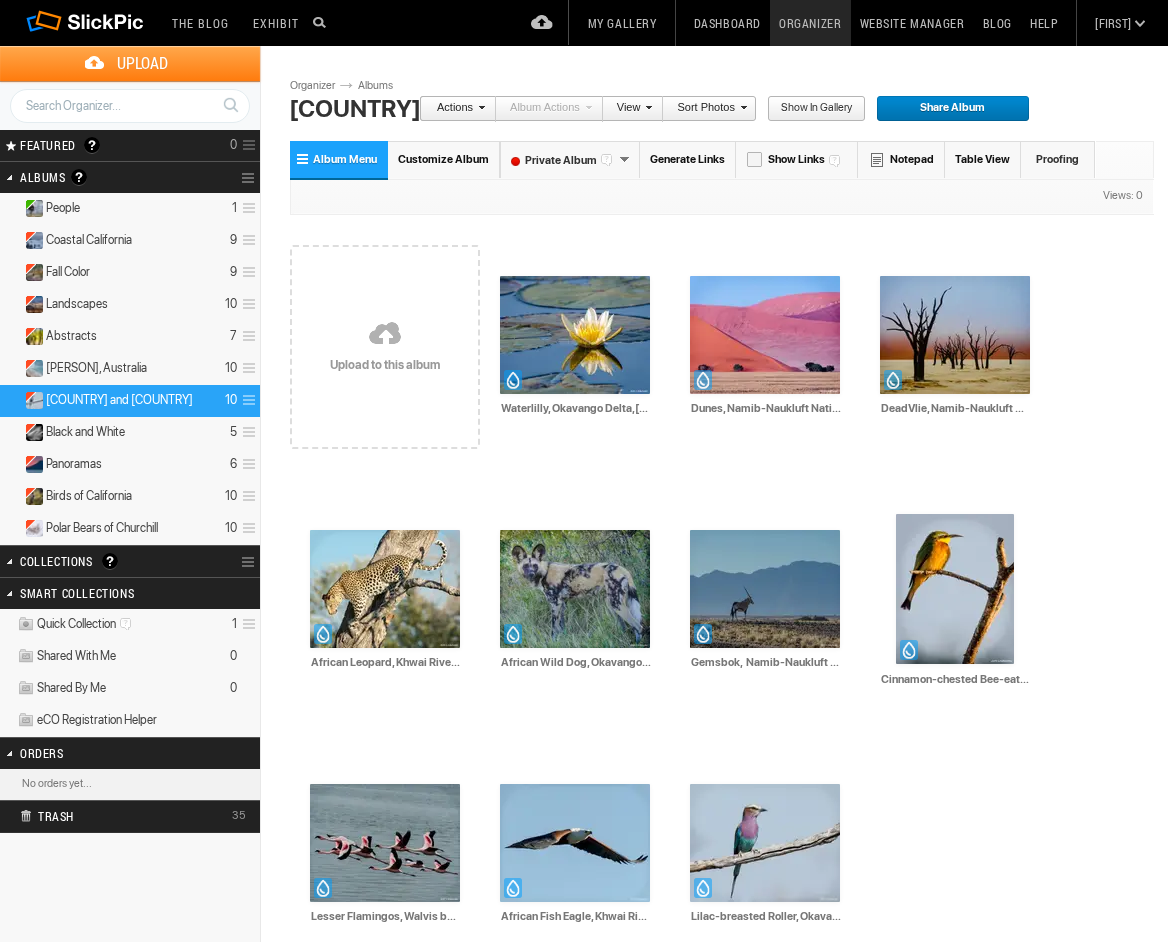click on "Membership" at bounding box center [1087, -84] 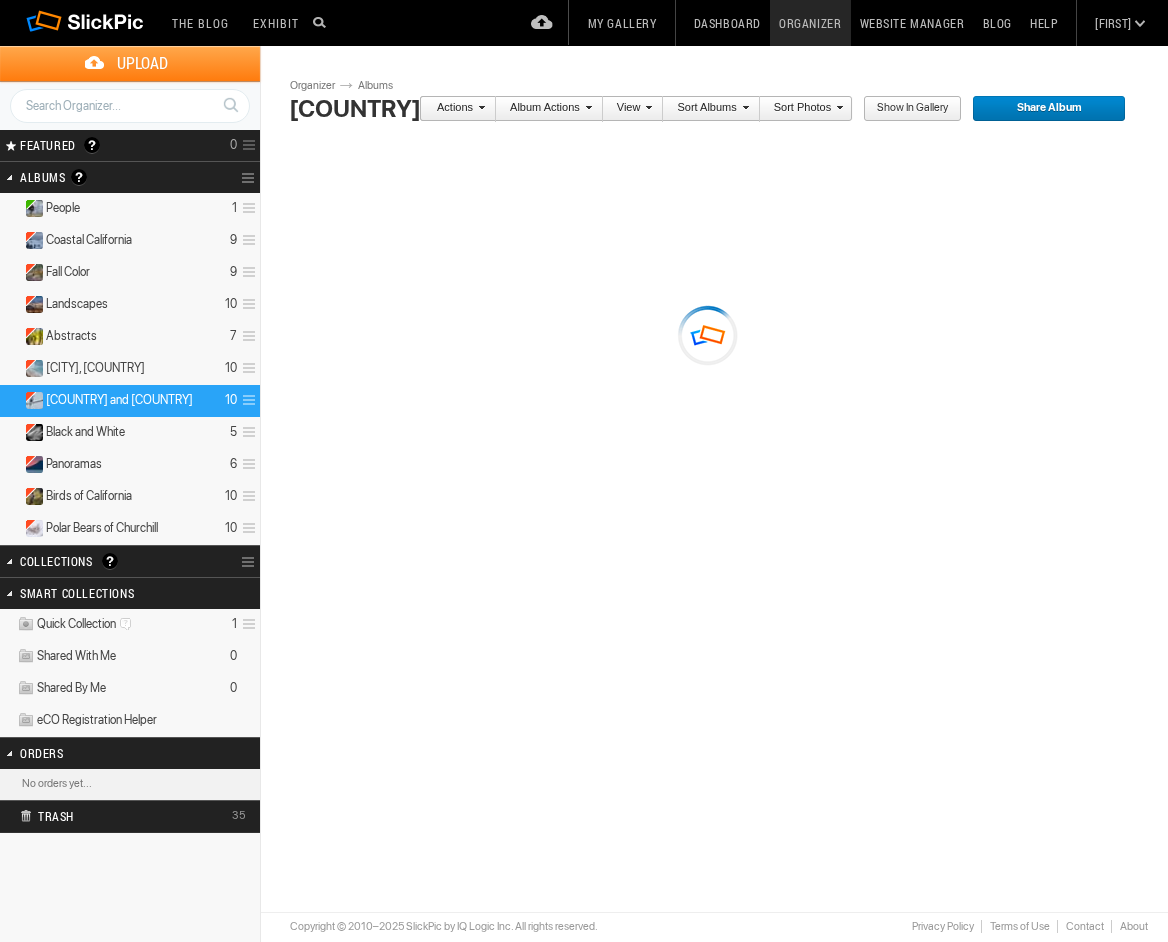 scroll, scrollTop: 0, scrollLeft: 0, axis: both 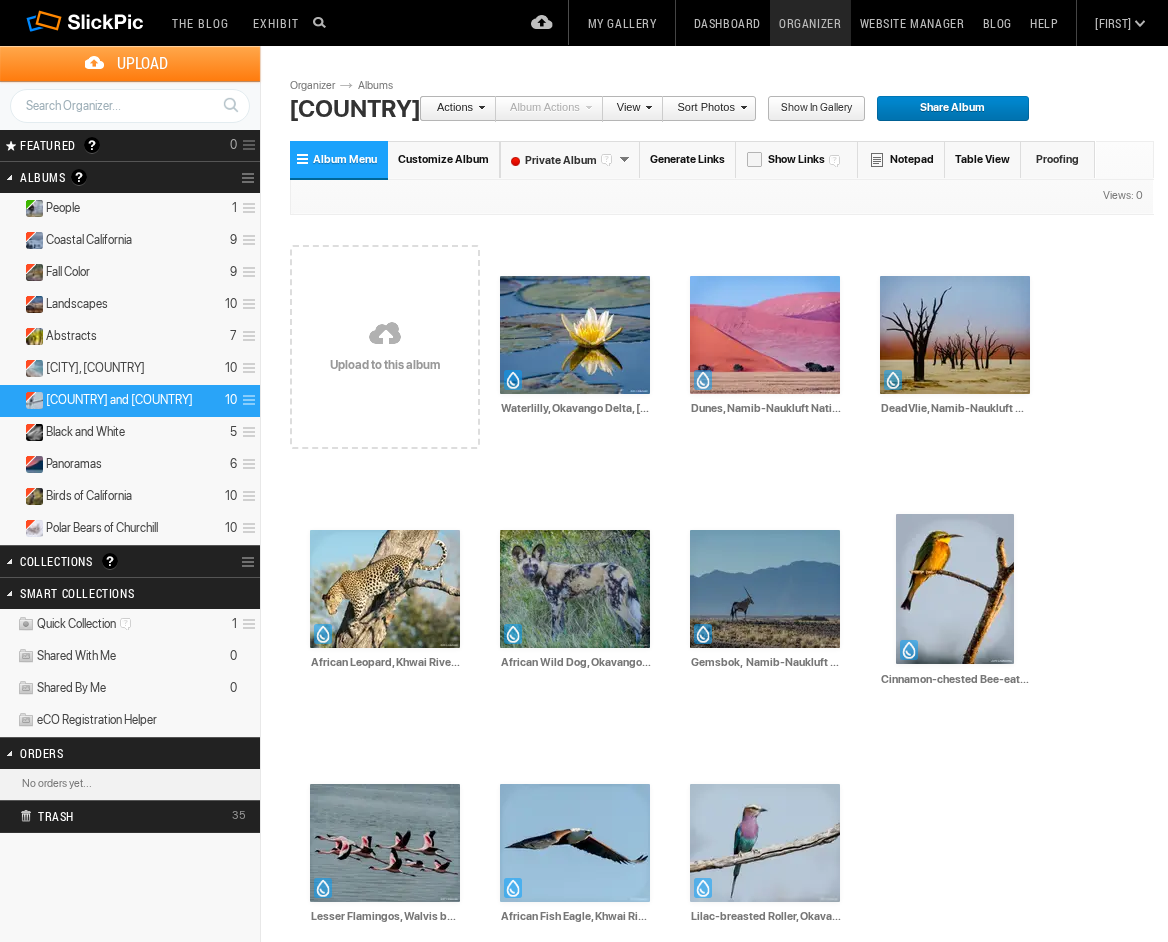 click on "Upload" at bounding box center (142, 63) 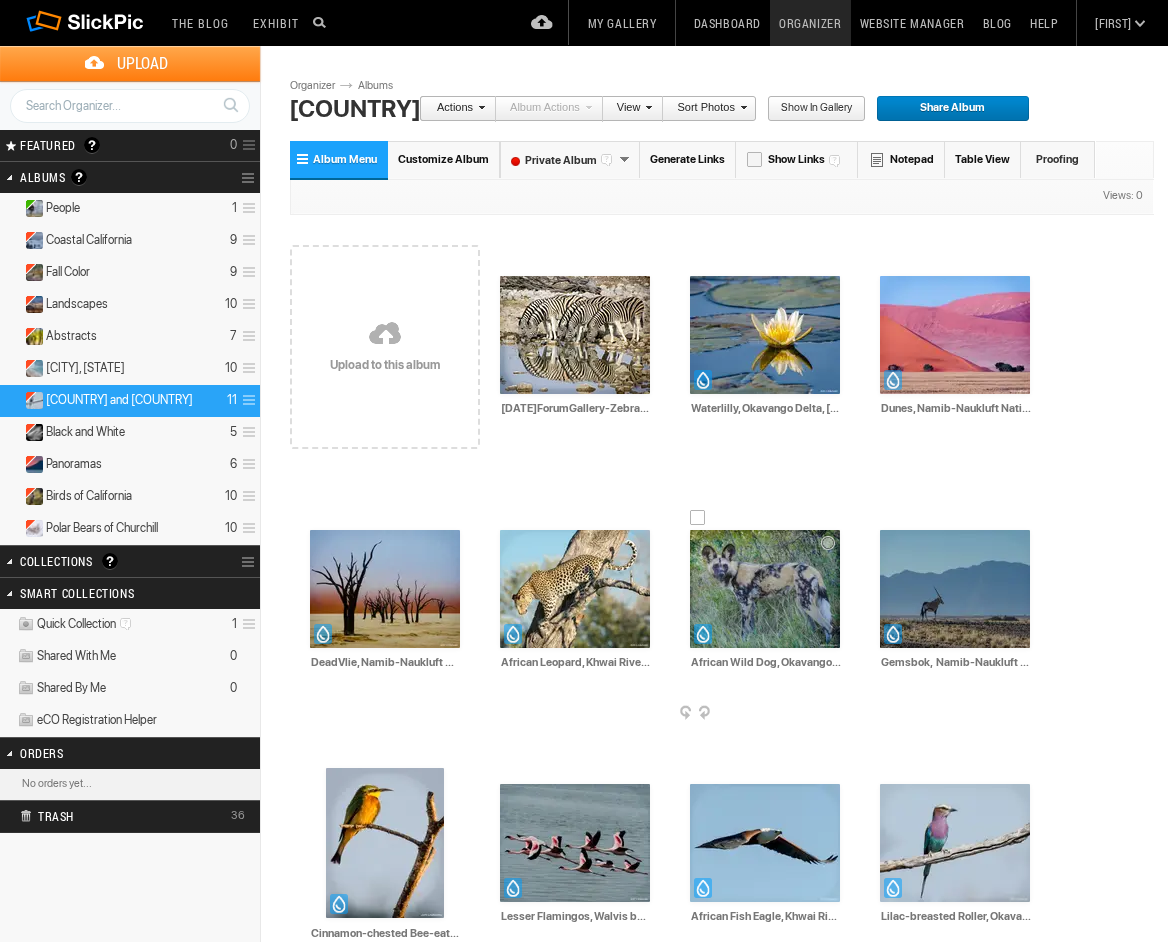 scroll, scrollTop: 0, scrollLeft: 0, axis: both 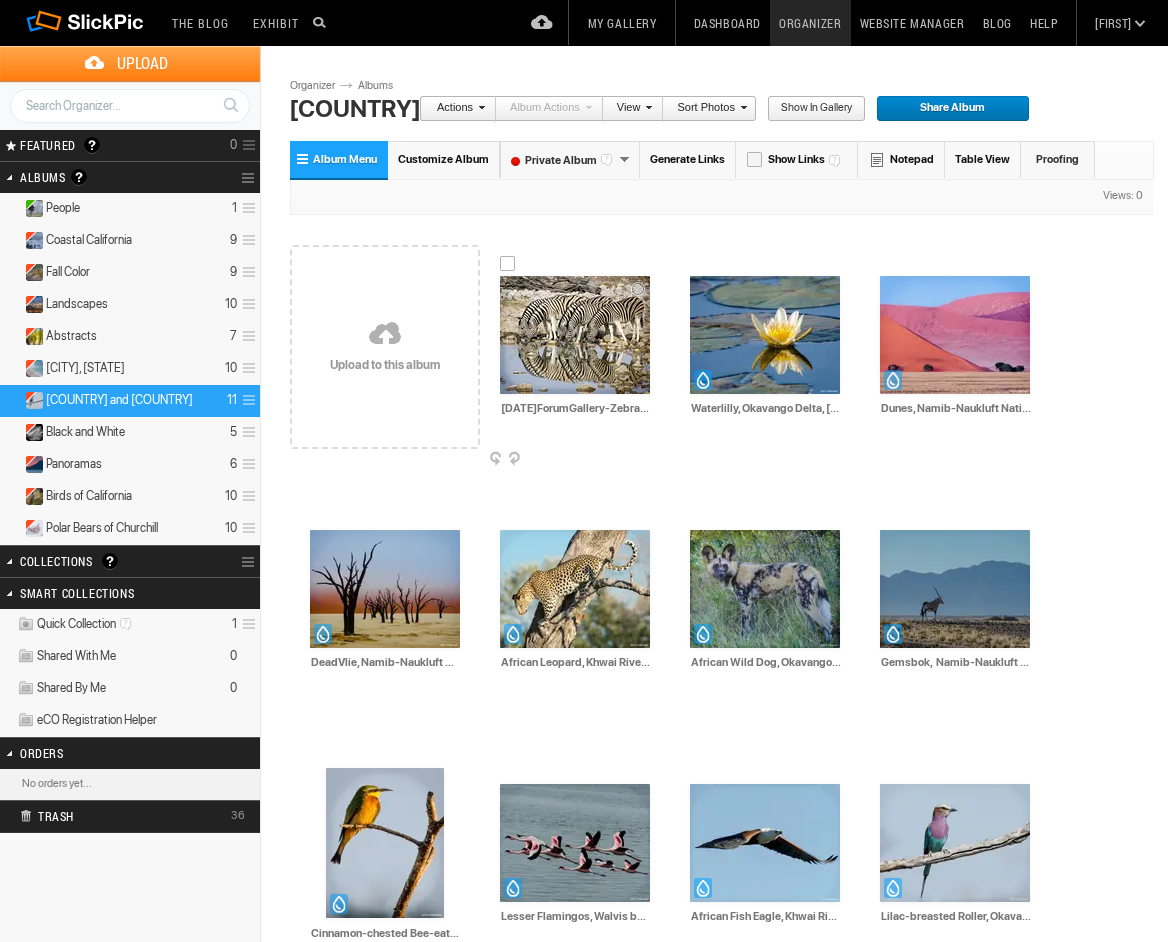 click at bounding box center (575, 335) 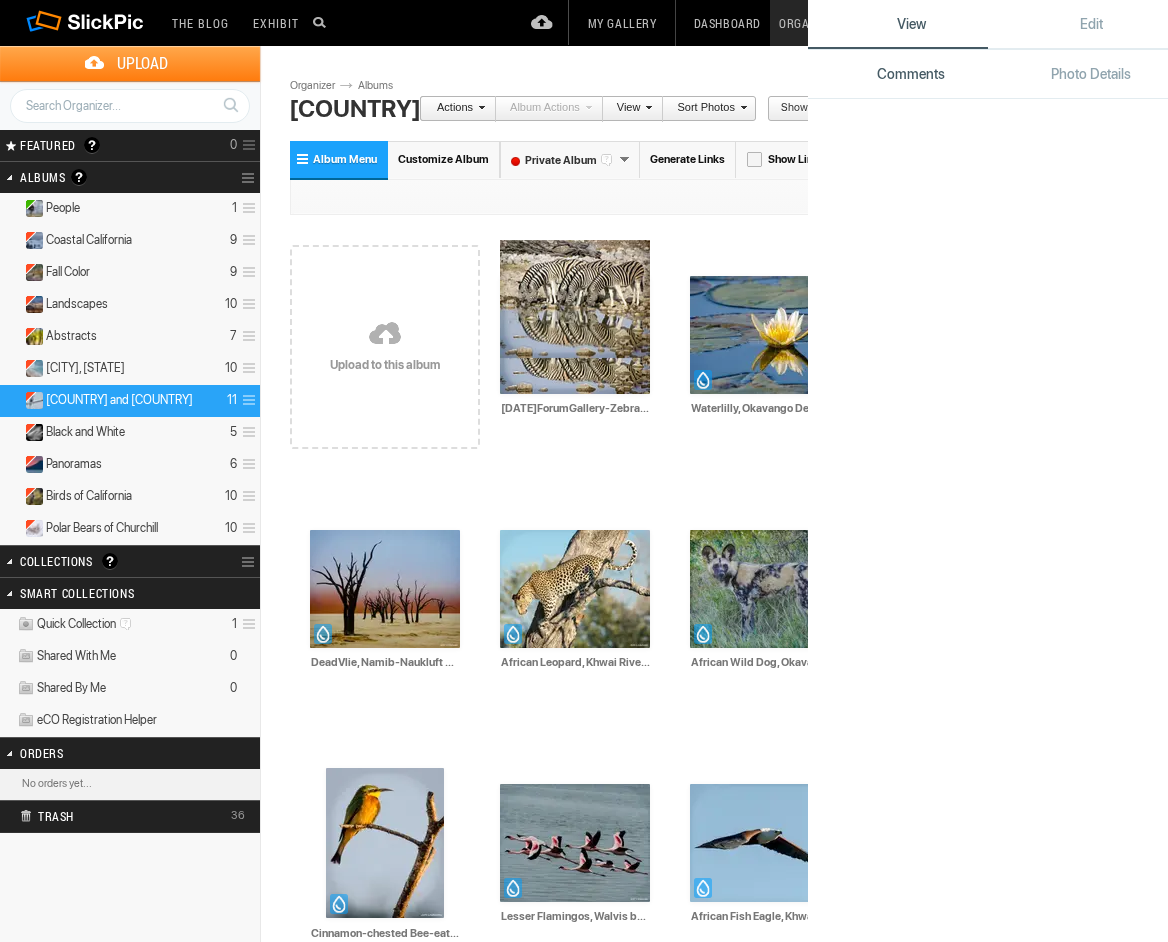 click 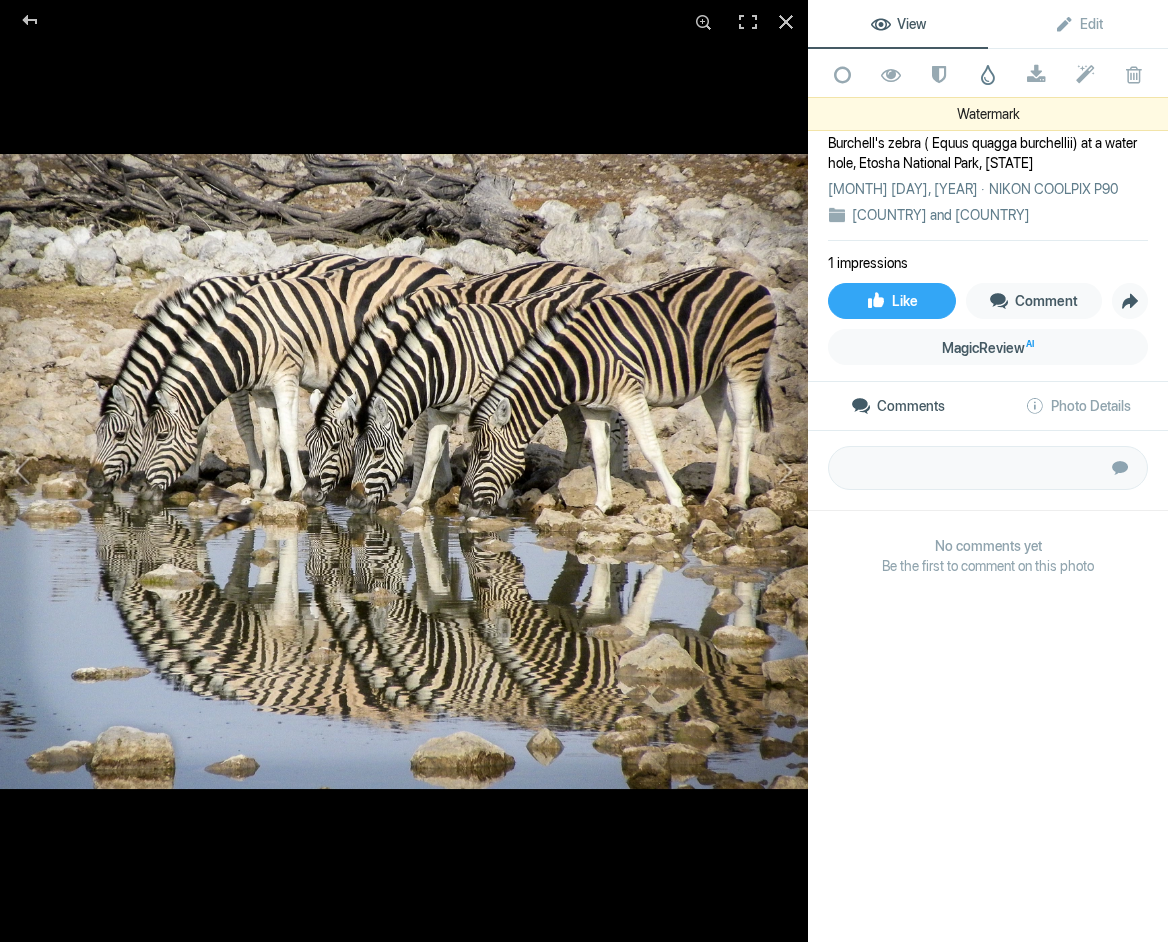 click 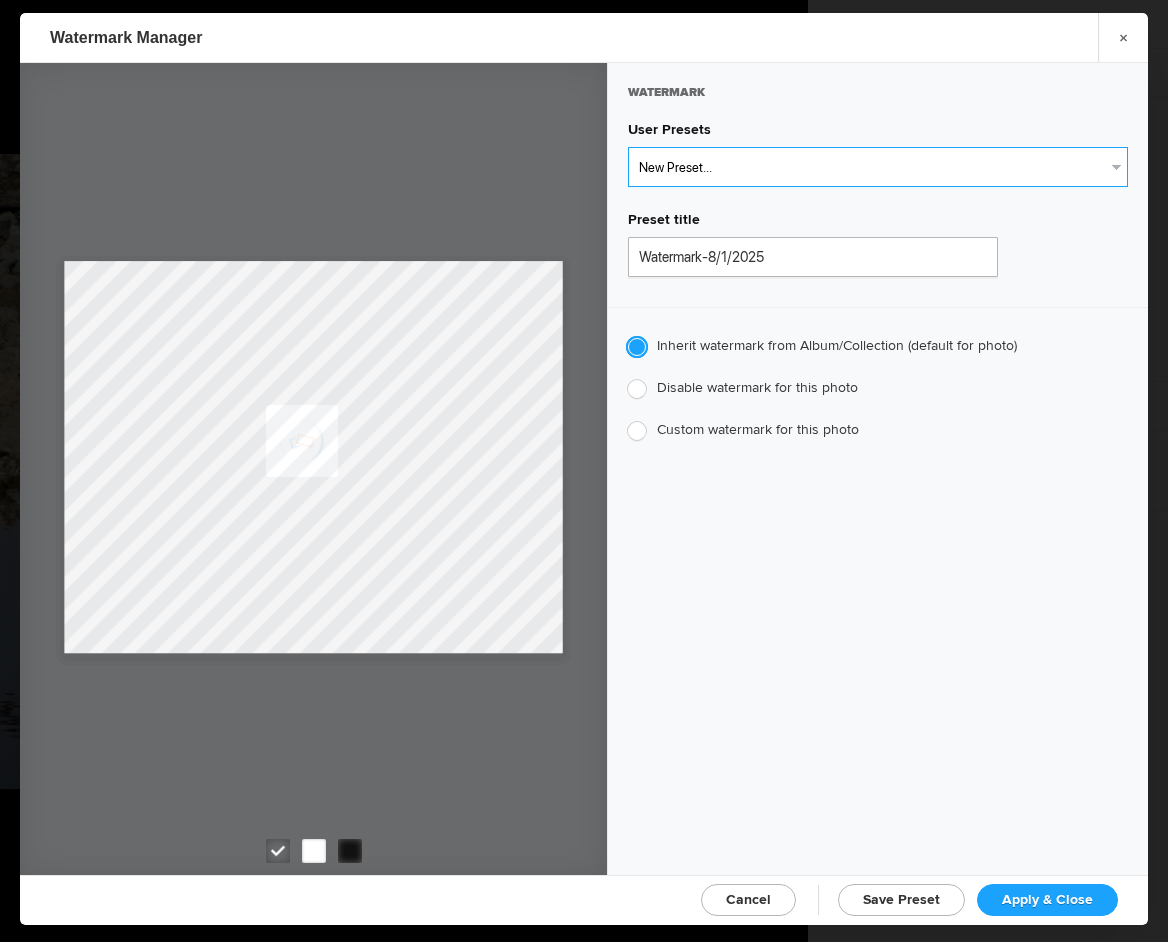 select on "1: Object" 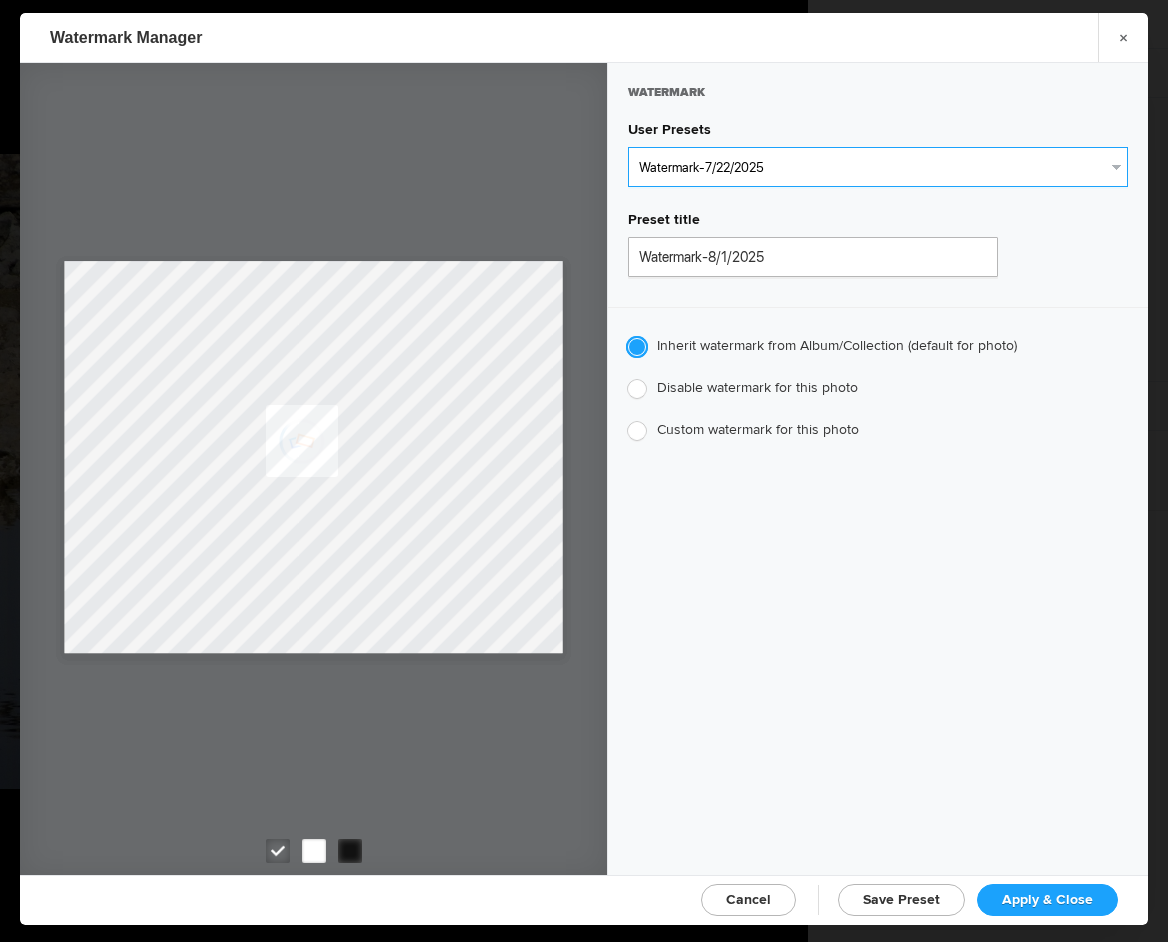 type on "Watermark-7/22/2025" 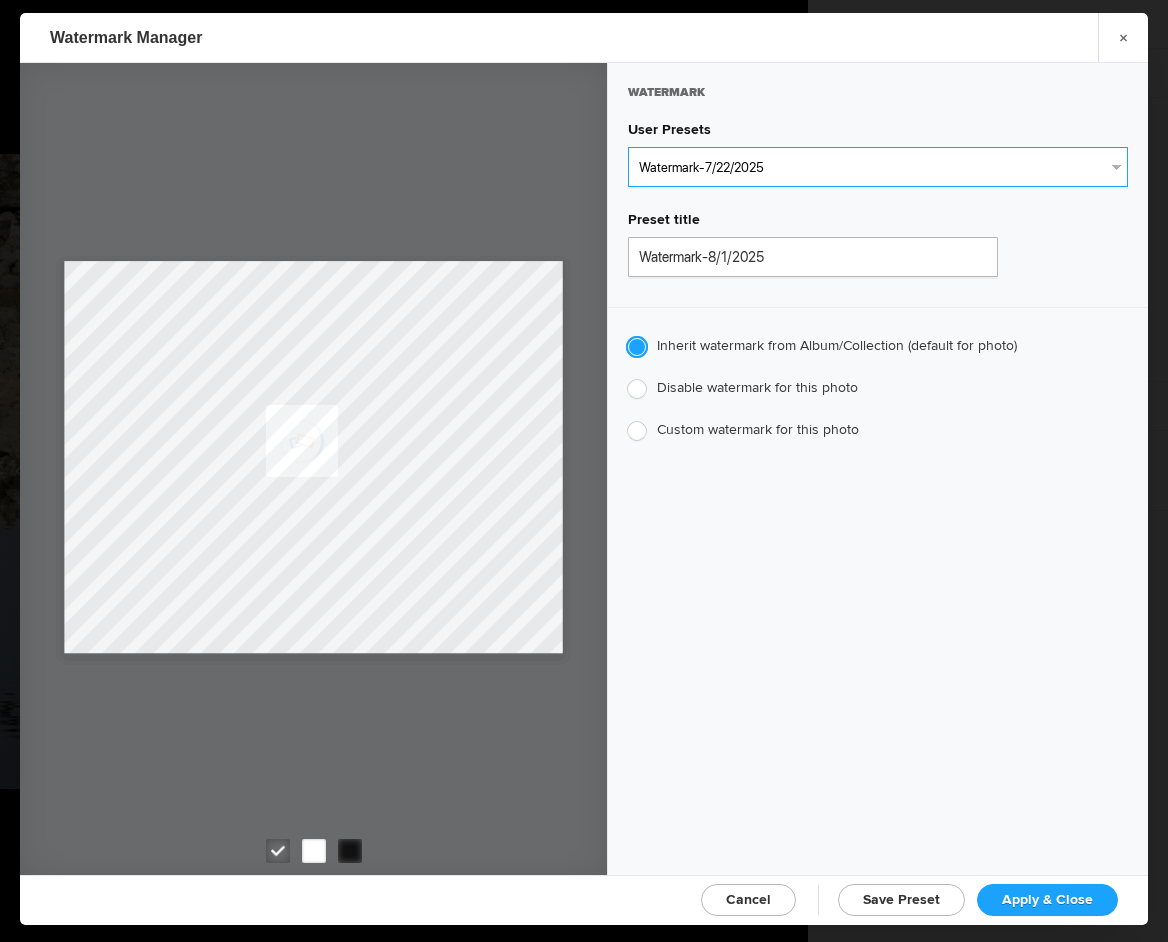 radio on "false" 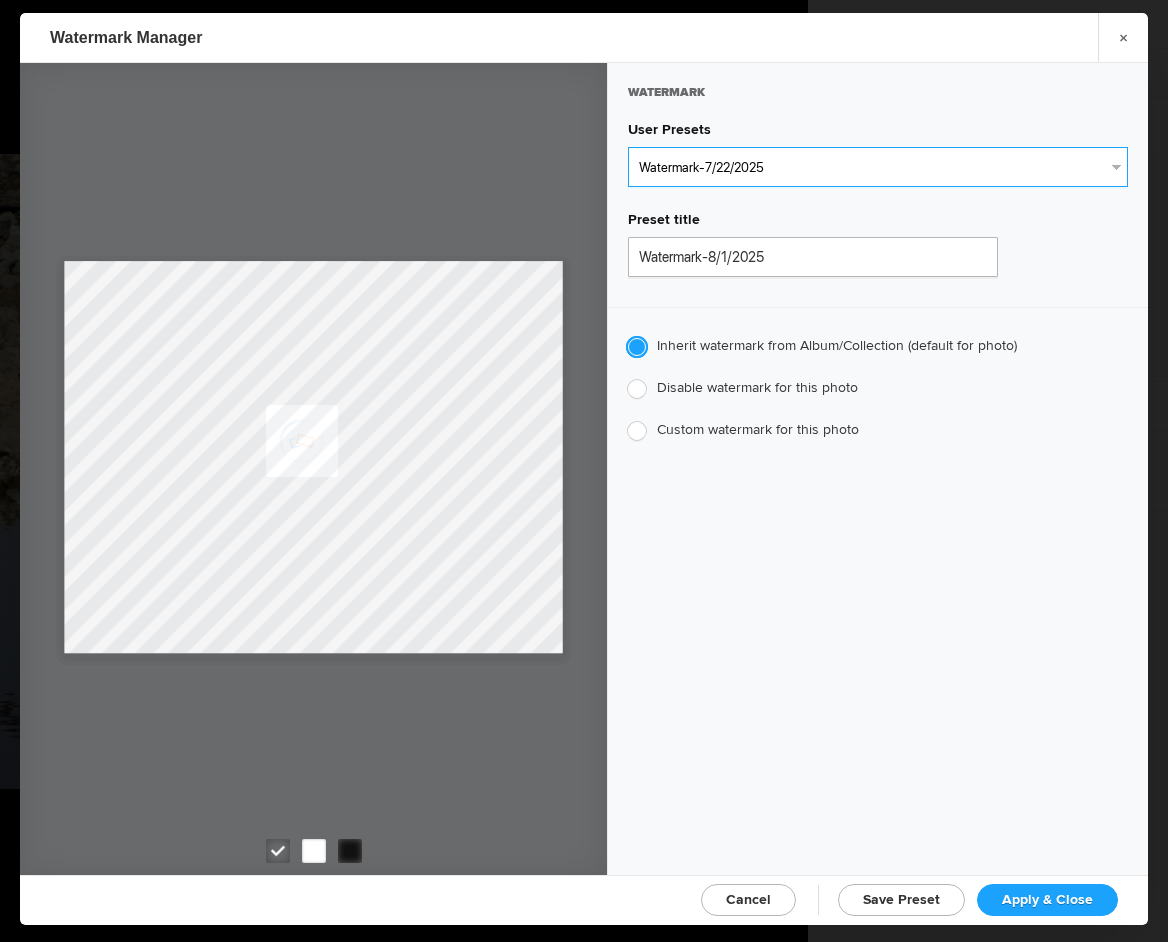 radio on "true" 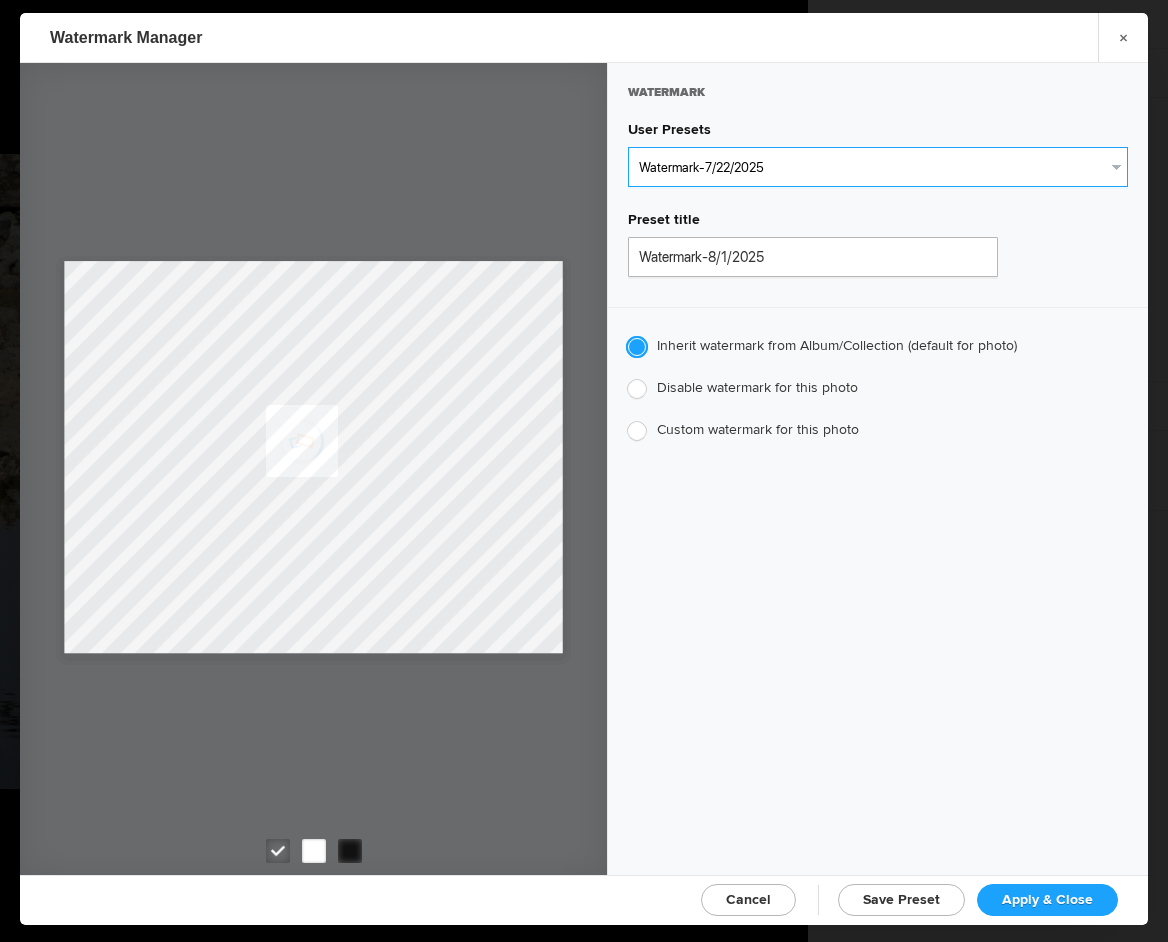 type on "[FIRST] [LAST]" 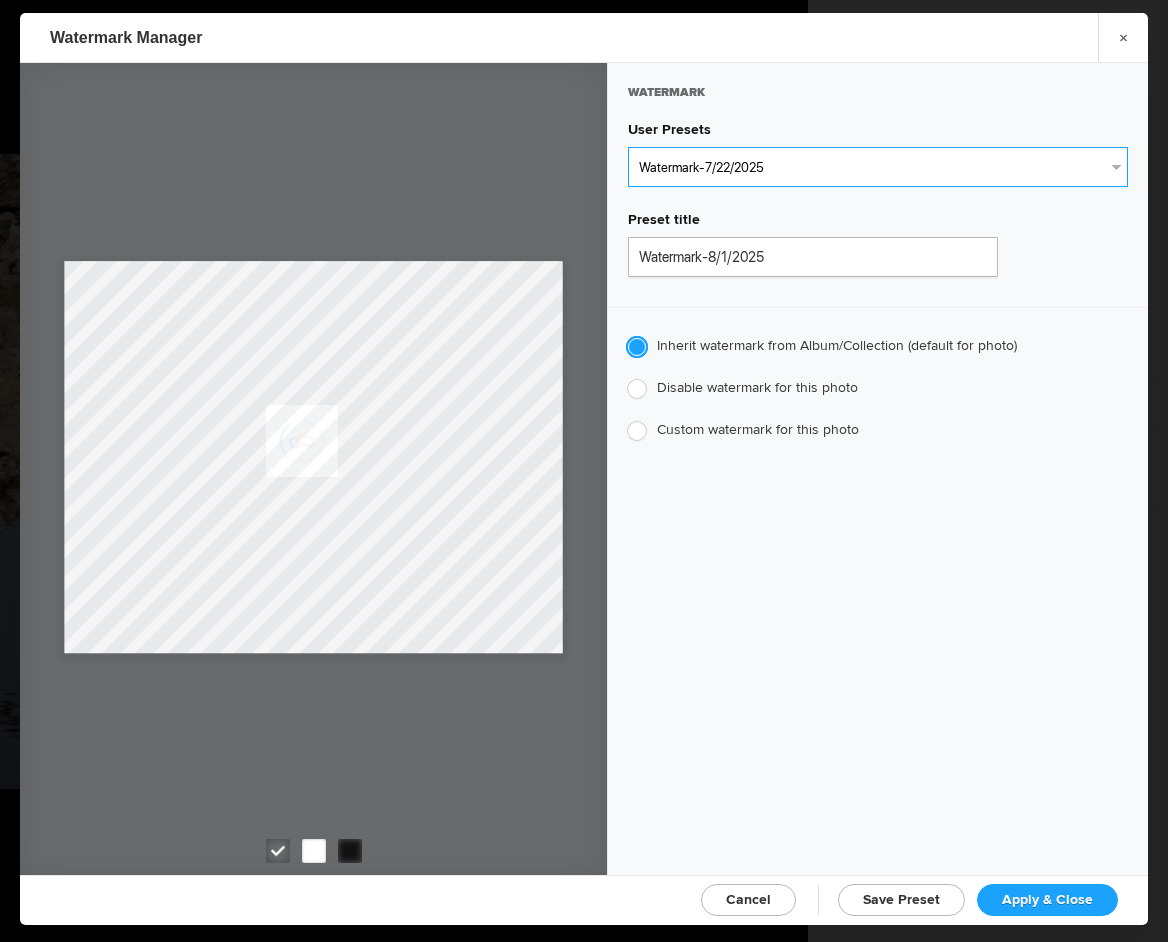 radio on "false" 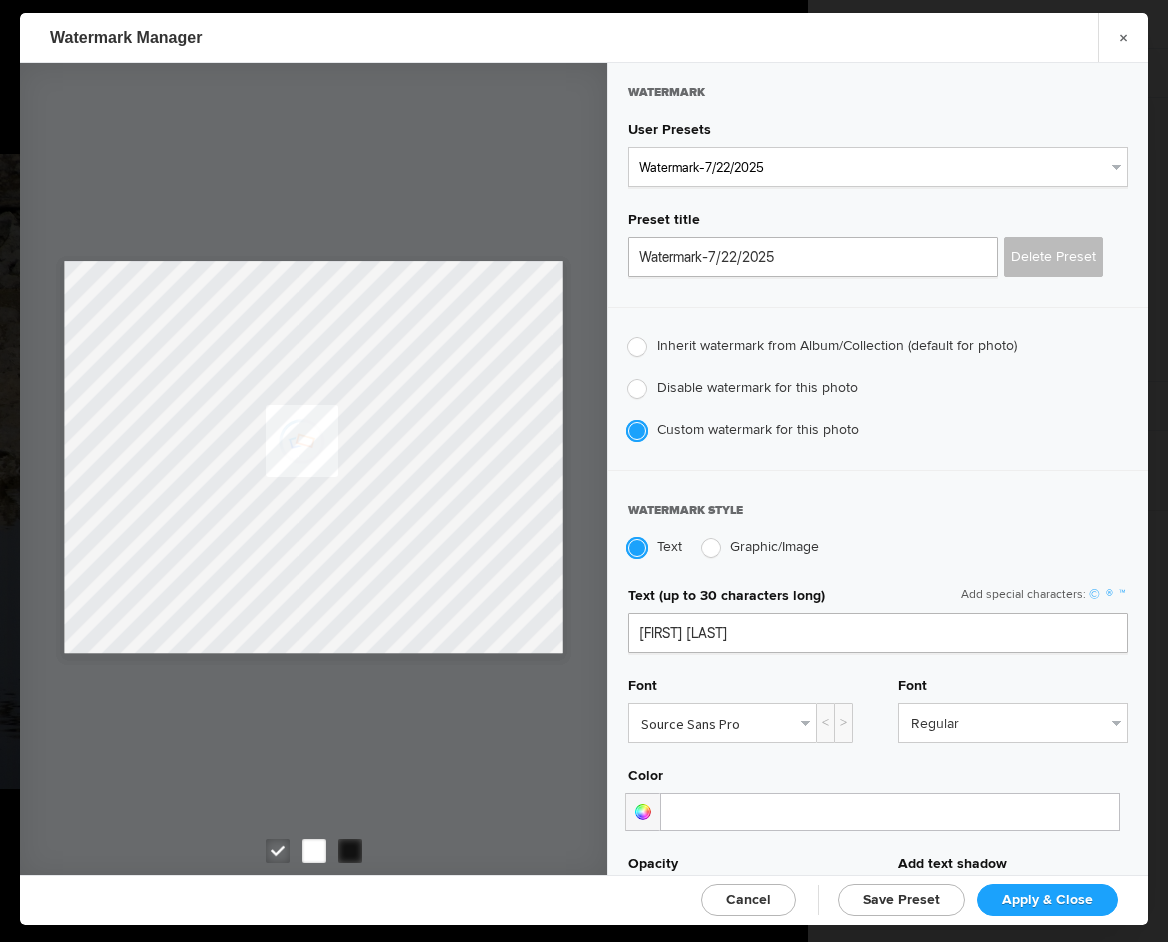 click on "Apply & Close" 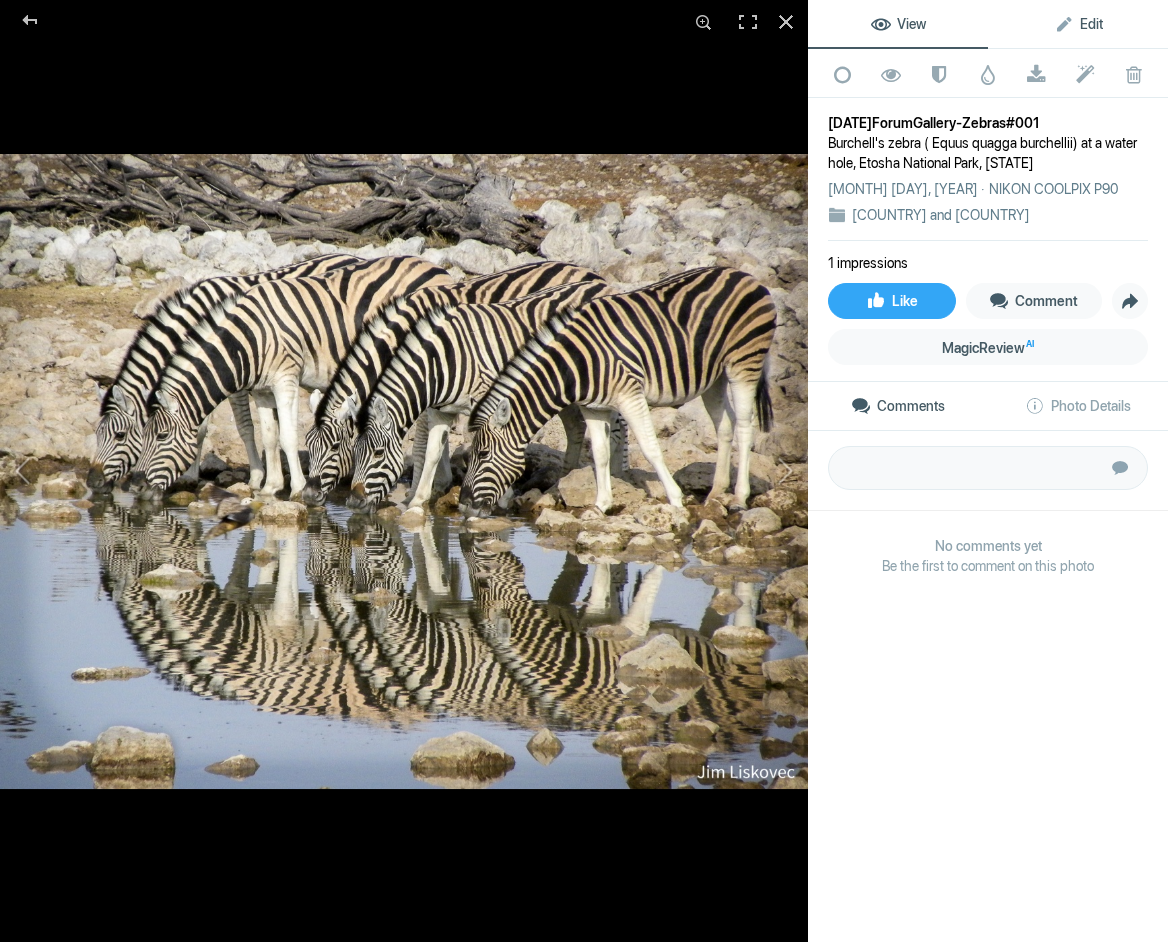 click on "Edit" 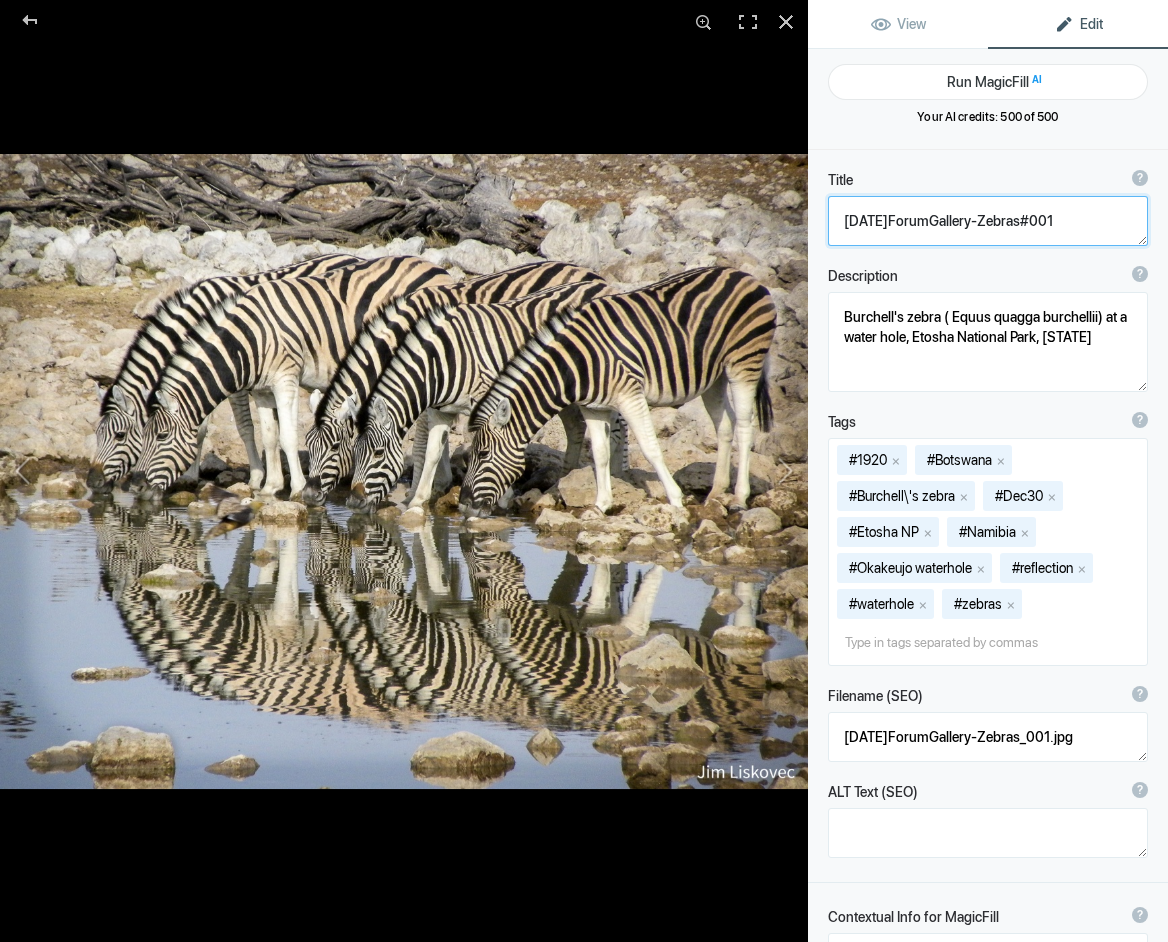 click 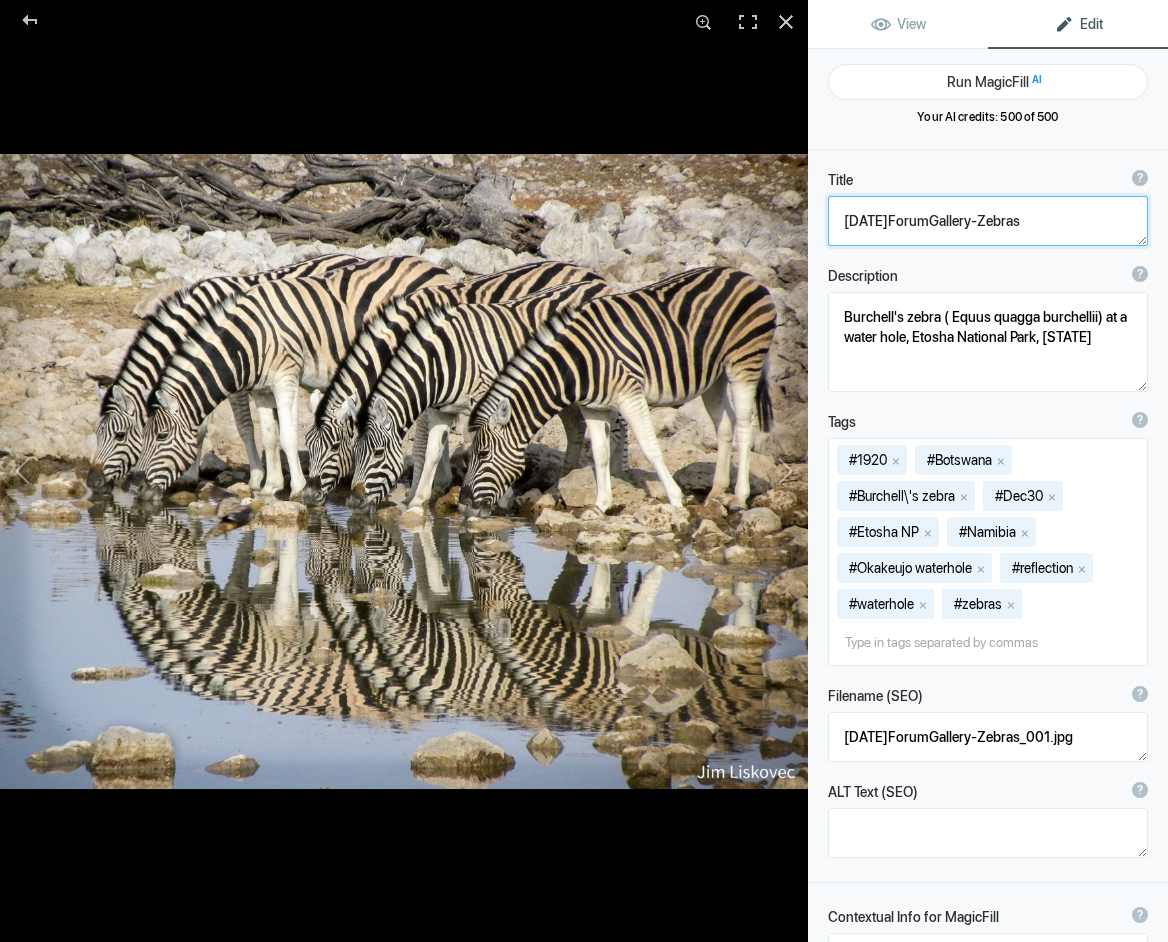 click 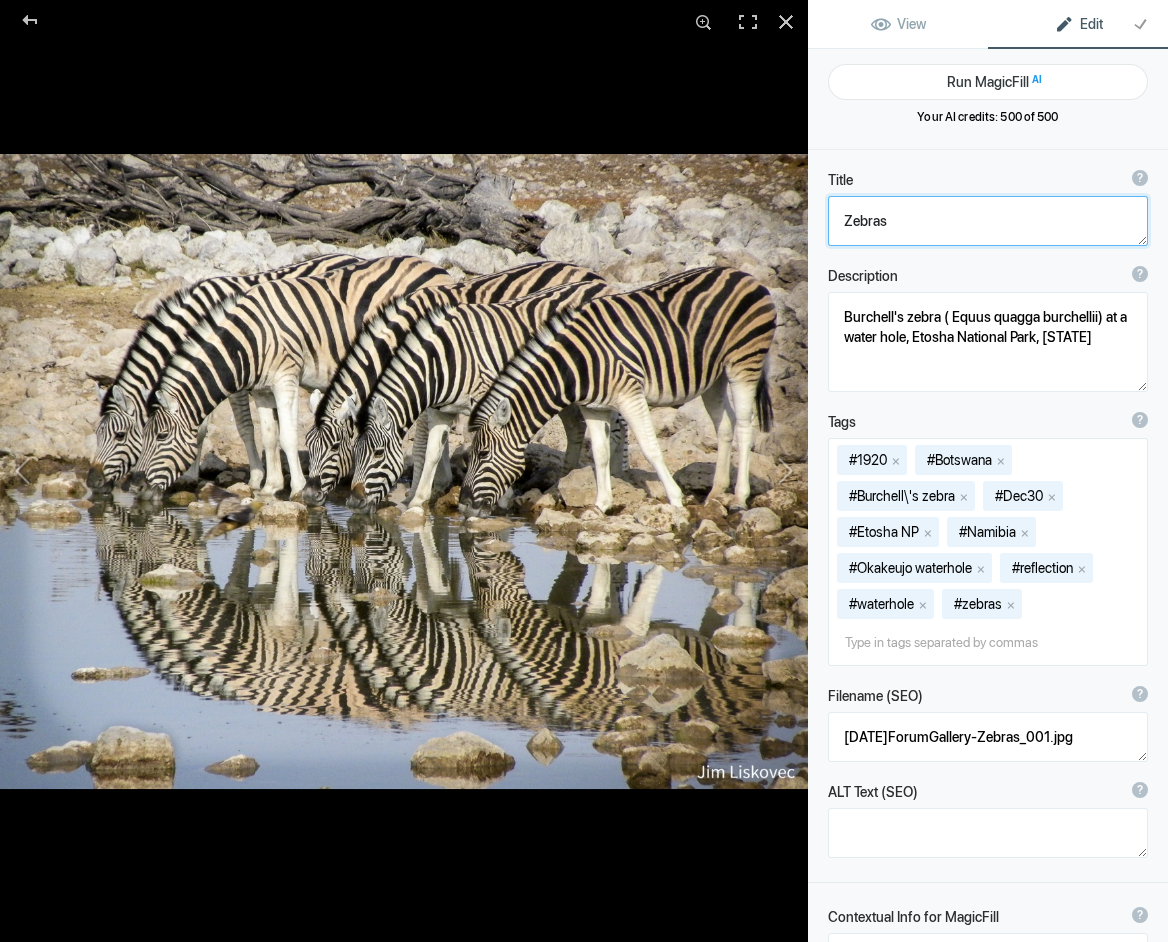 click 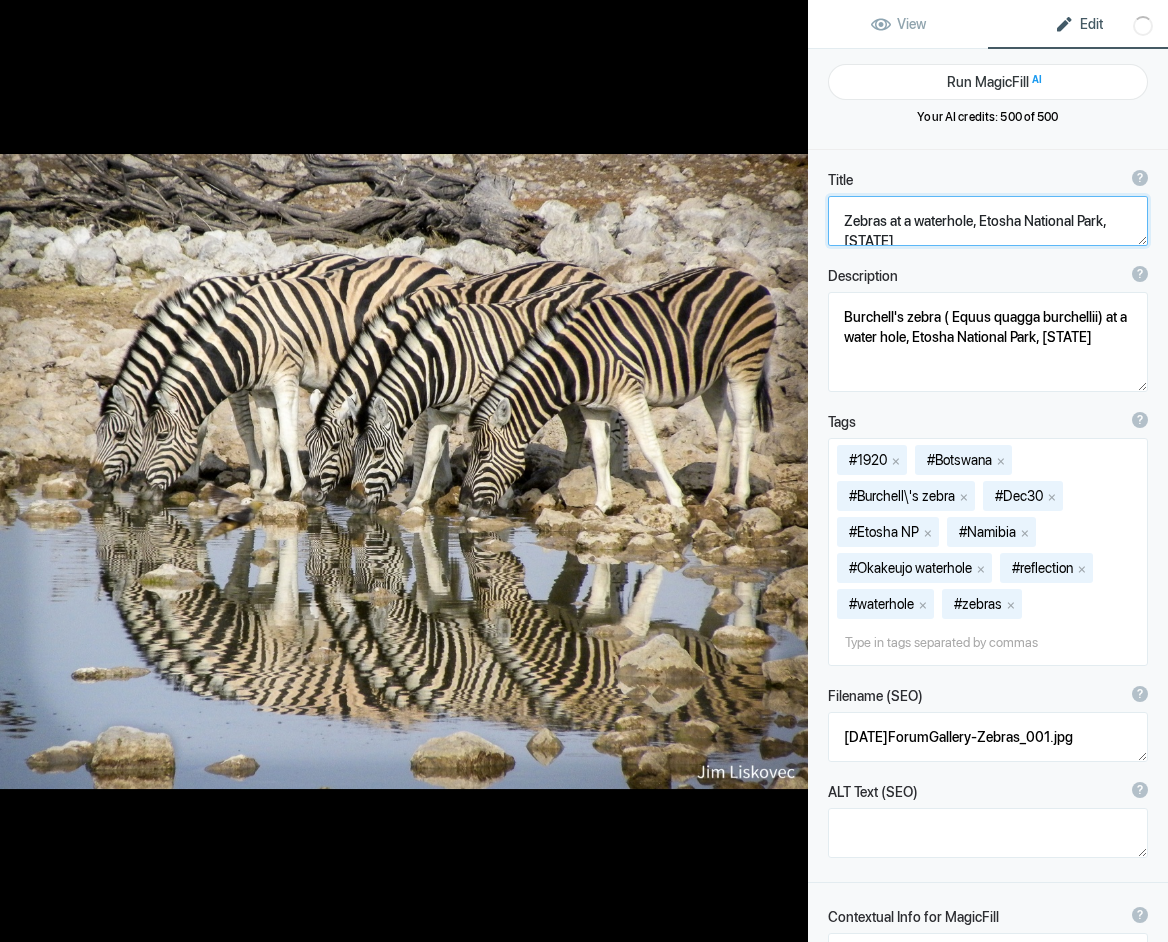 scroll, scrollTop: 2, scrollLeft: 0, axis: vertical 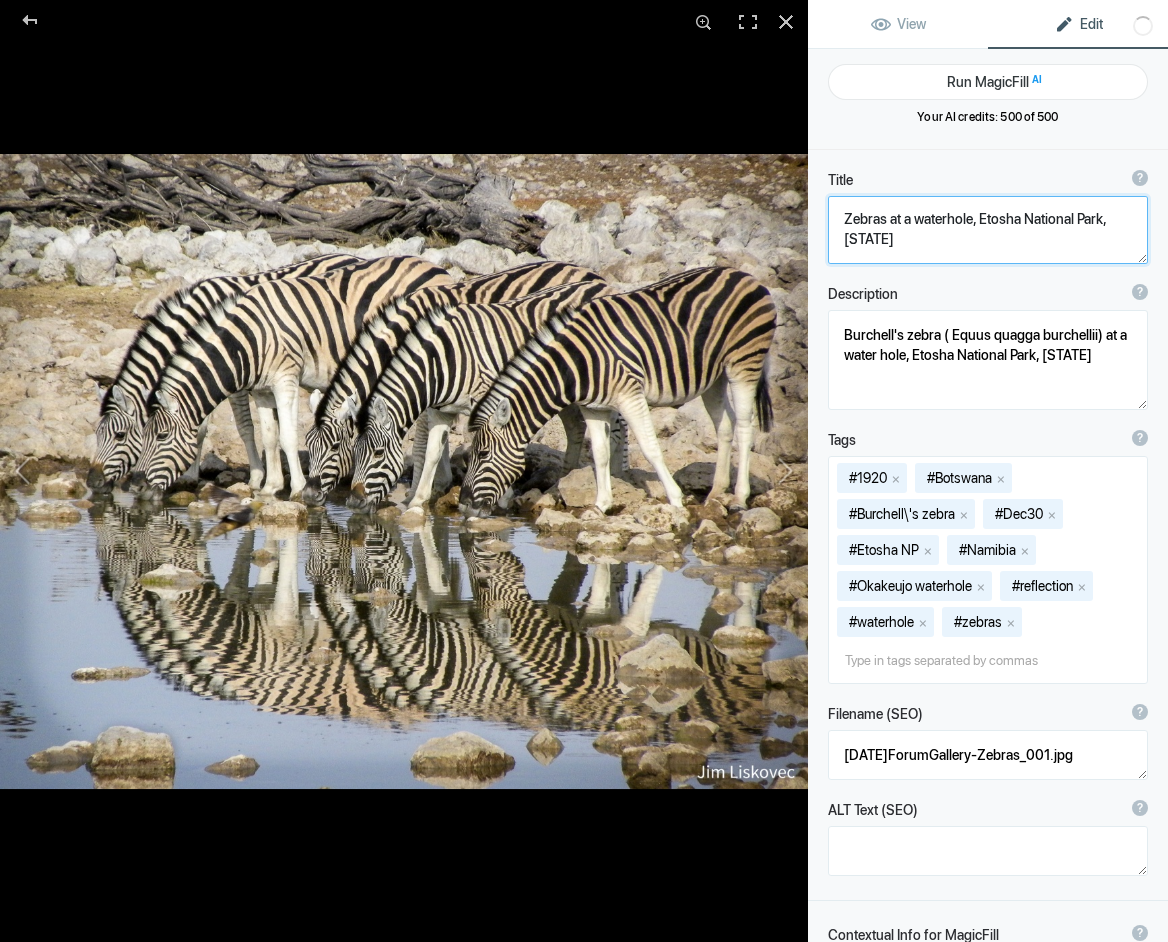 type on "Zebras at a waterhole, Etosha National Park, Namibia" 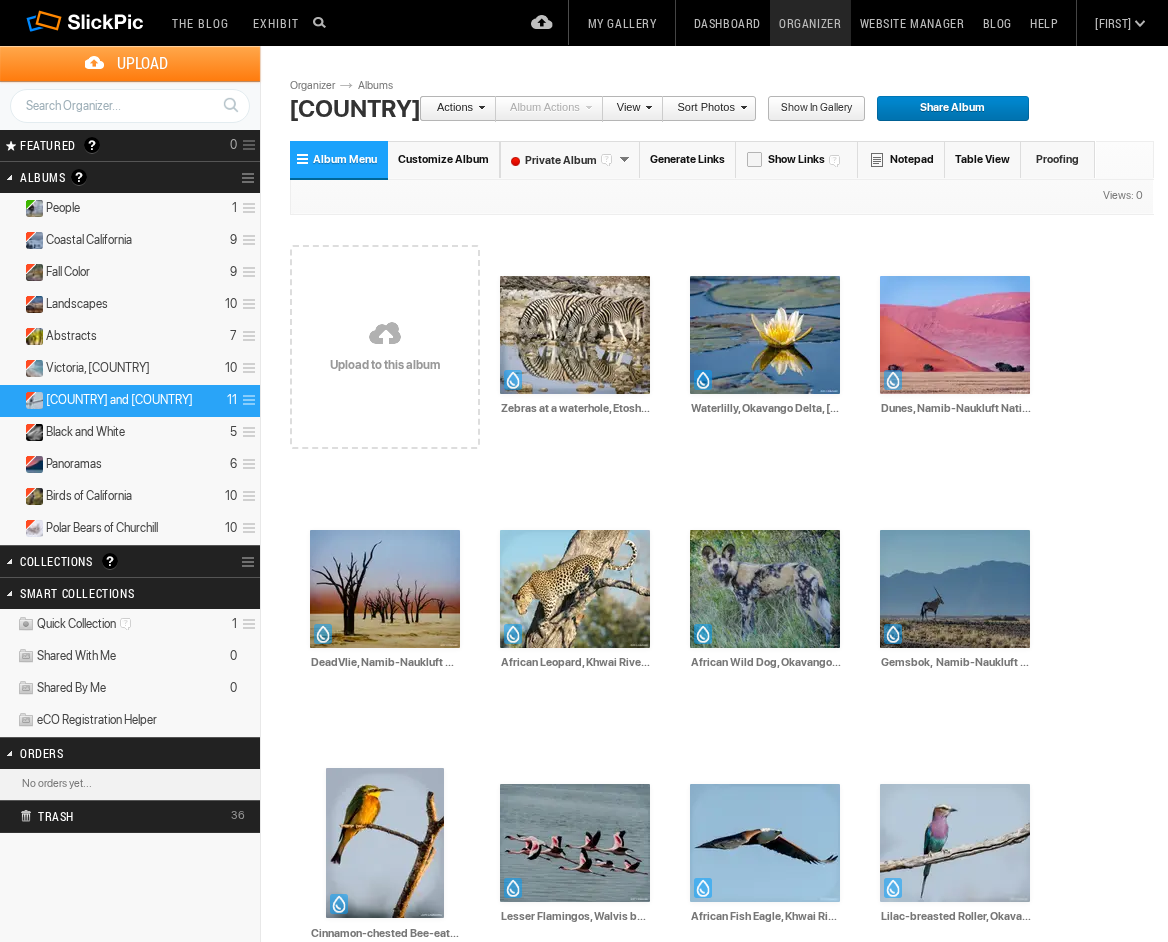 scroll, scrollTop: 0, scrollLeft: 0, axis: both 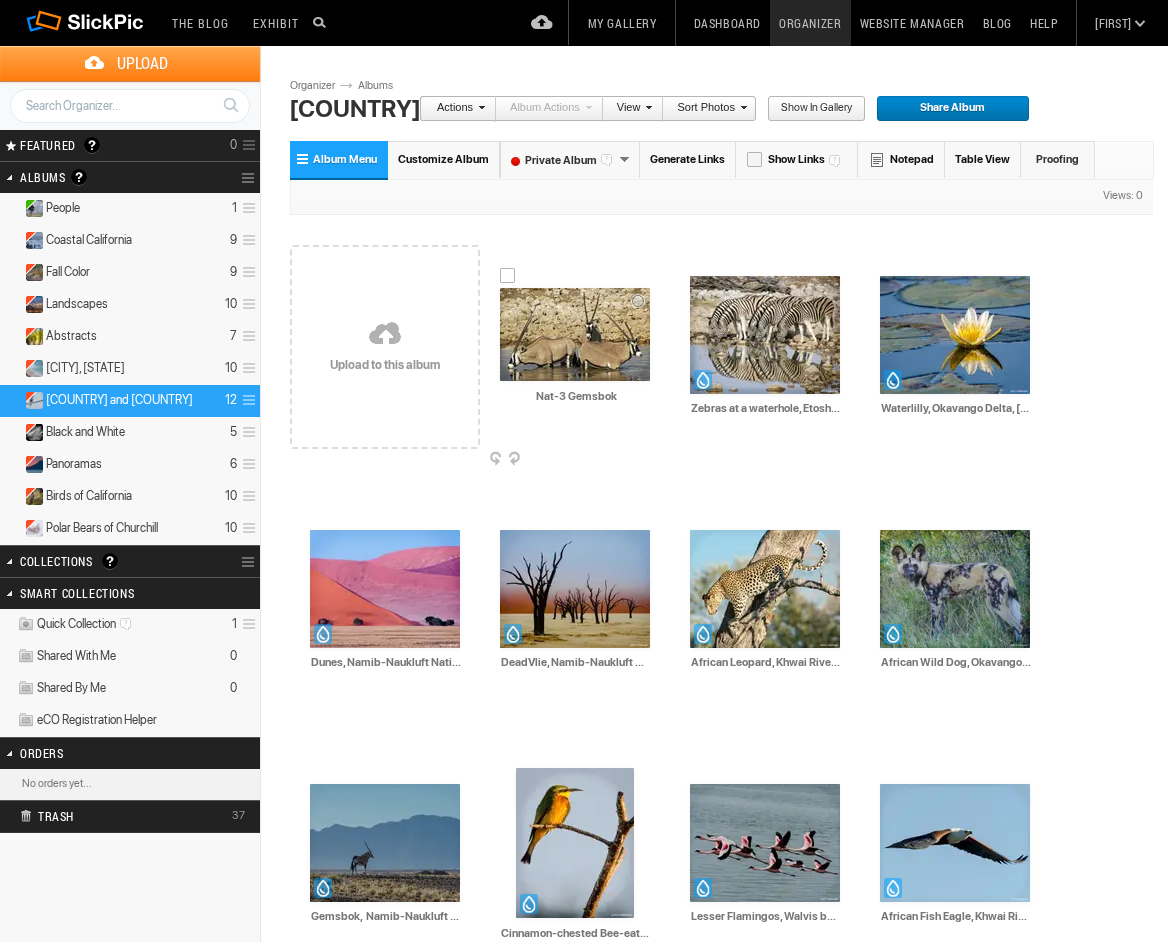 click on "Nat-3 Gemsbok" at bounding box center [576, 397] 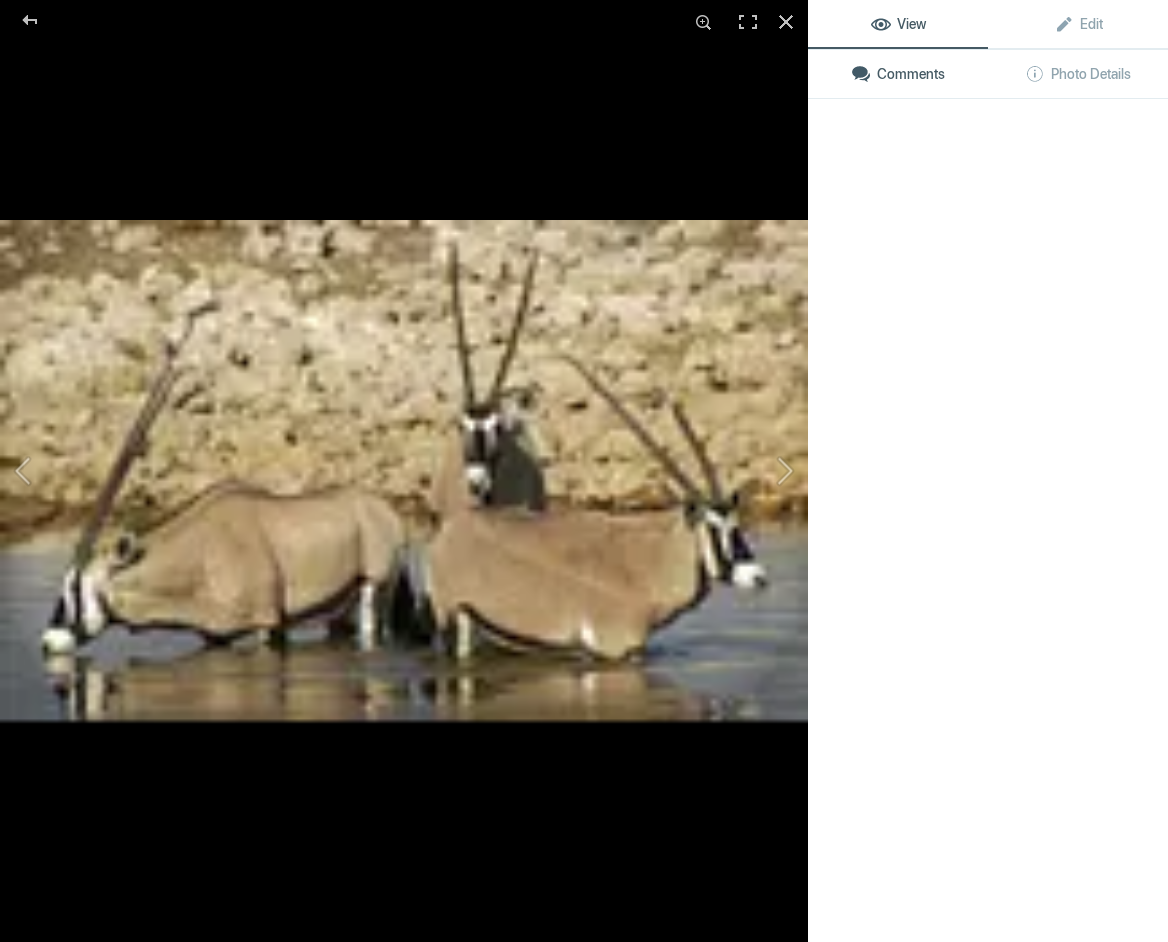 click 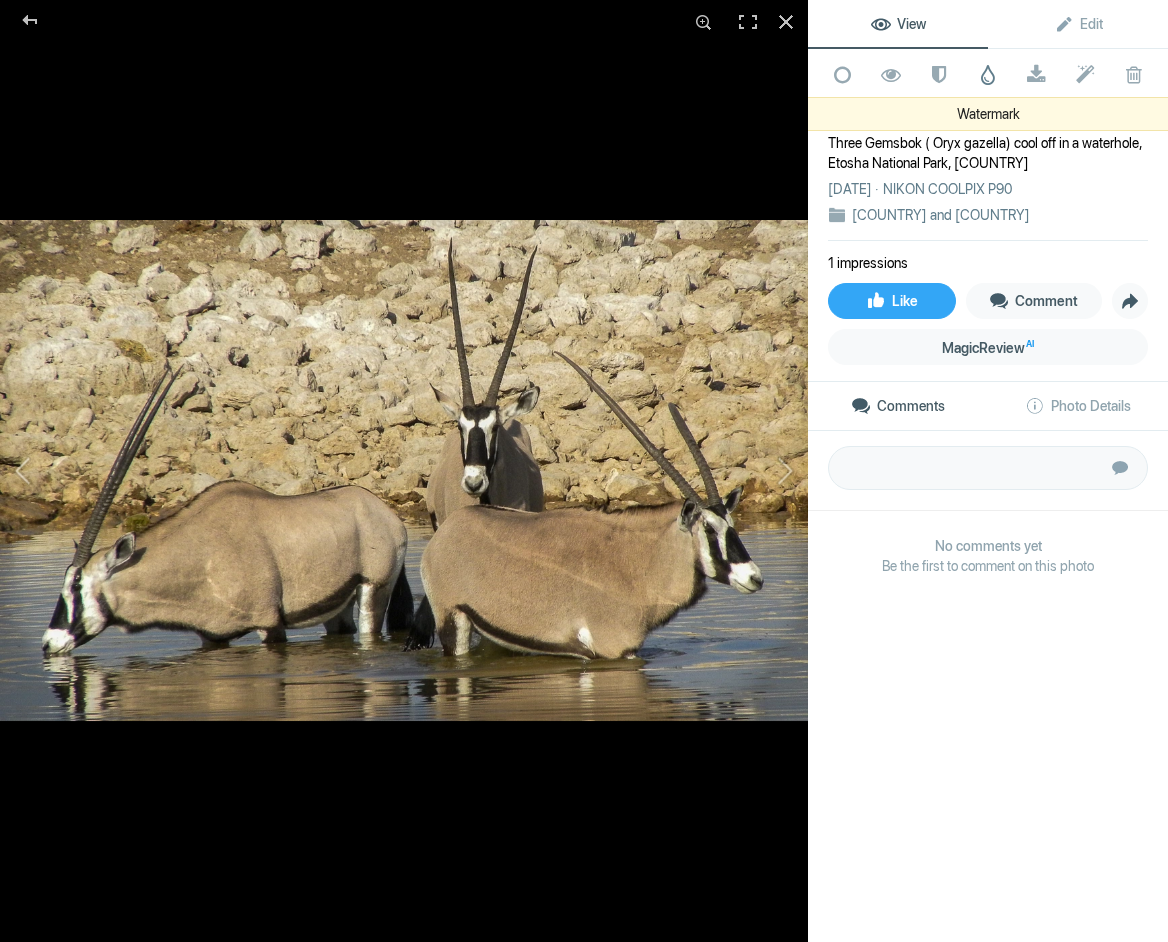 click 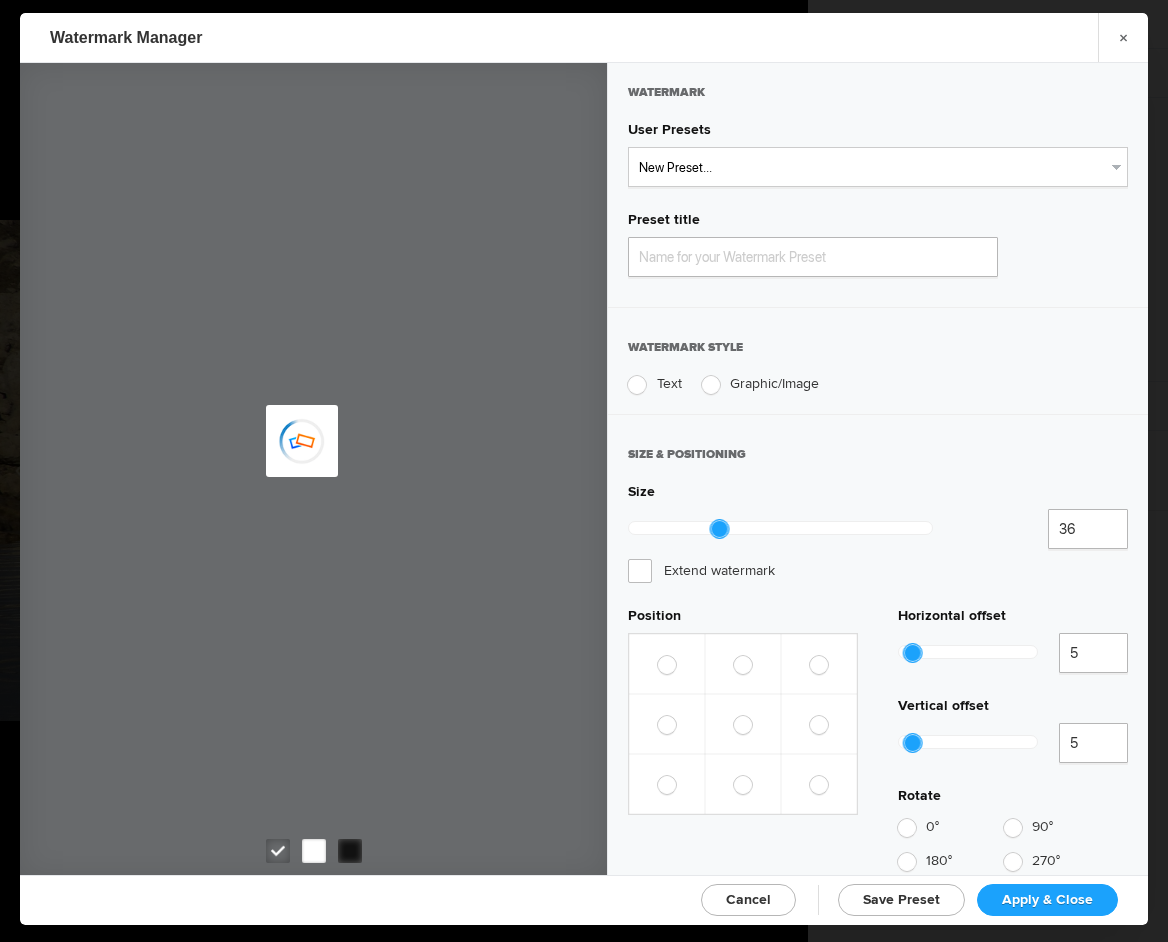 type on "Watermark-8/1/2025" 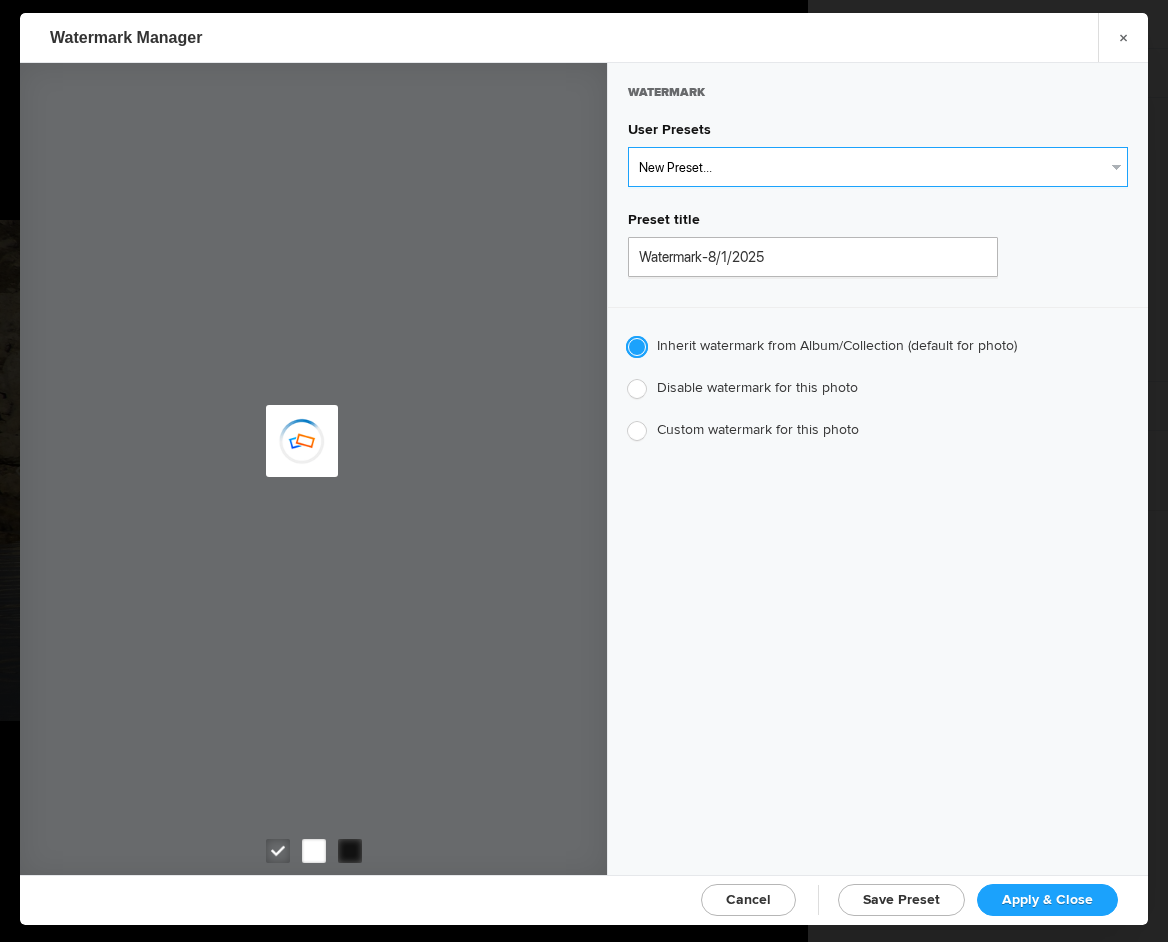 select on "1: Object" 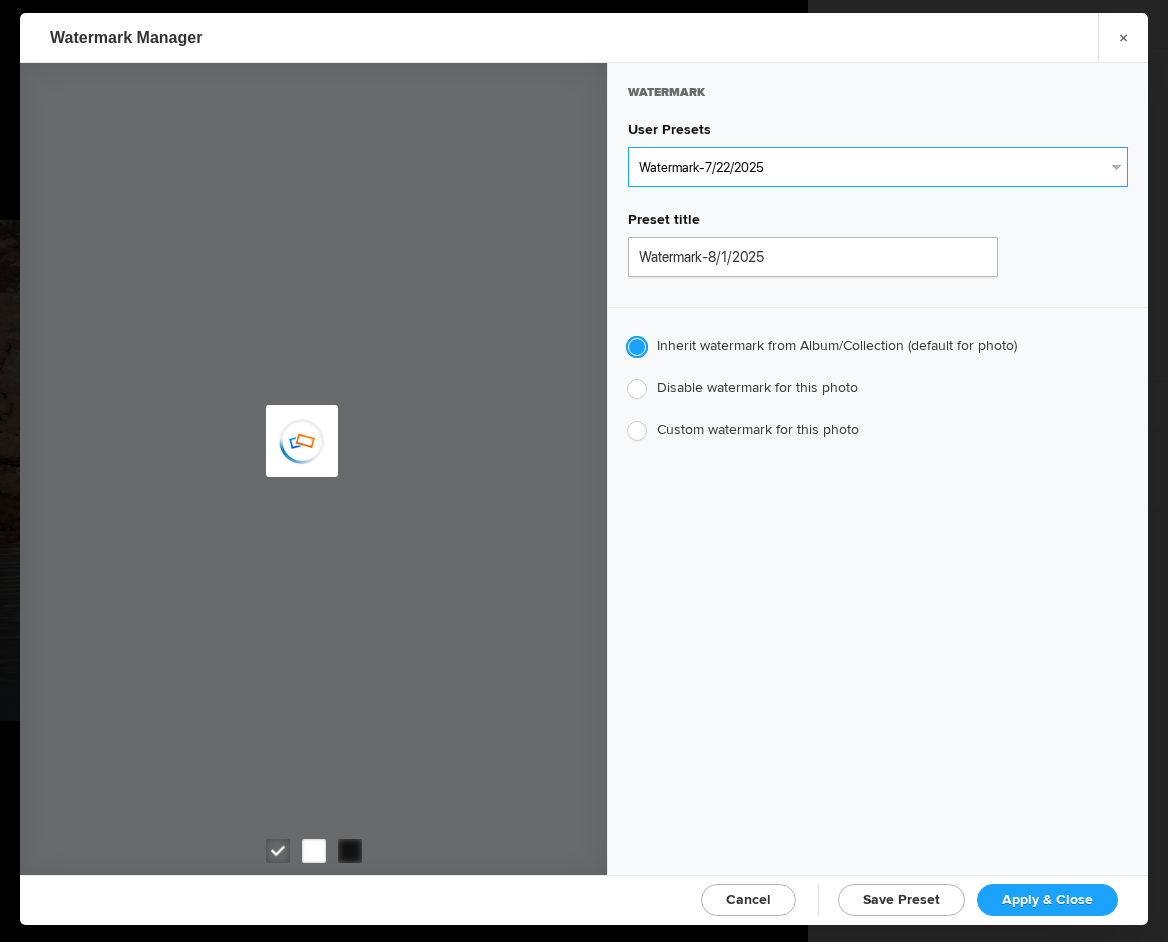 type on "Watermark-7/22/2025" 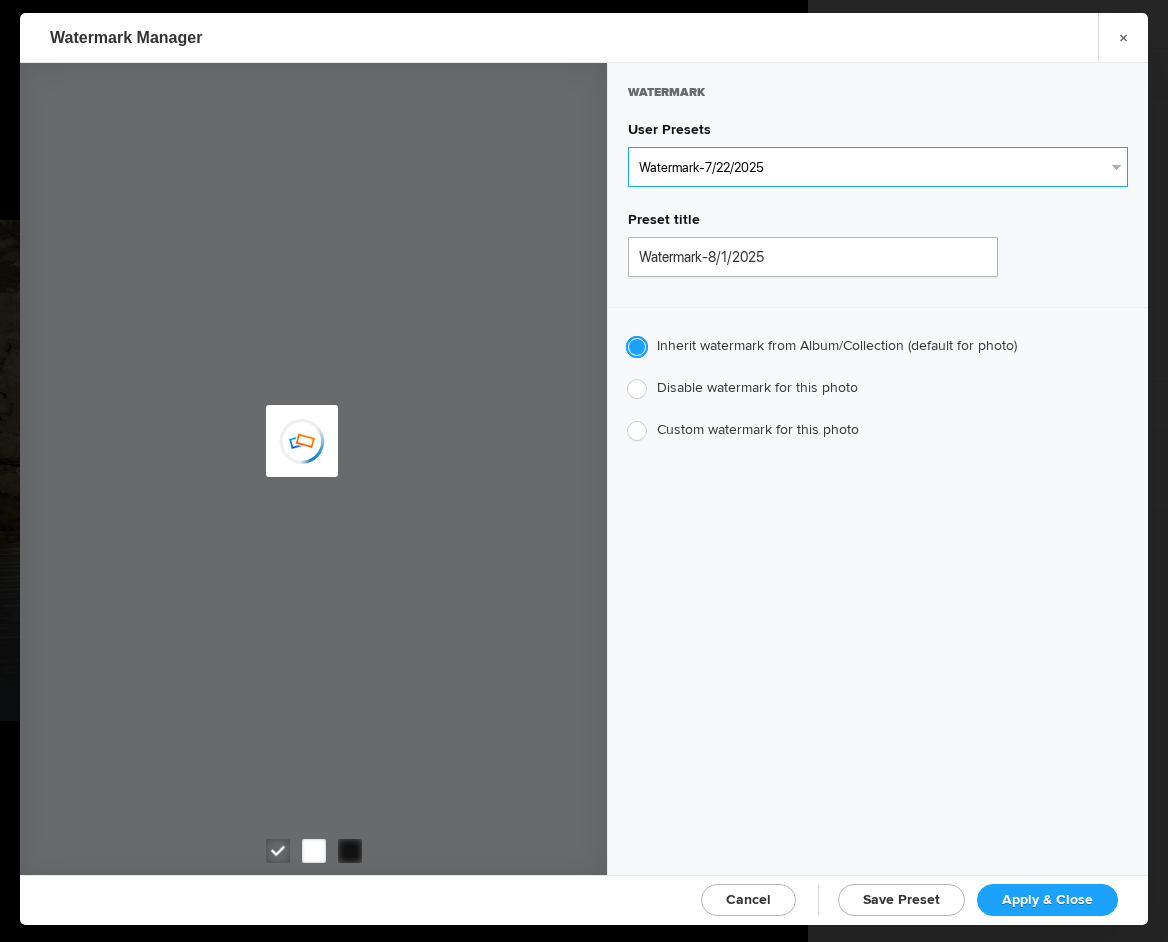 type on "[FIRST] [LAST]" 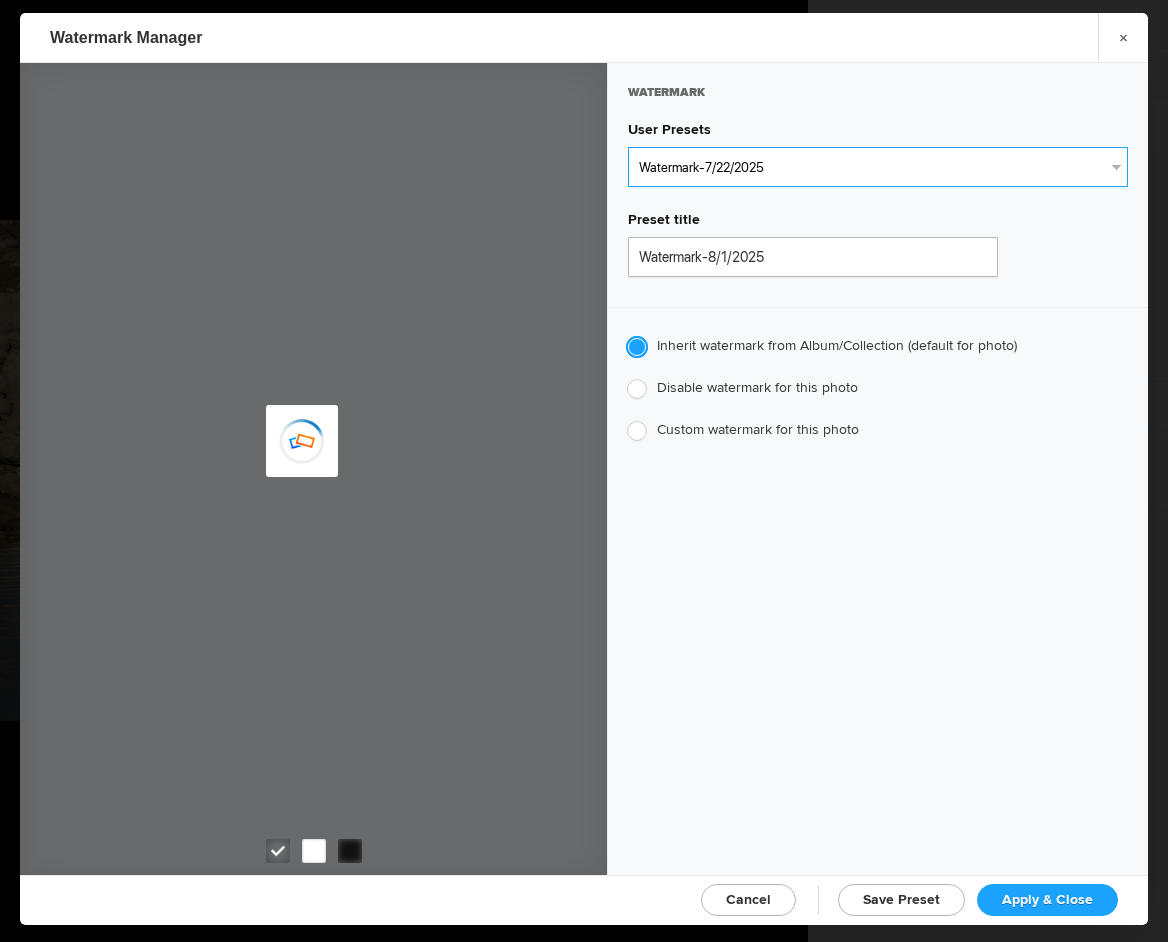 radio on "false" 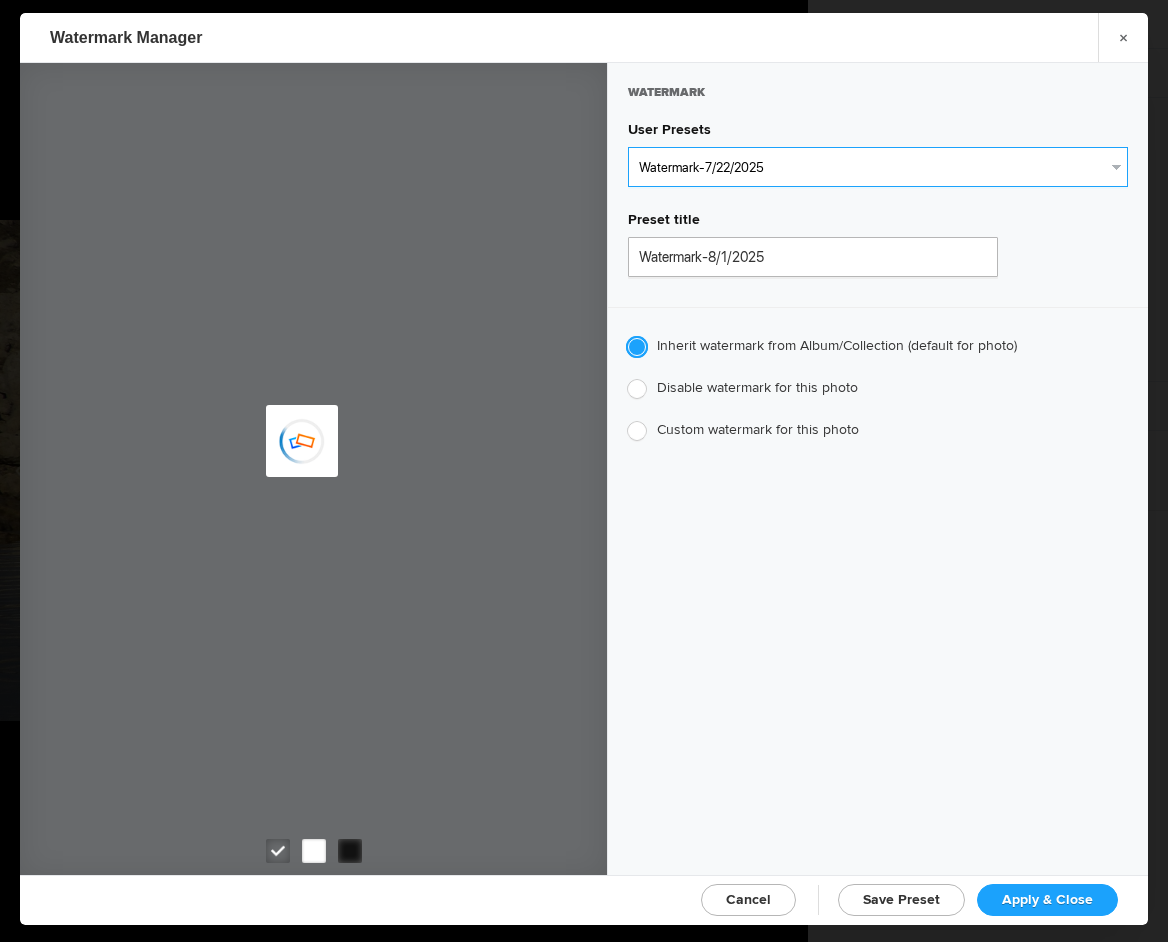 radio on "false" 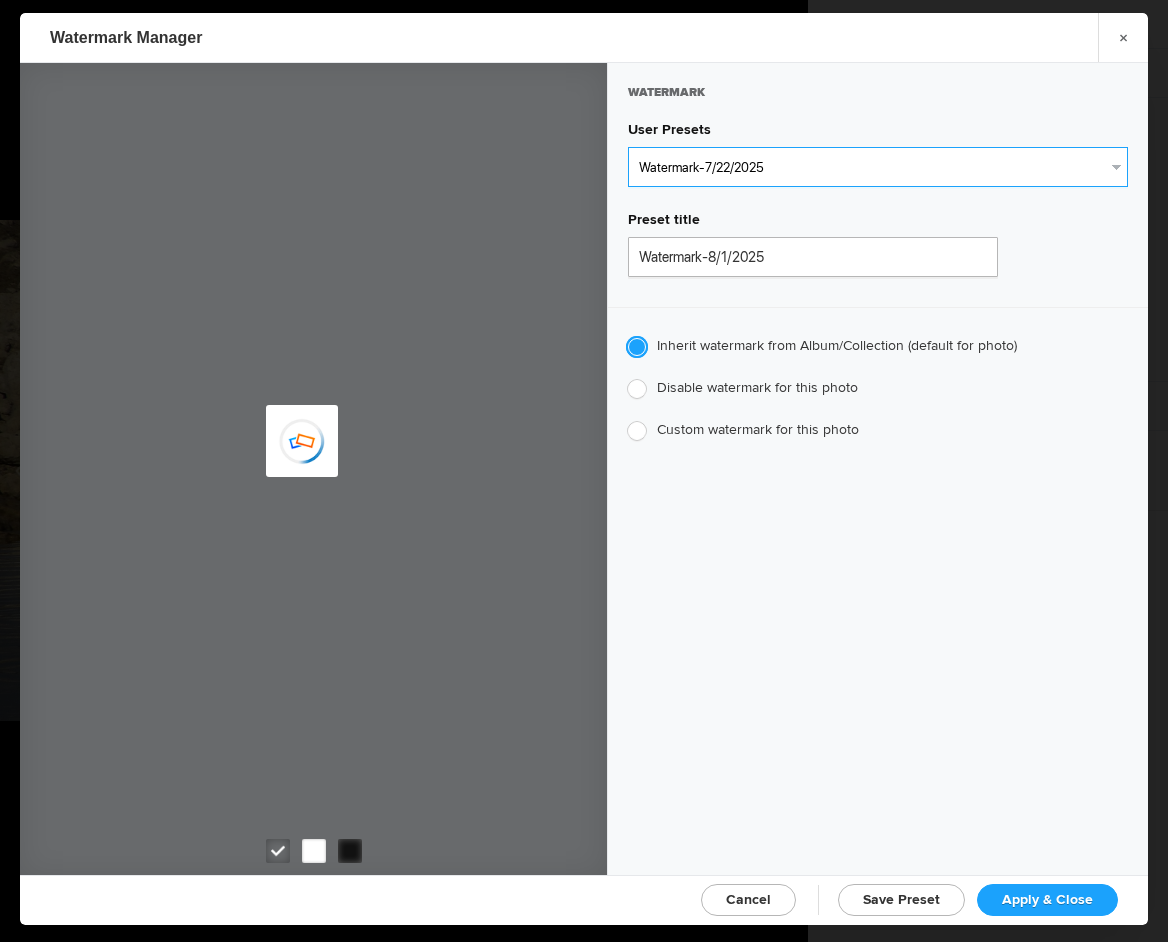 radio on "true" 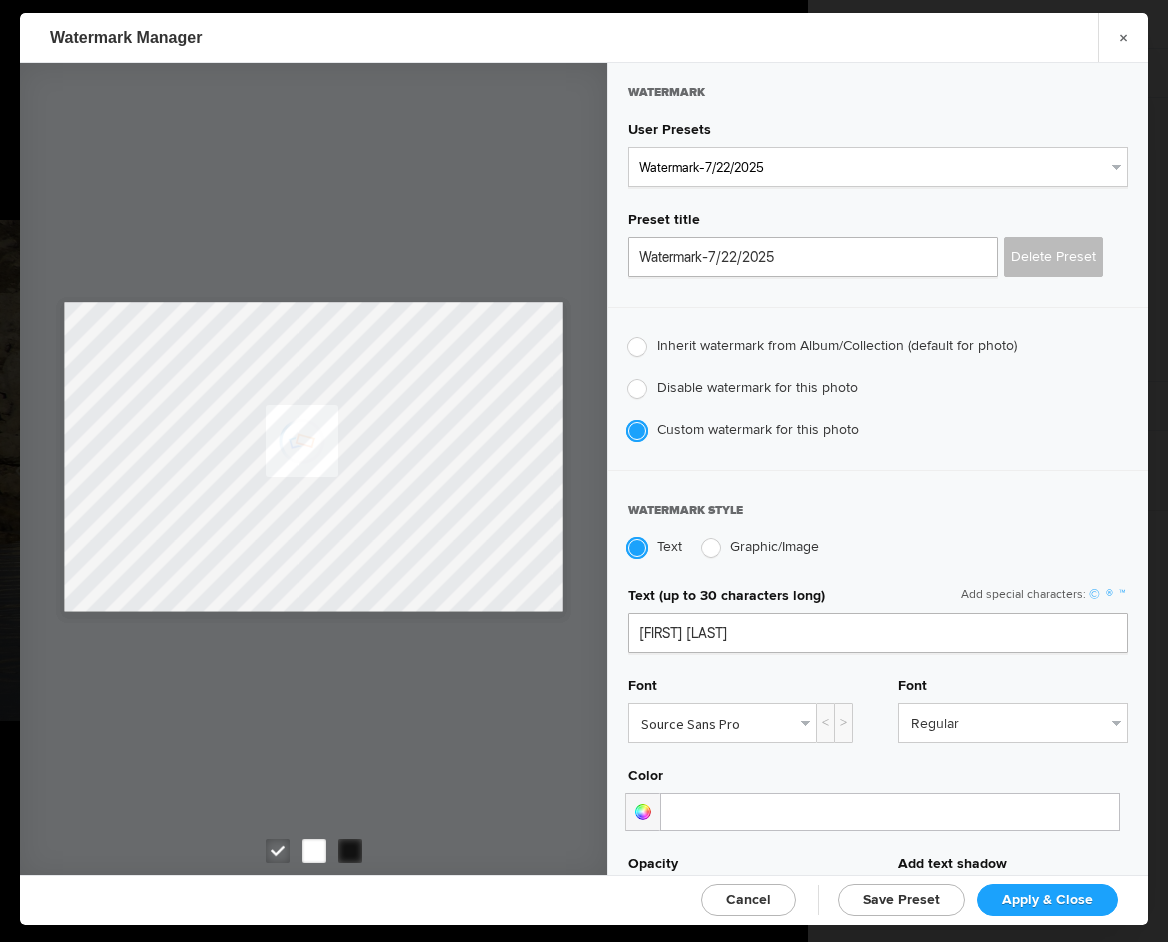 click on "Apply & Close" 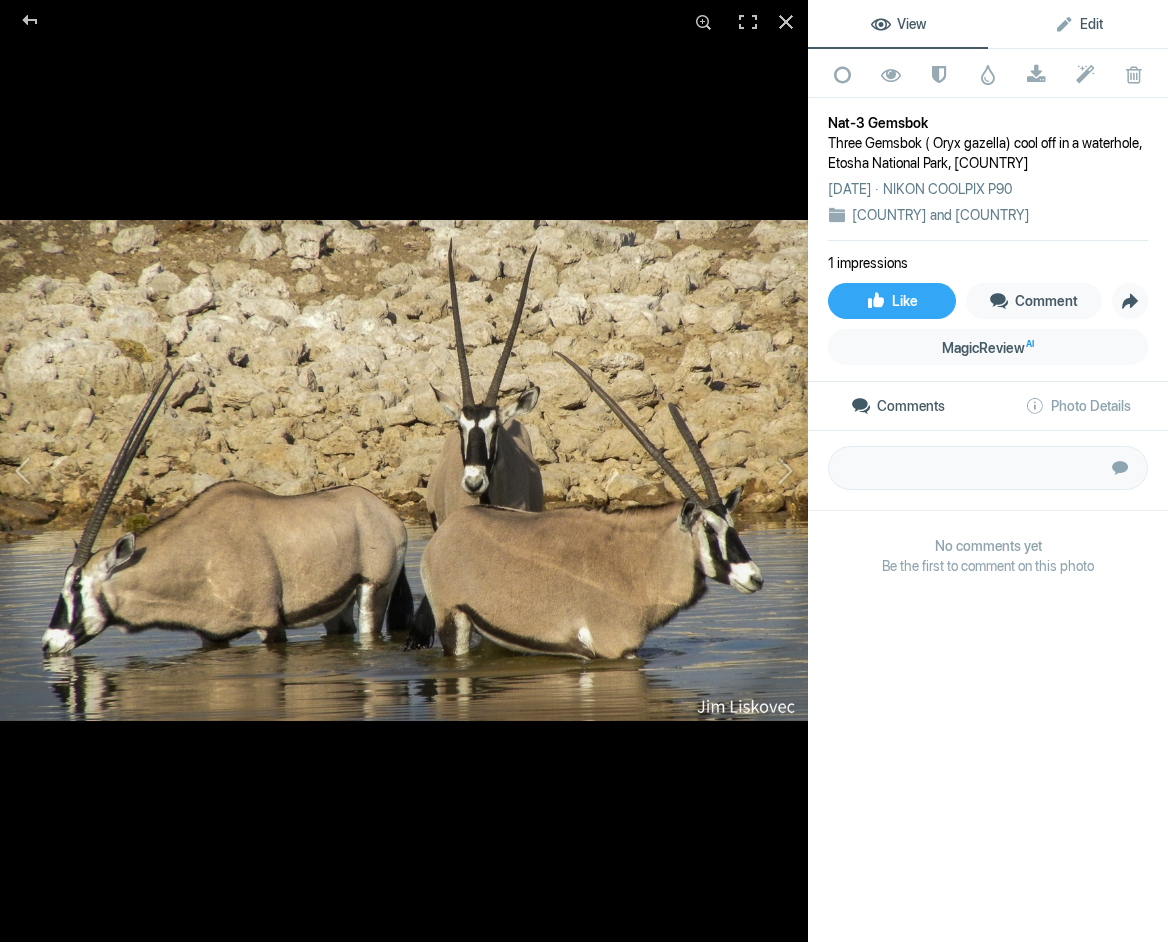 click on "Edit" 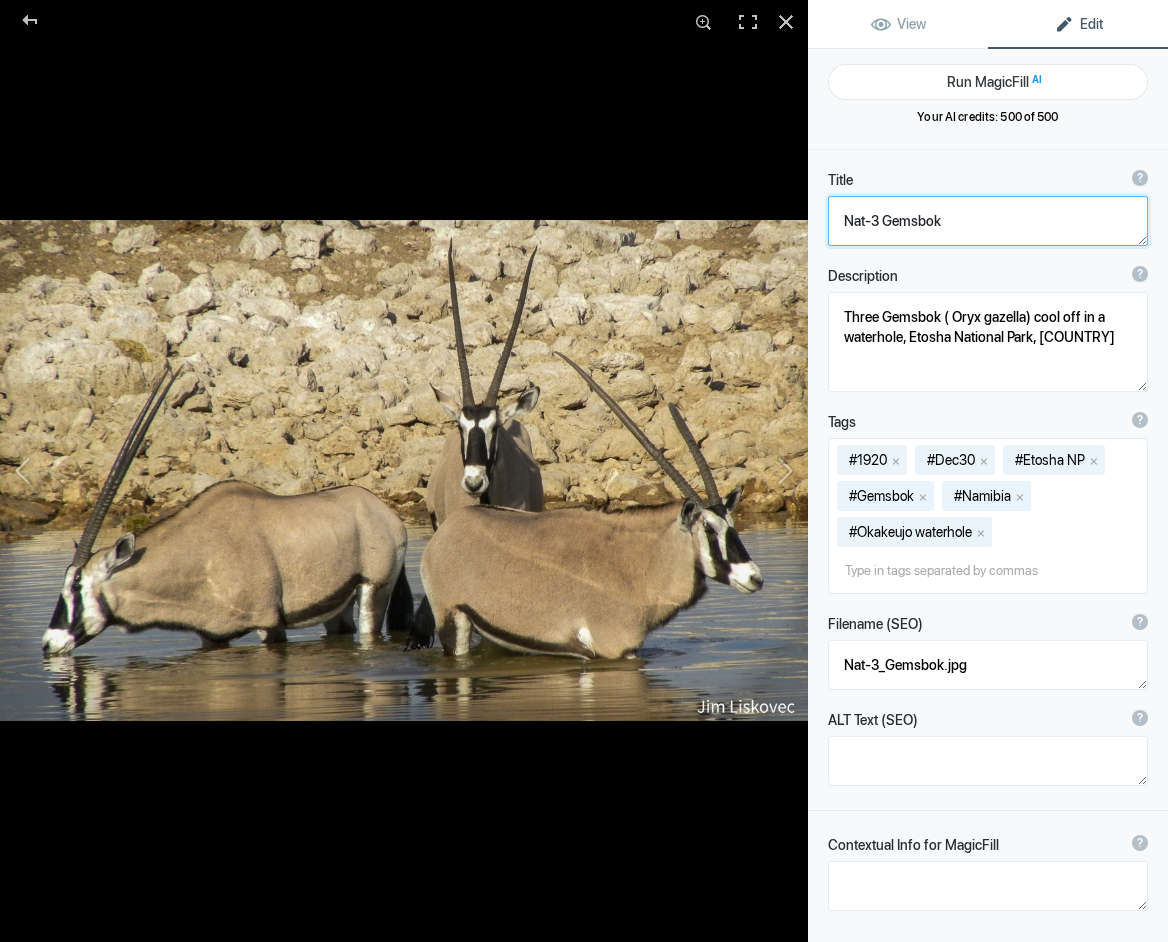 click 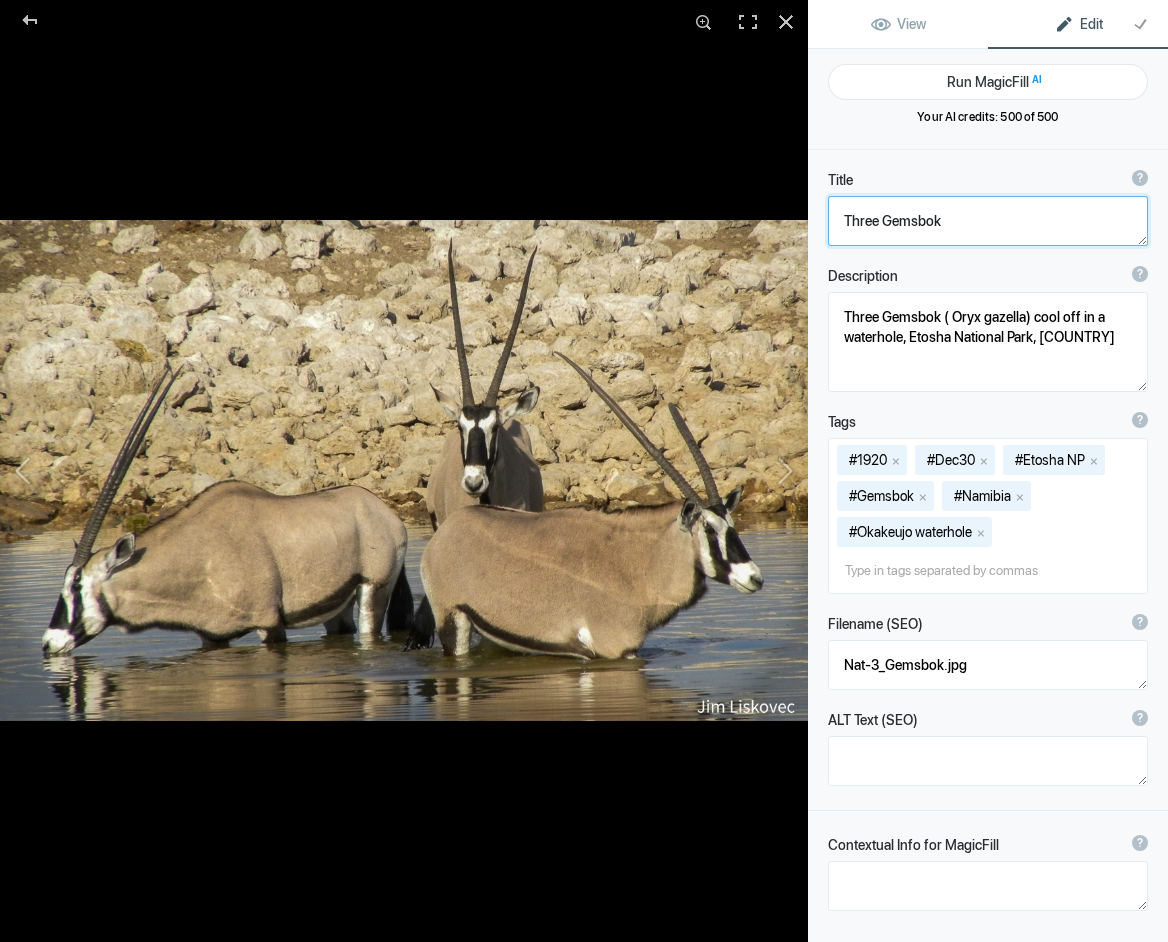 click 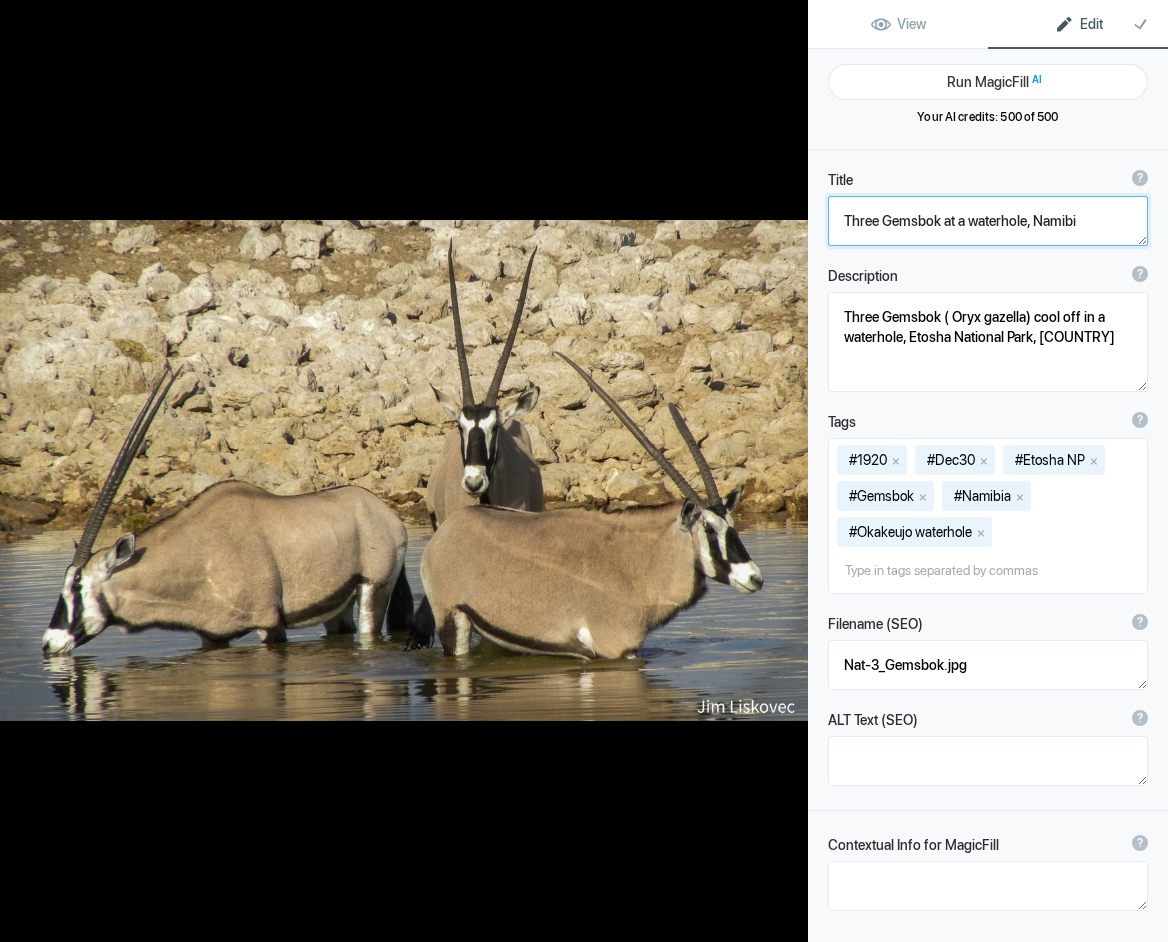 type on "Three Gemsbok at a waterhole, Namibia" 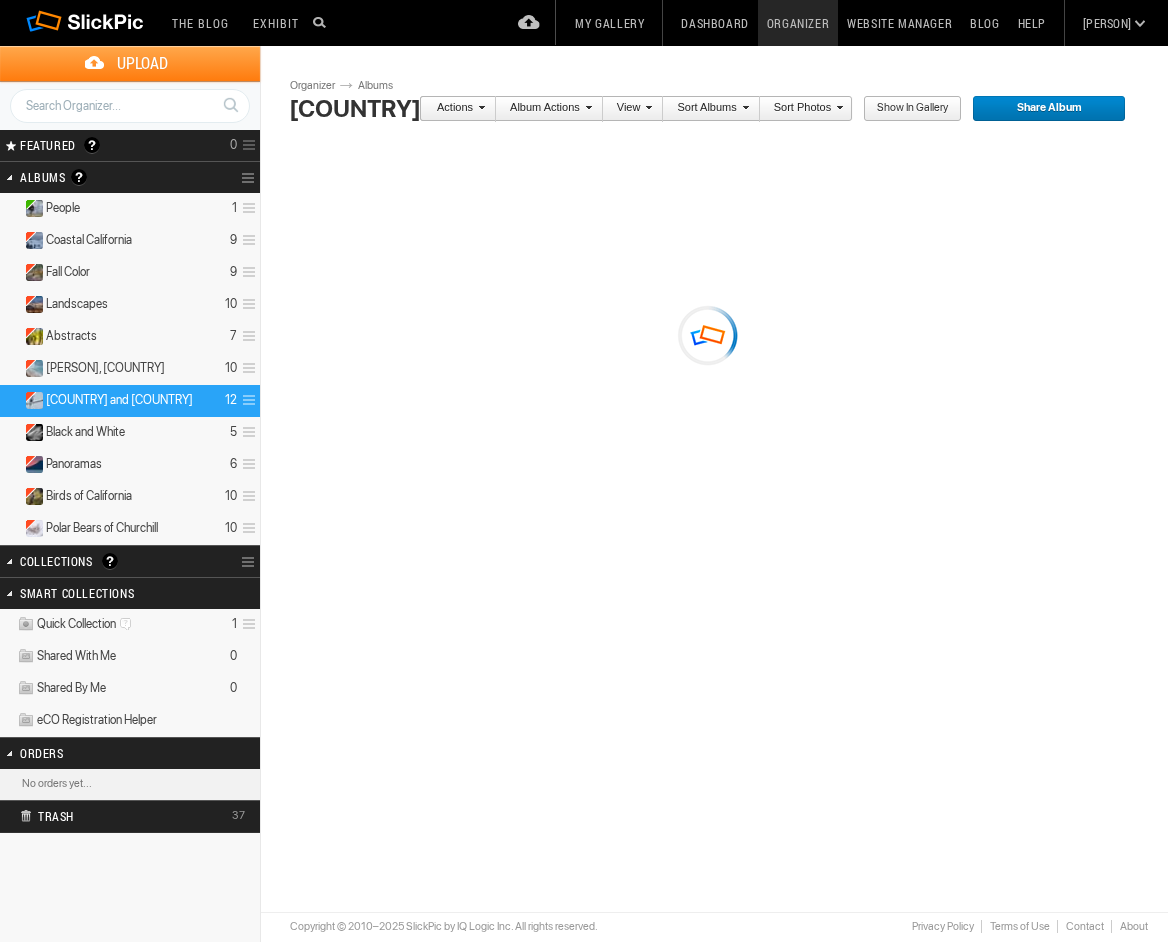 scroll, scrollTop: 0, scrollLeft: 0, axis: both 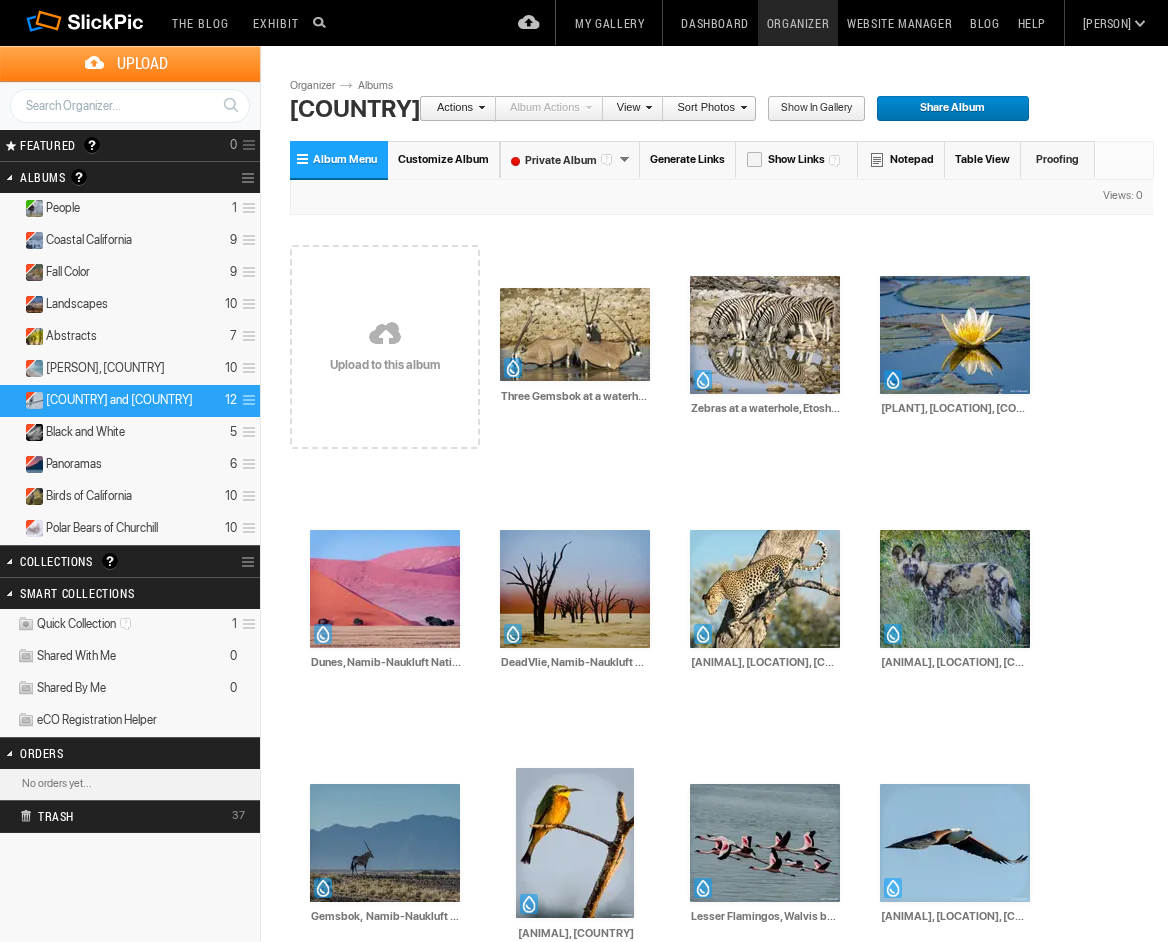 click on "Upload" at bounding box center [142, 63] 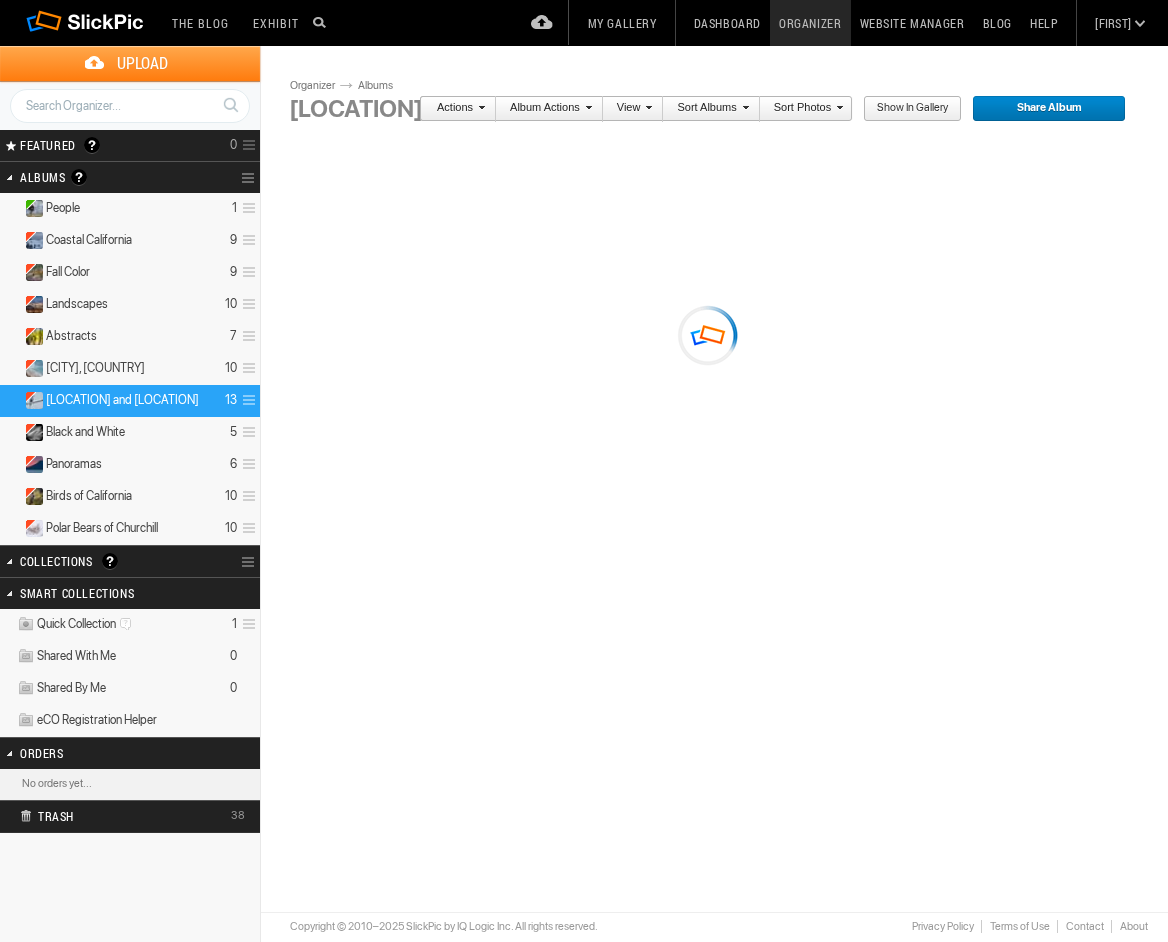 scroll, scrollTop: 0, scrollLeft: 0, axis: both 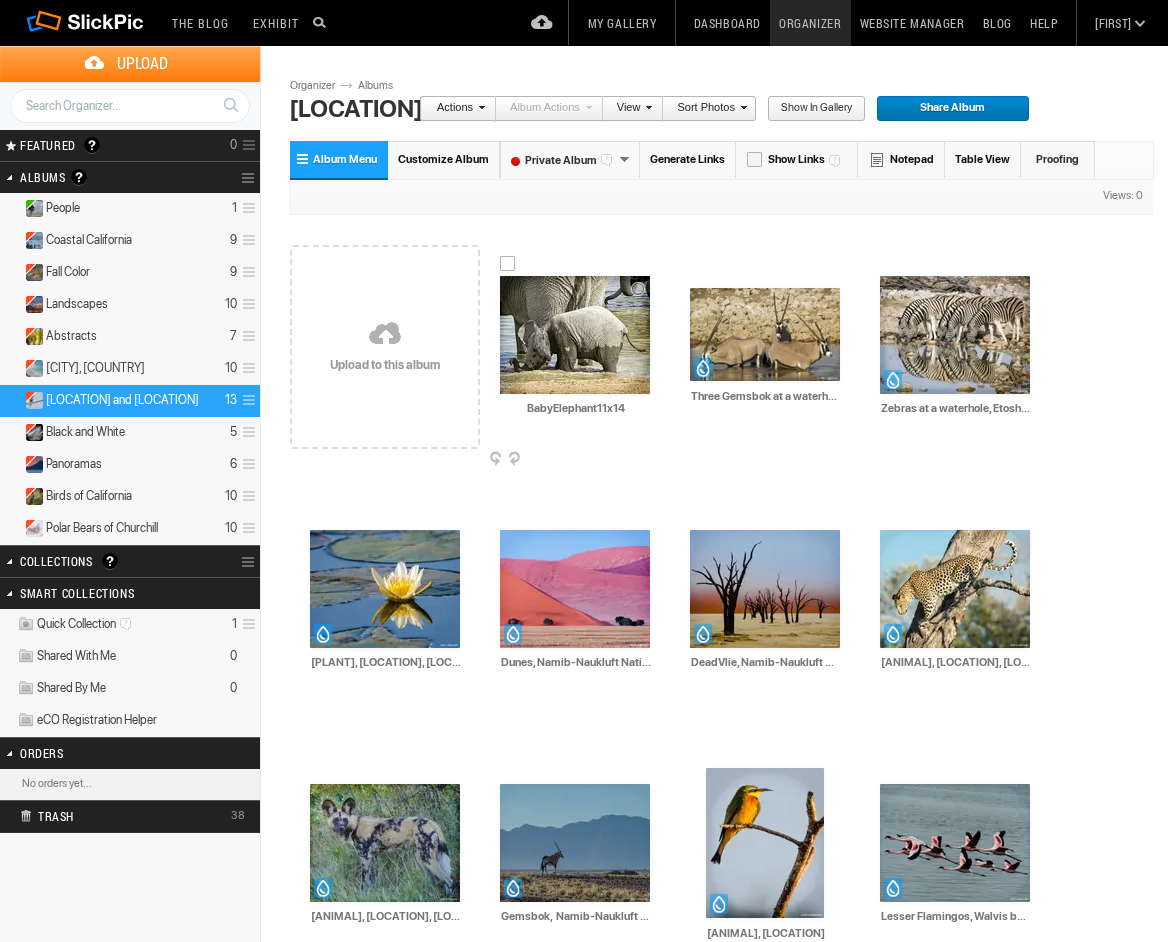 click at bounding box center [575, 335] 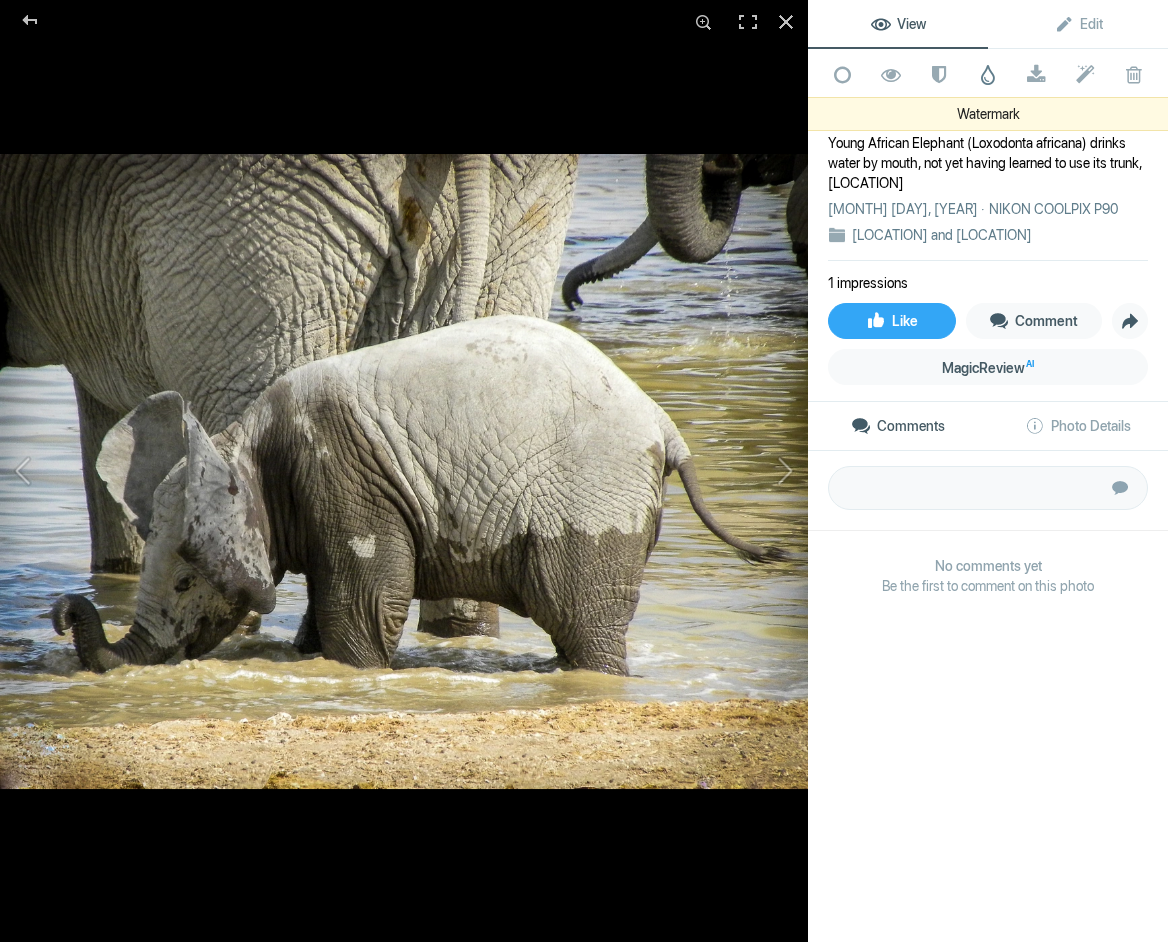 click 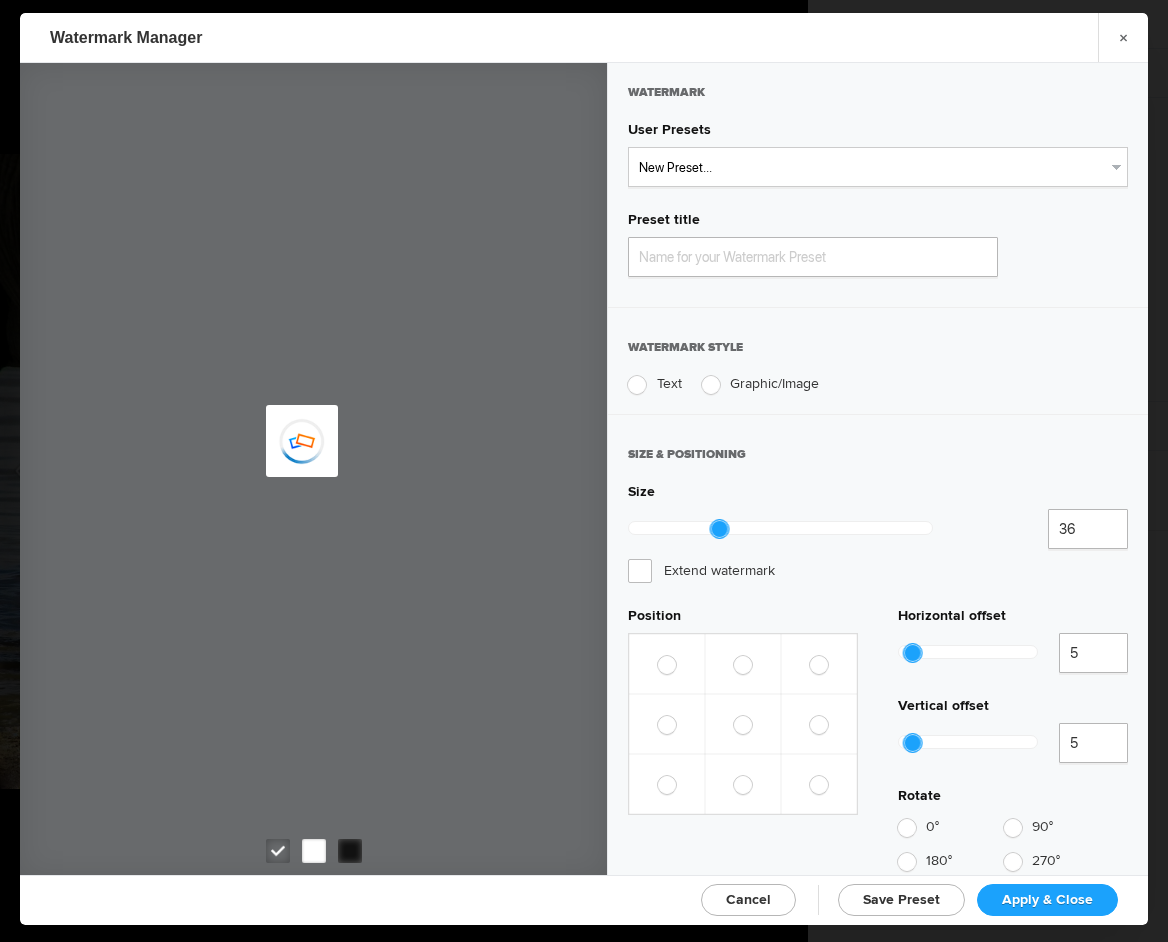 type on "Watermark-8/1/2025" 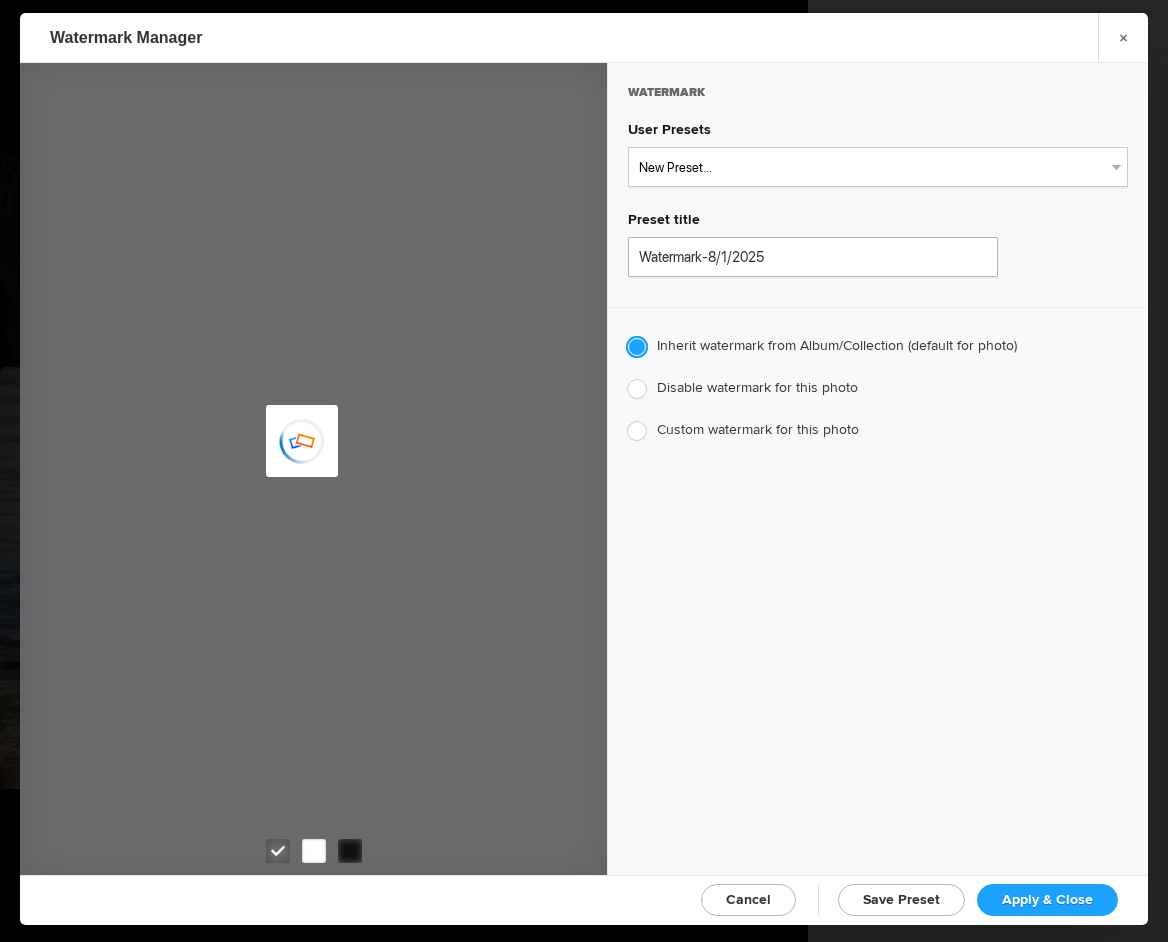 type on "JimLiskovec" 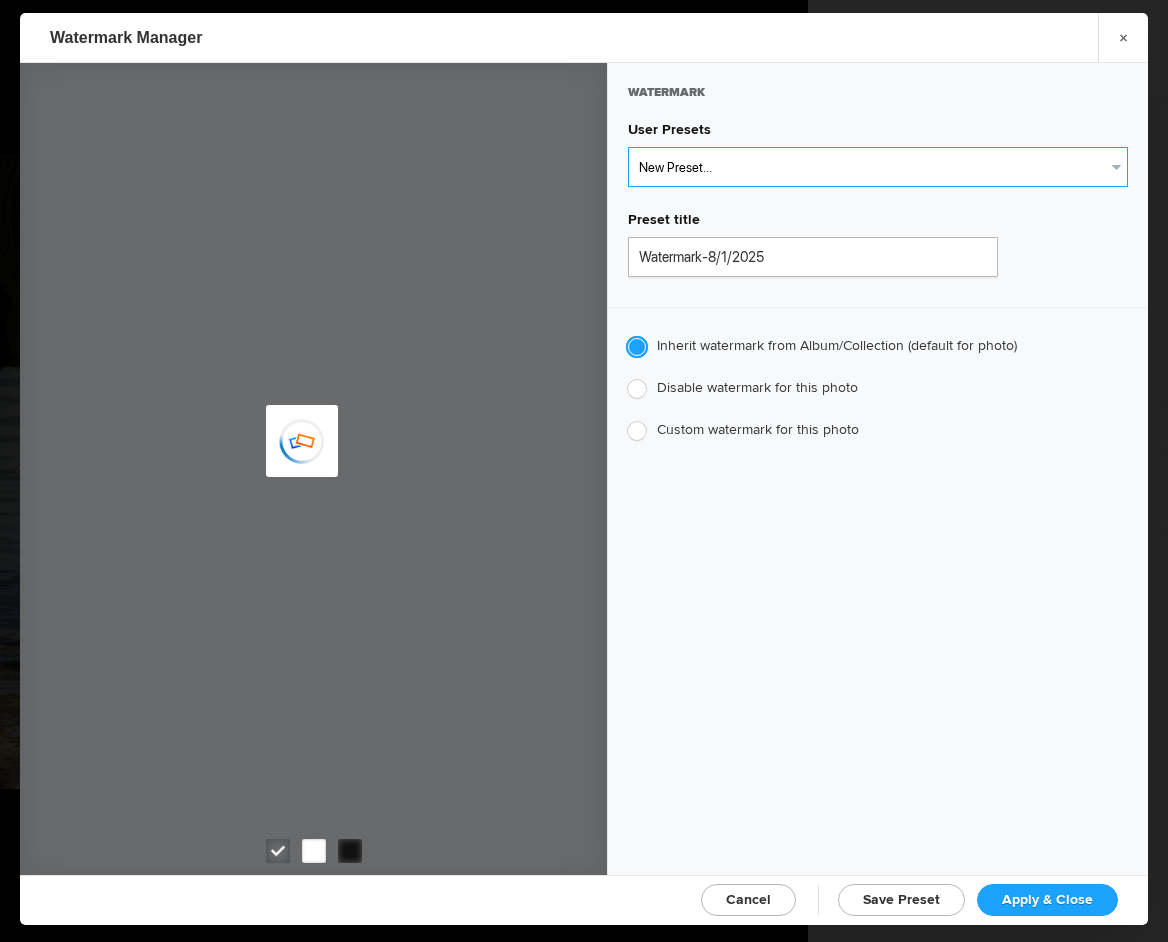 select on "1: Object" 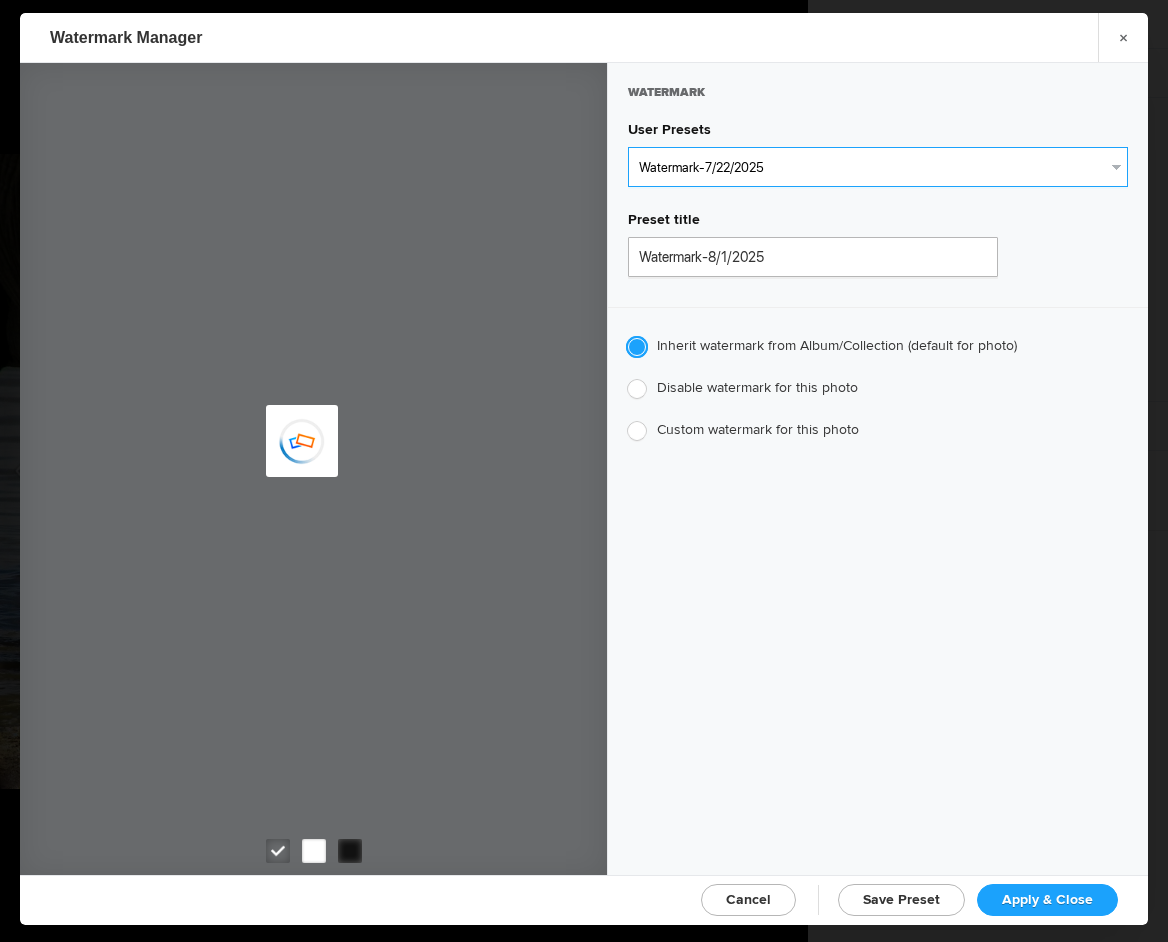 type on "Watermark-7/22/2025" 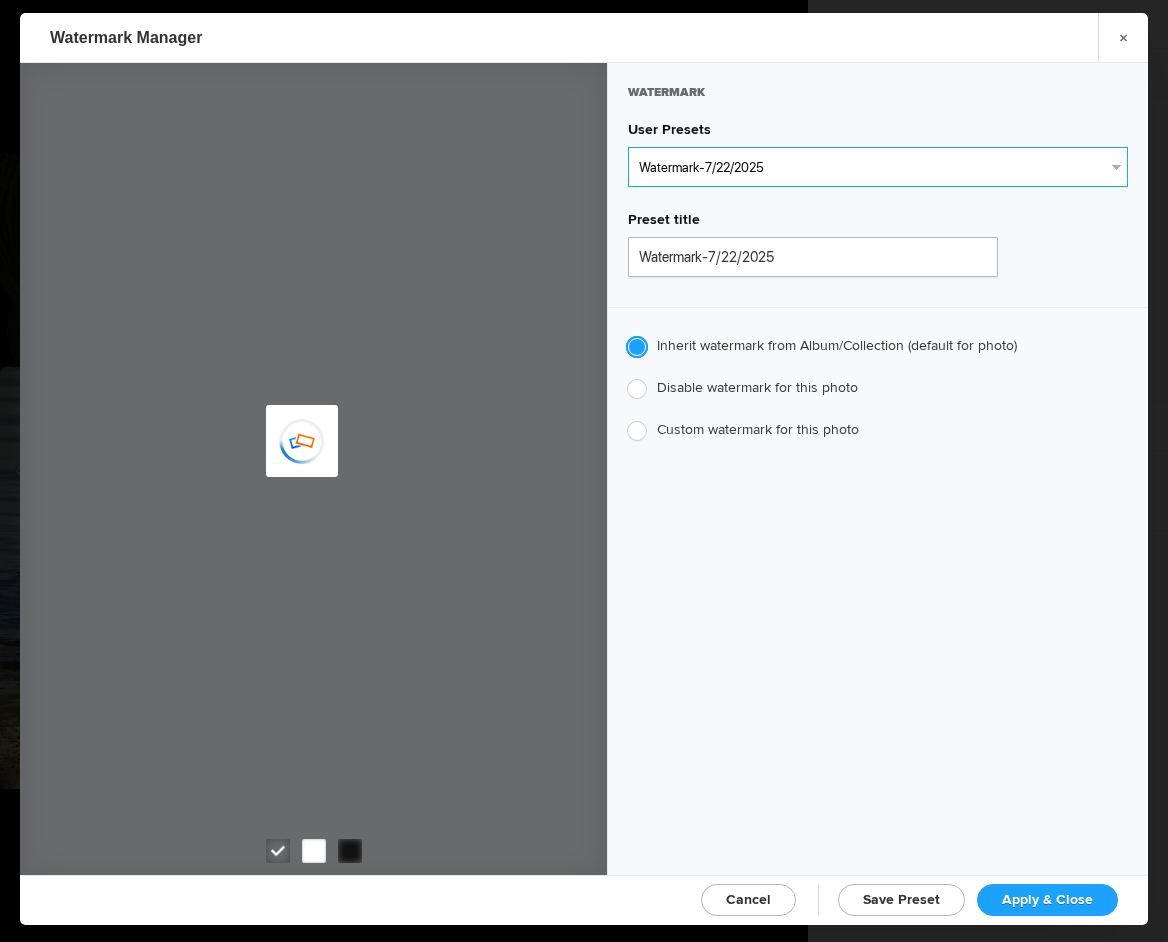 type on "Jim Liskovec" 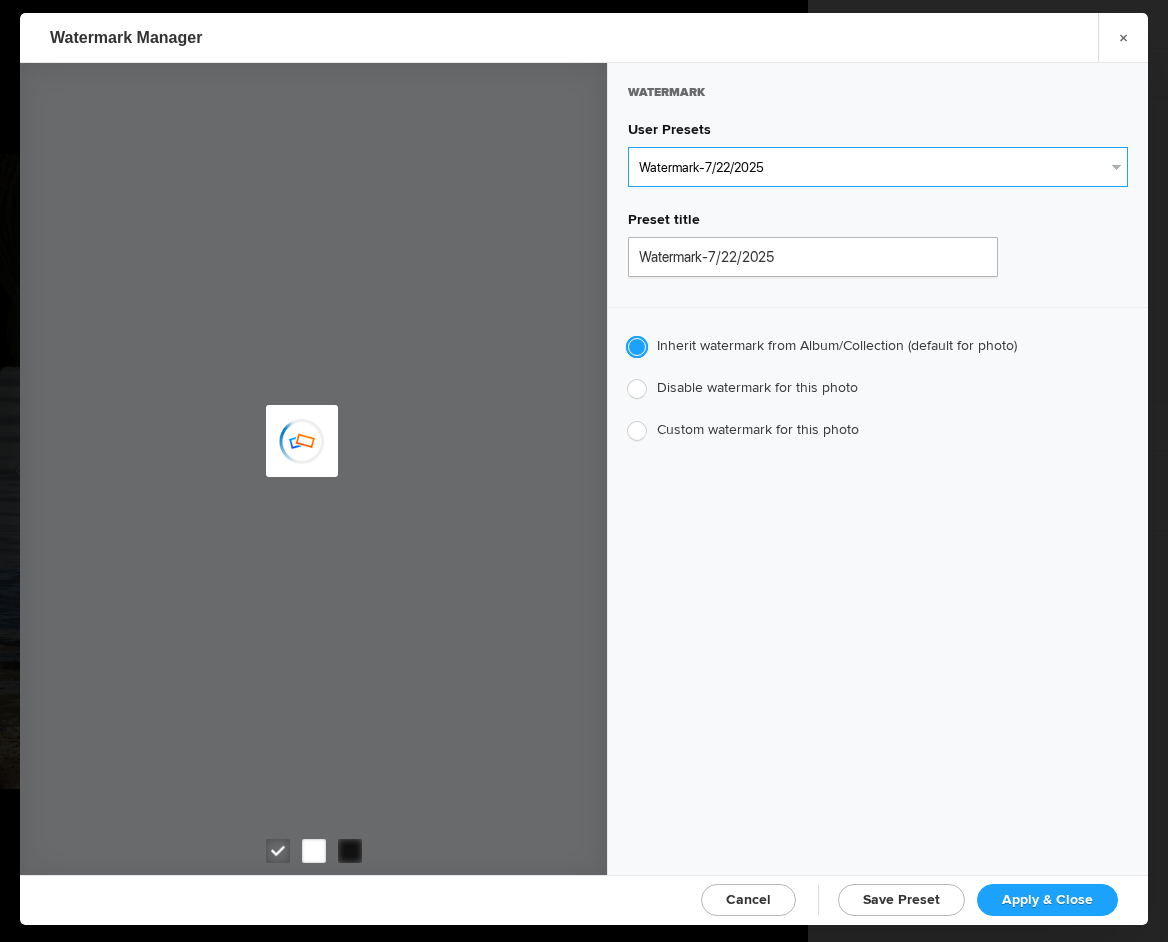 radio on "false" 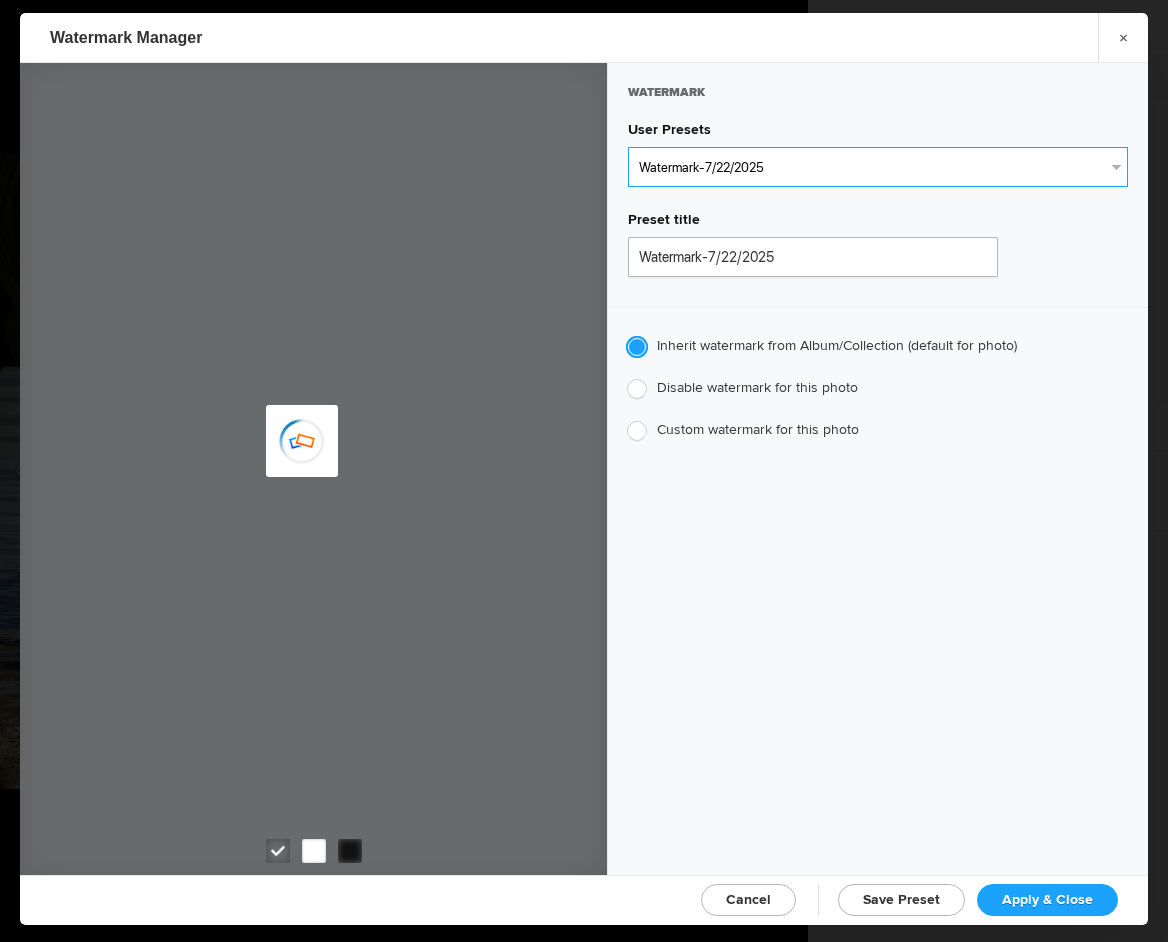 radio on "false" 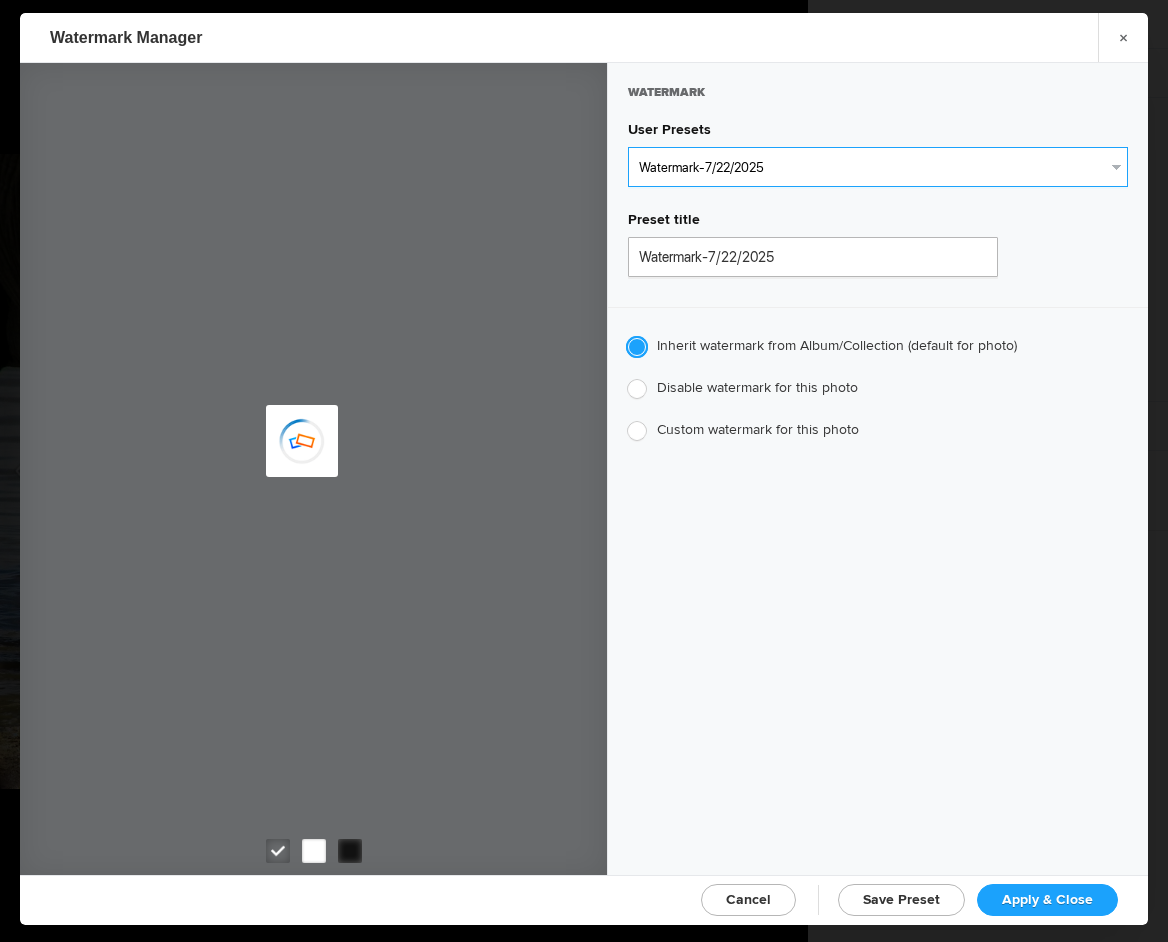radio on "true" 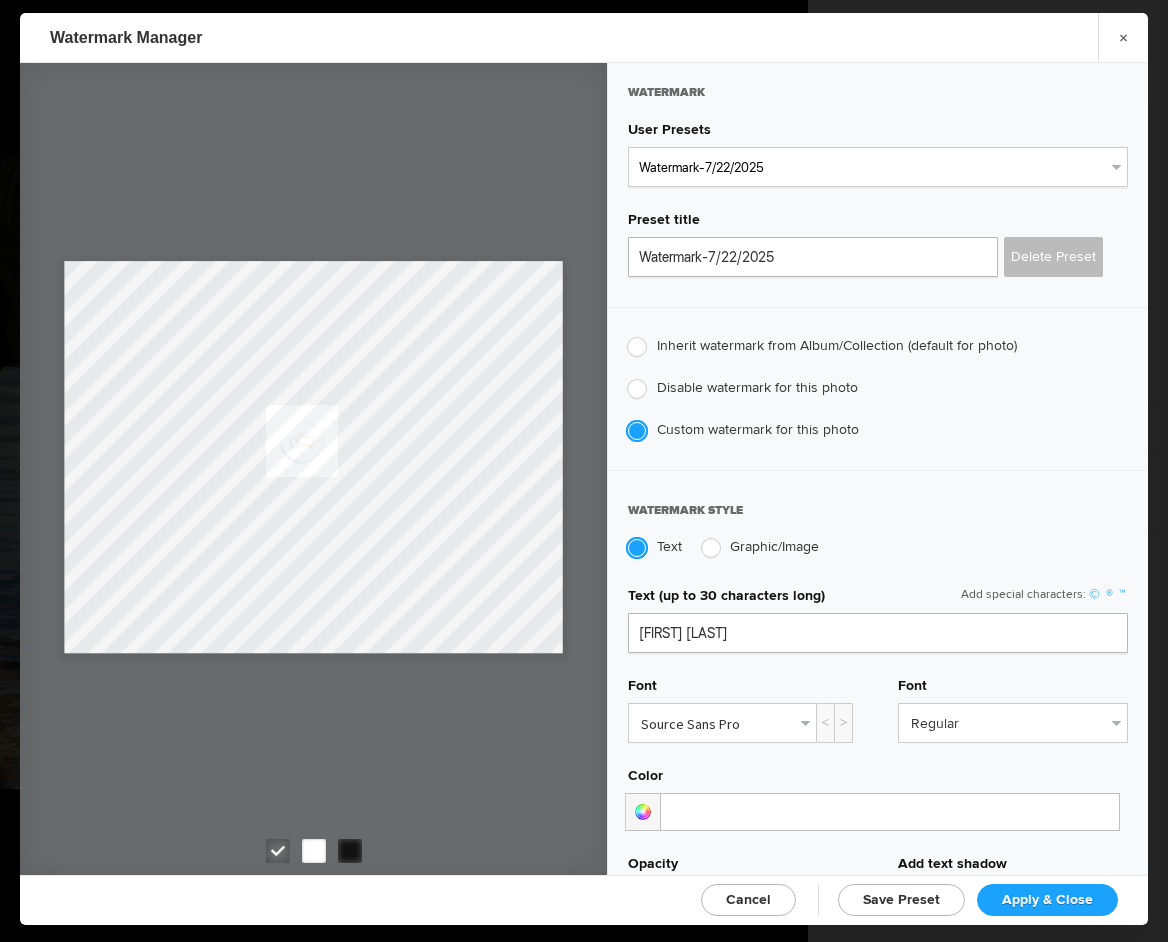 click on "Apply & Close" 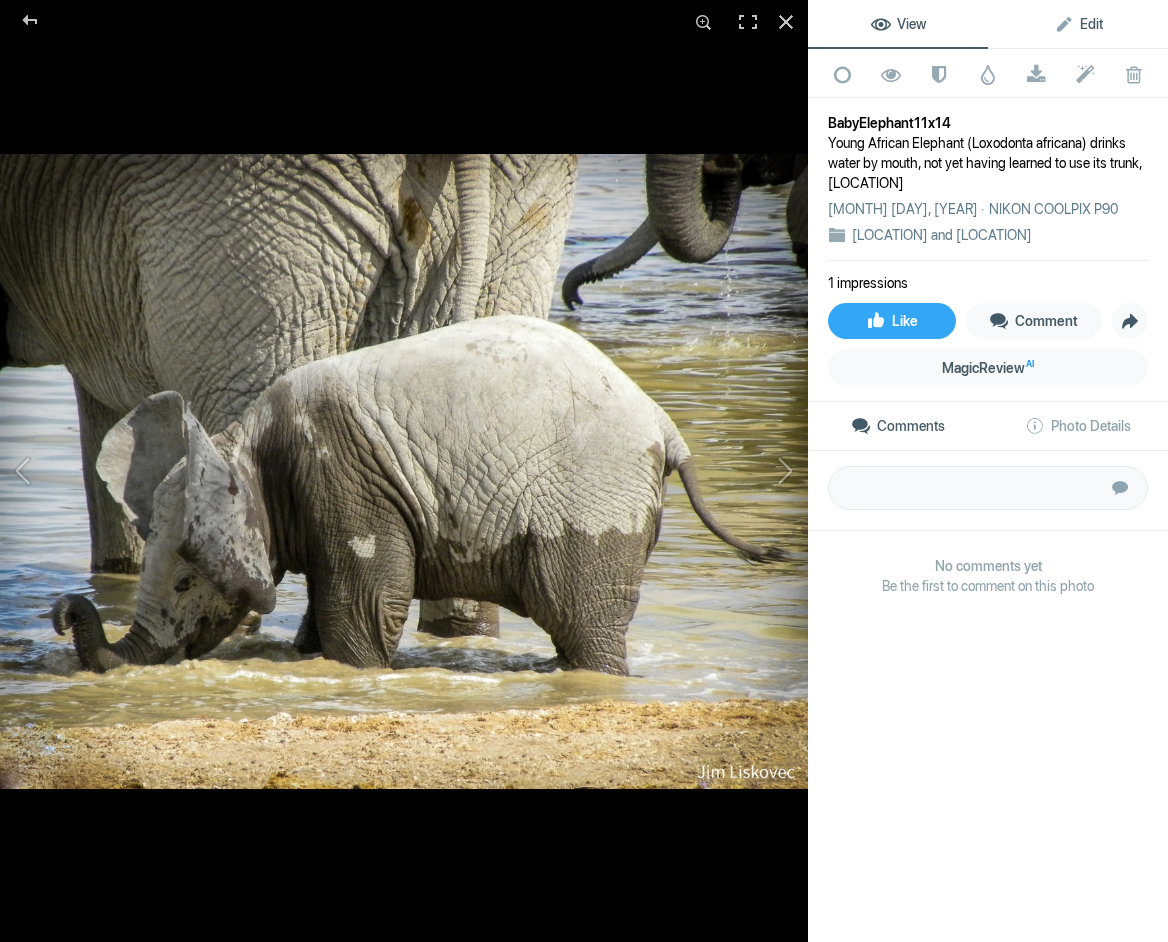 click on "Edit" 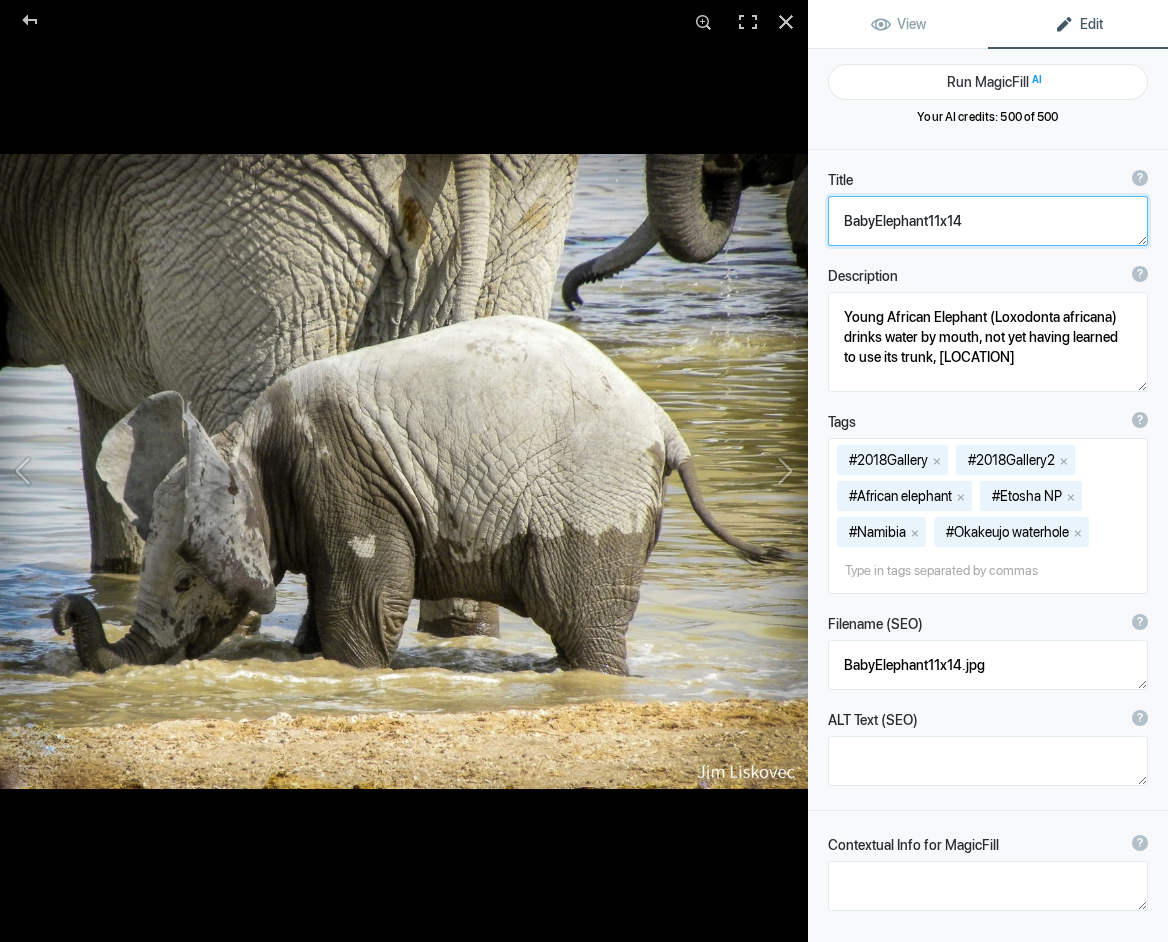 click 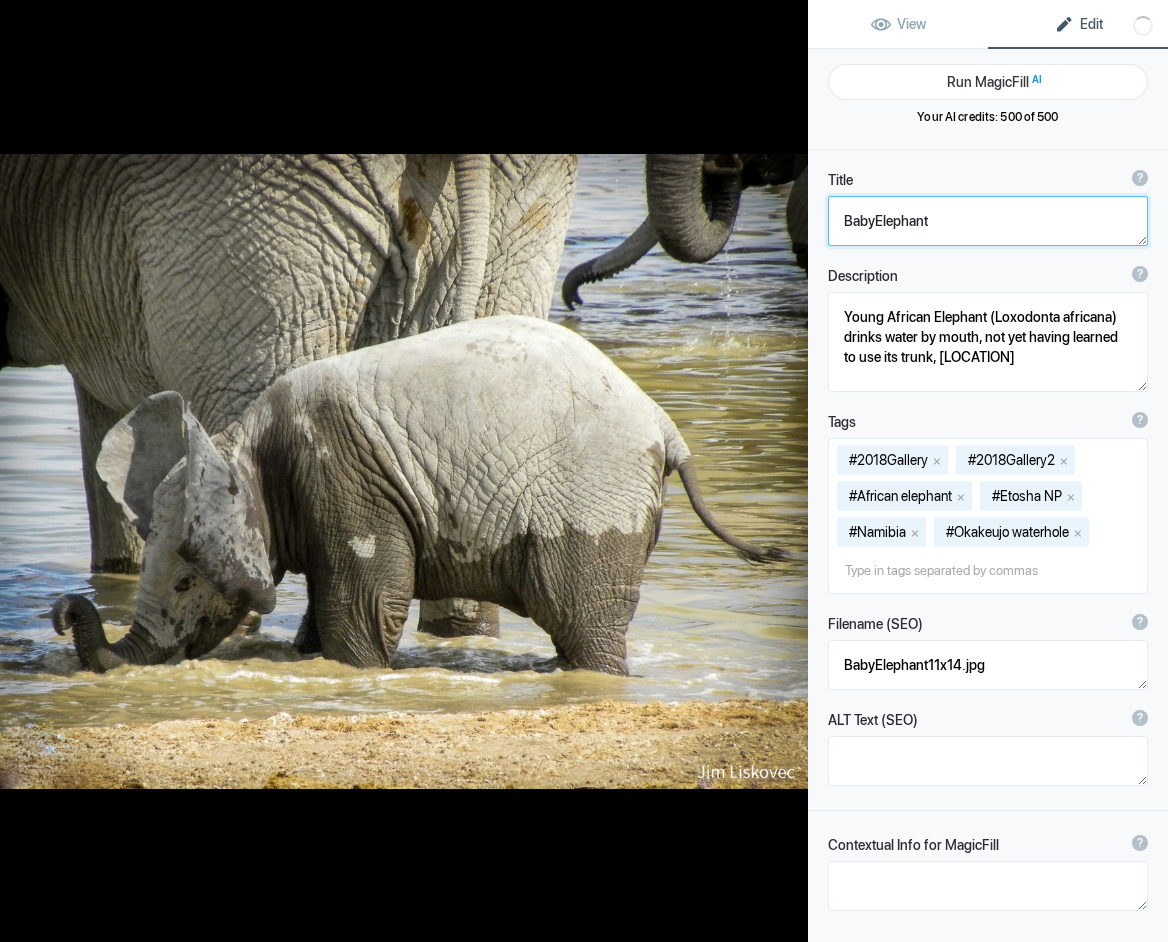 scroll, scrollTop: 7, scrollLeft: 0, axis: vertical 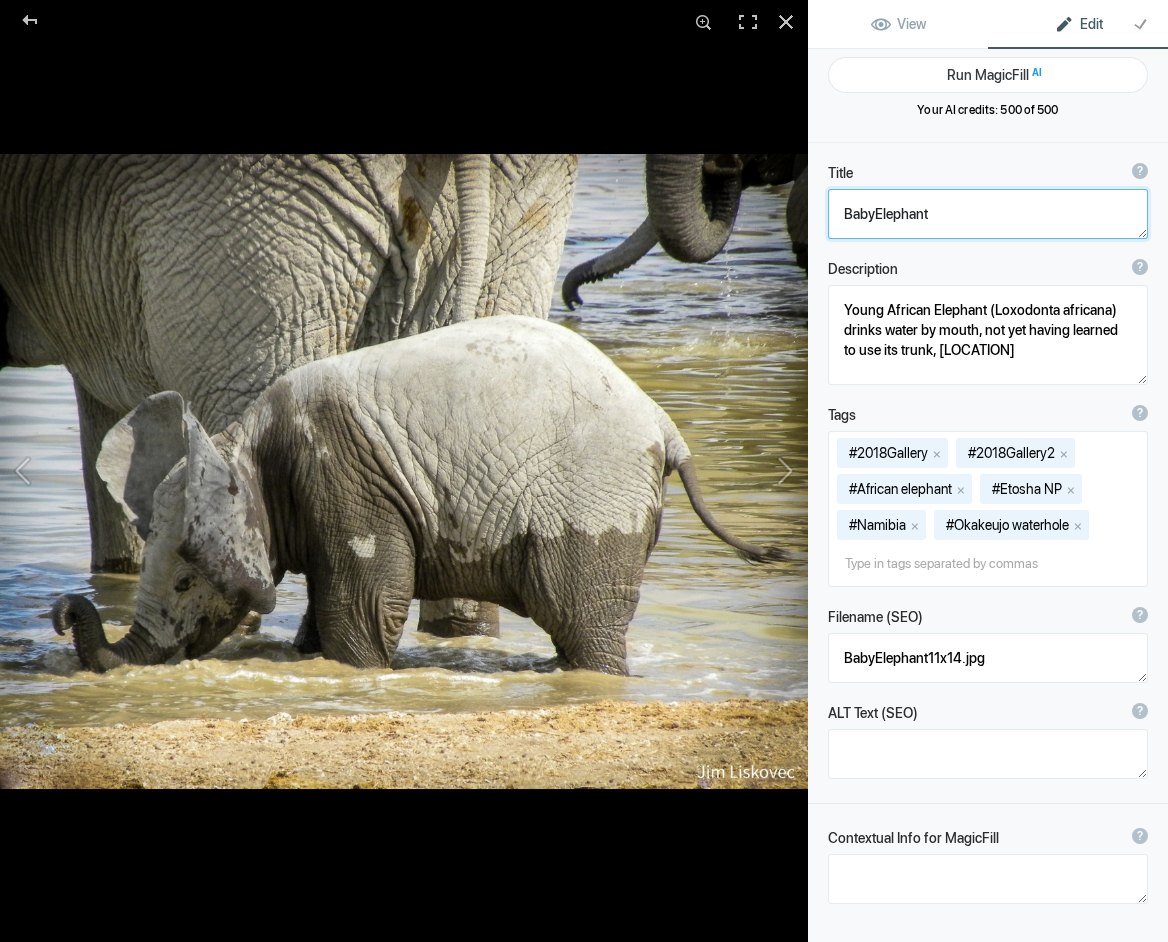 click 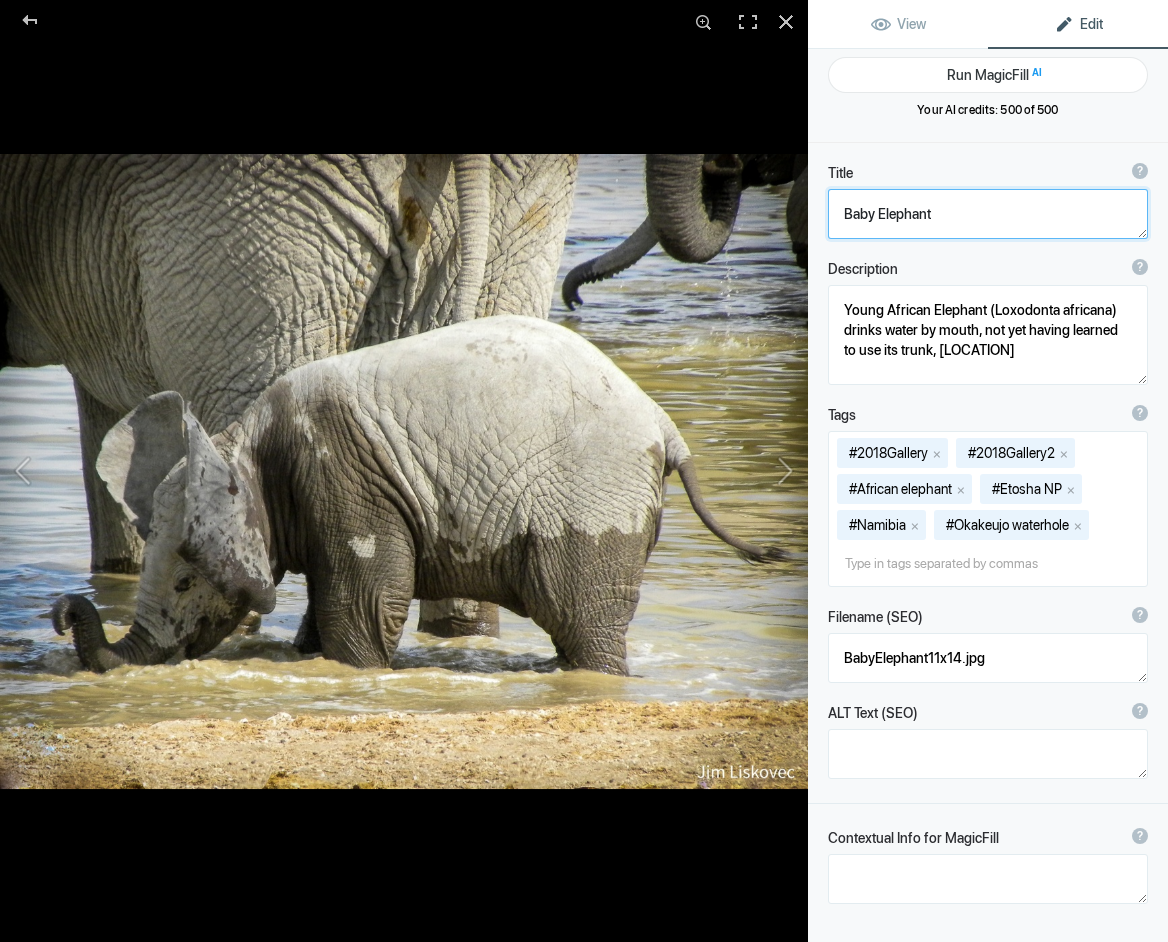 click 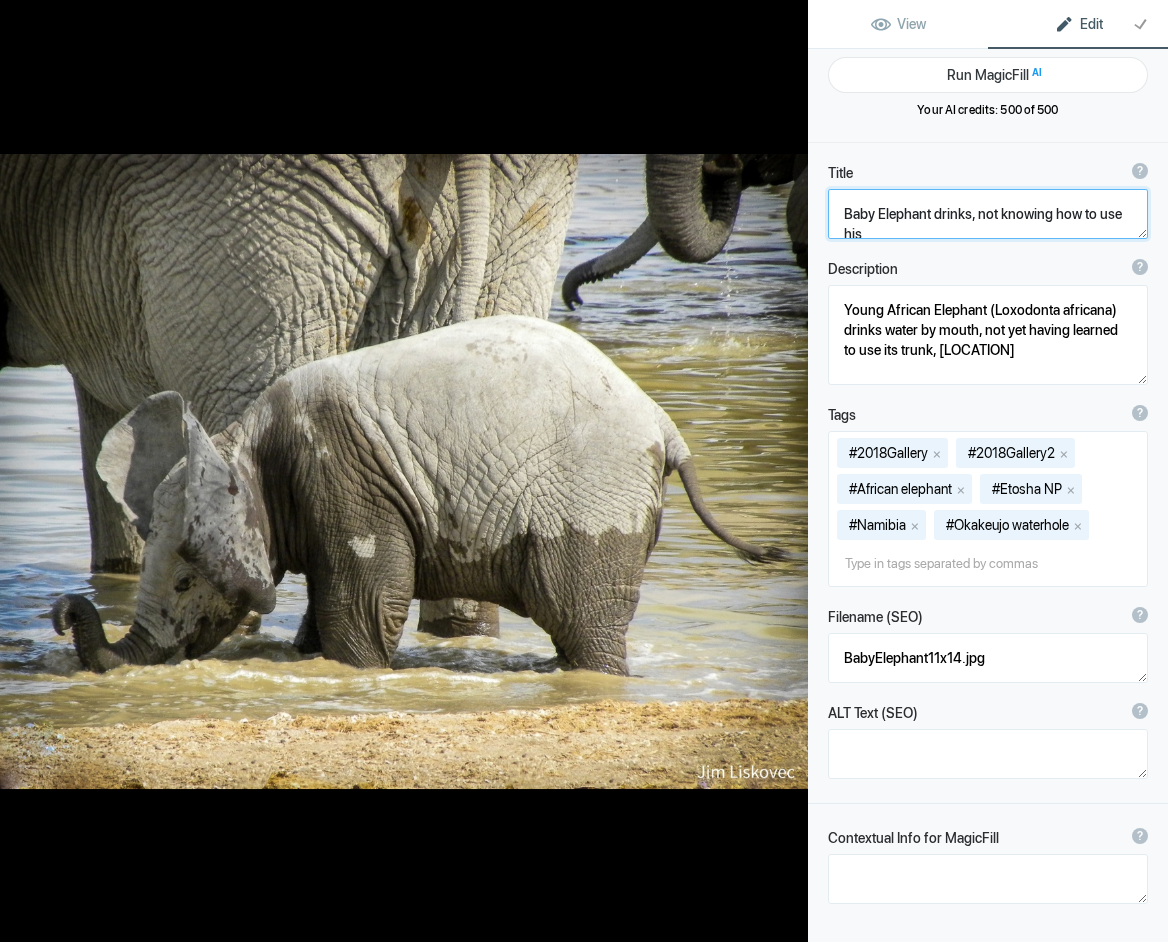 scroll, scrollTop: 2, scrollLeft: 0, axis: vertical 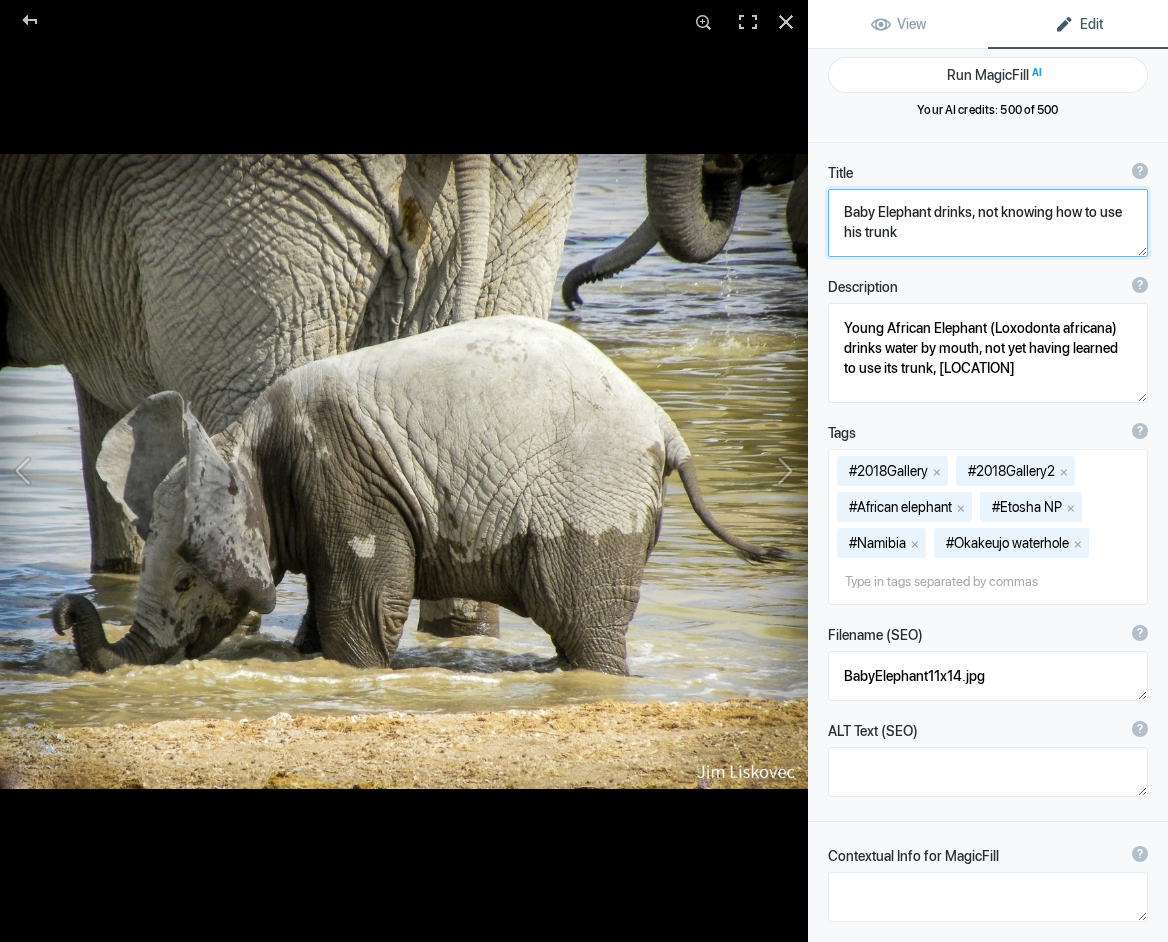 click 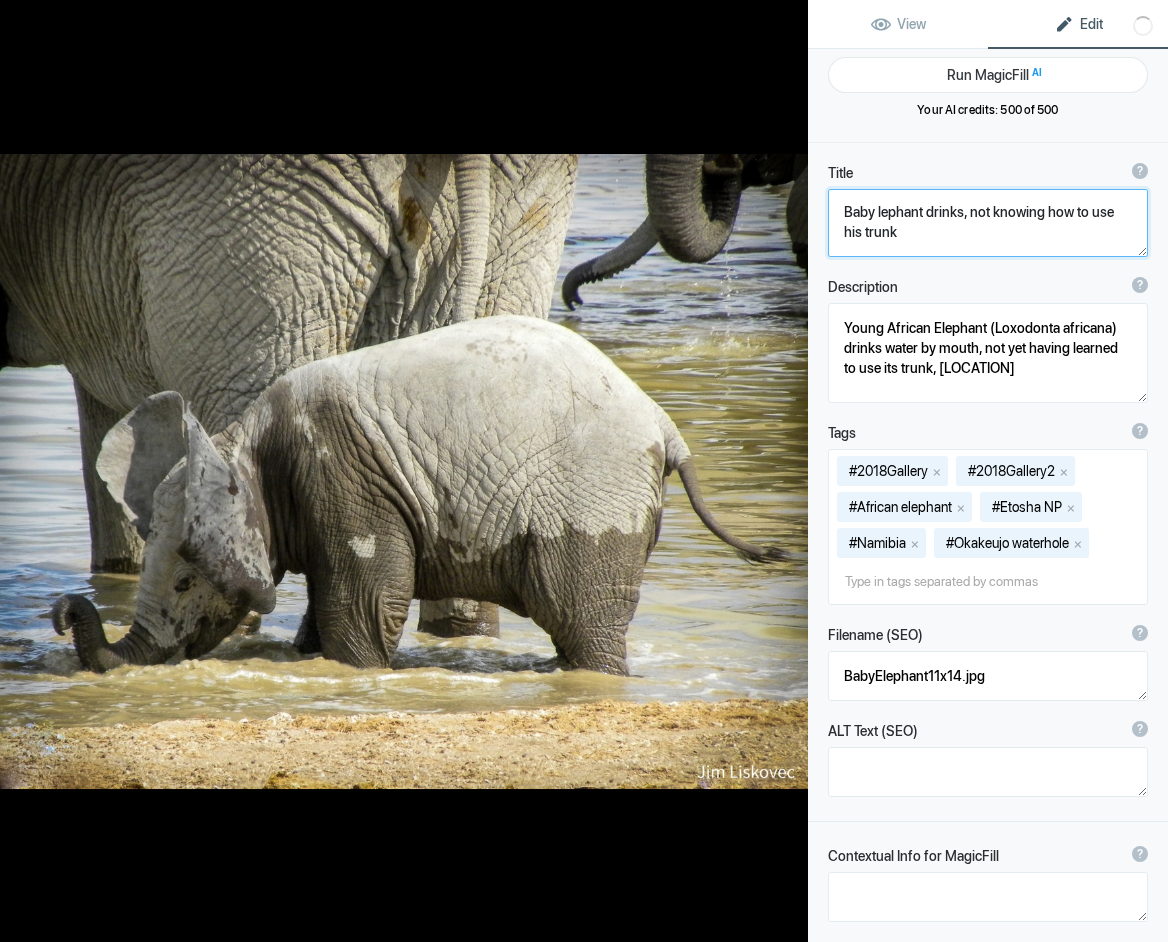 type on "Baby elephant drinks, not knowing how to use his trunk" 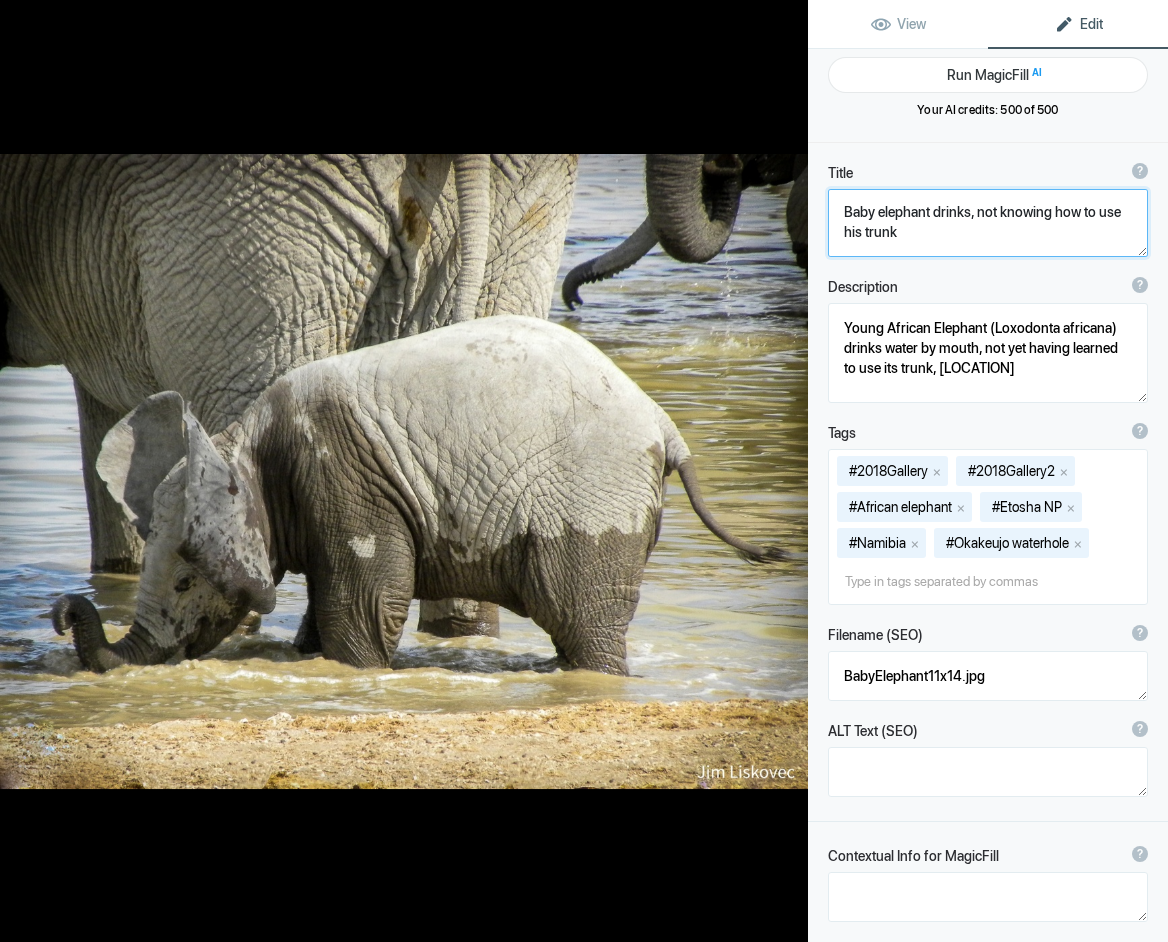 scroll, scrollTop: 1, scrollLeft: 0, axis: vertical 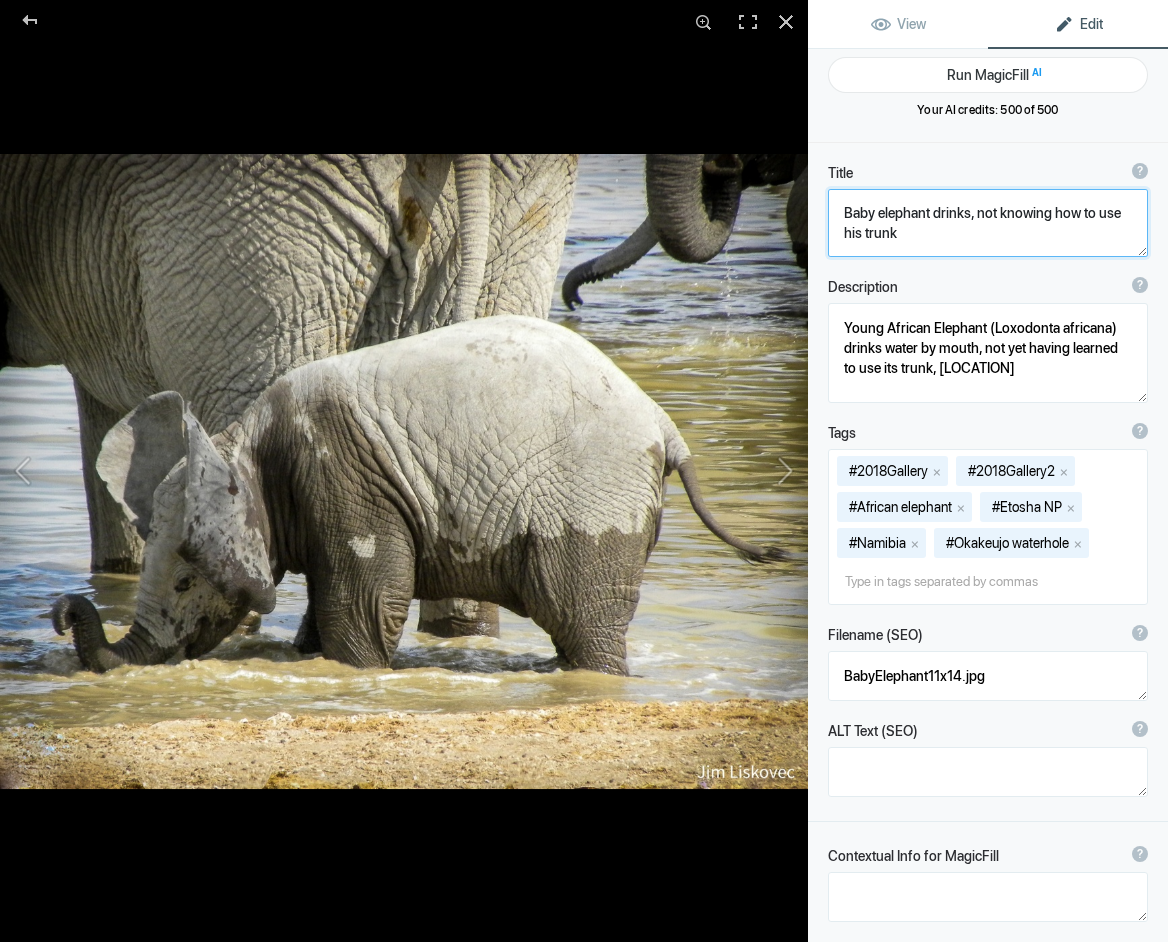 click 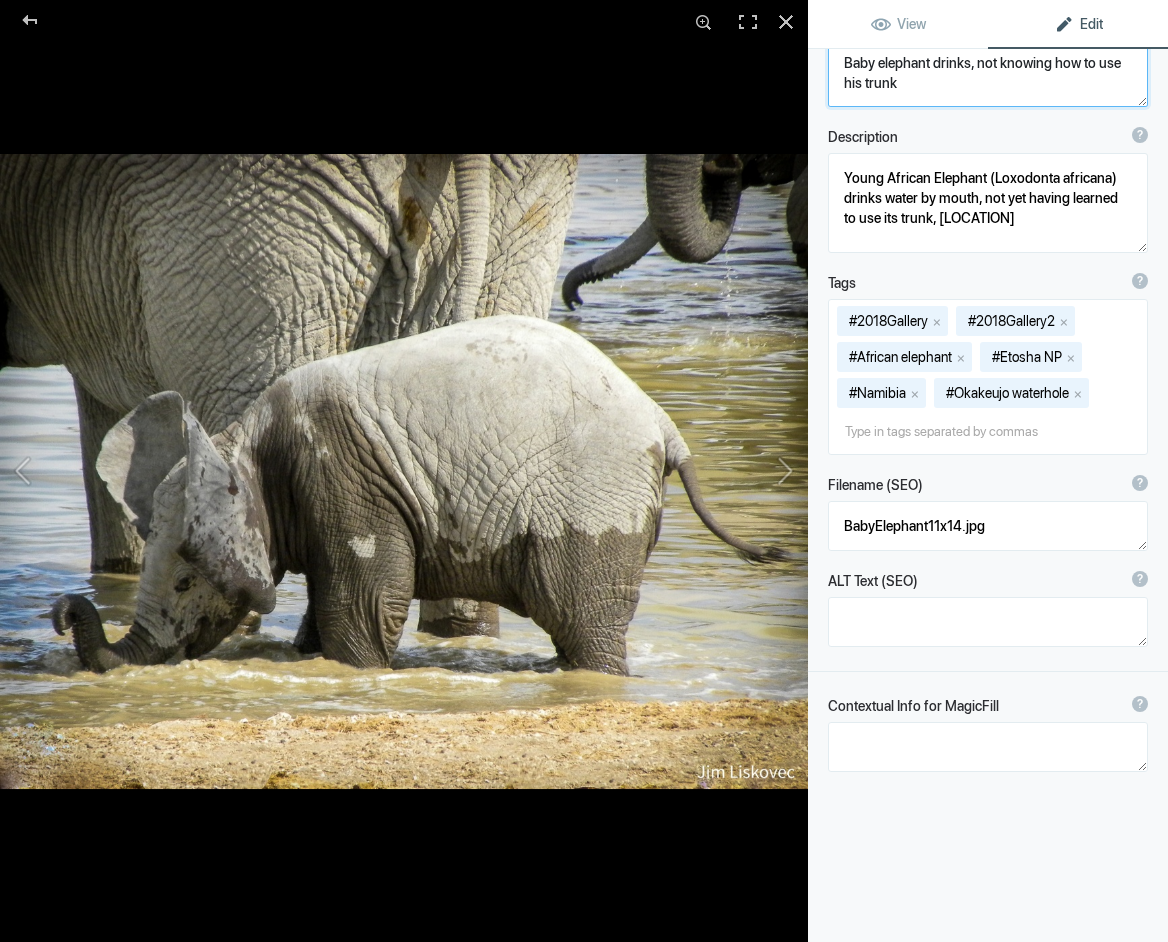 scroll, scrollTop: 157, scrollLeft: 0, axis: vertical 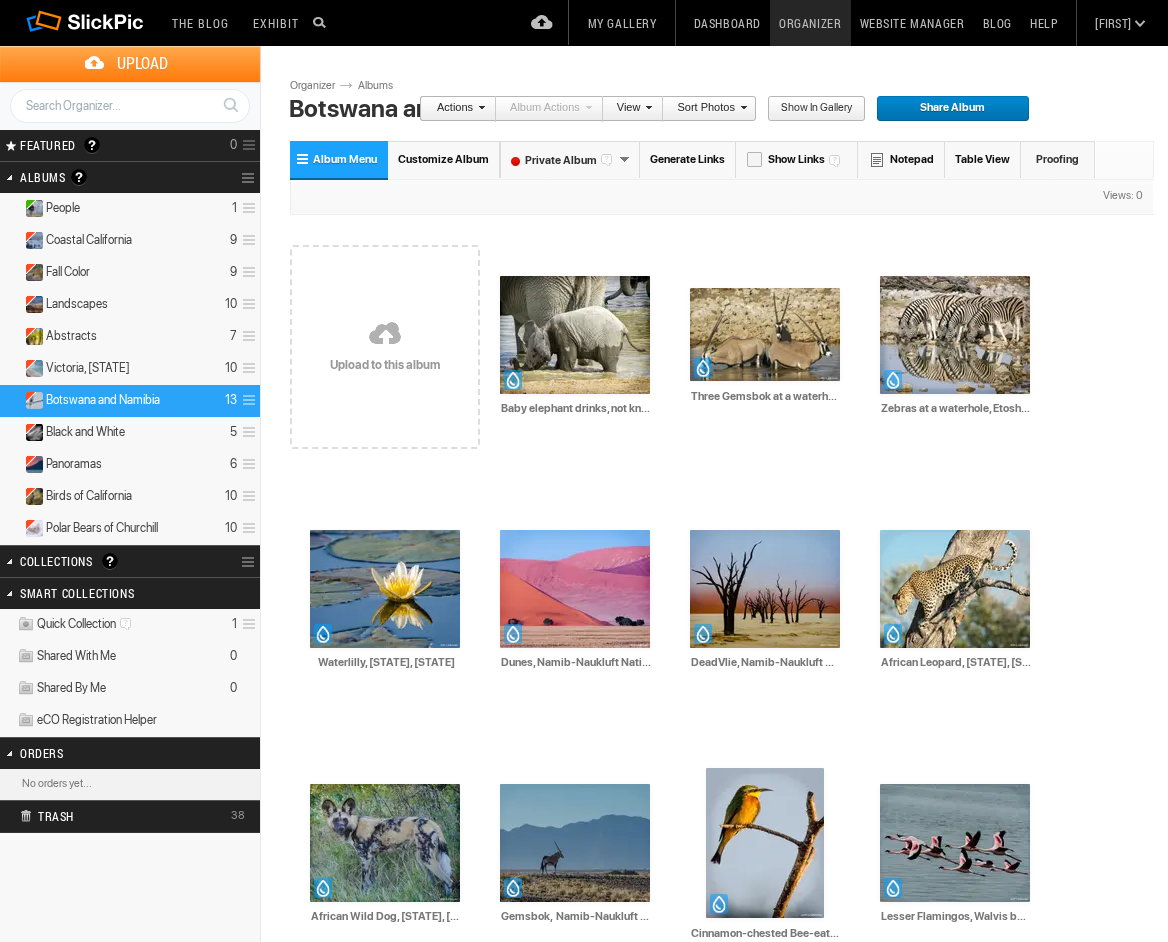 click on "Upload" at bounding box center (142, 63) 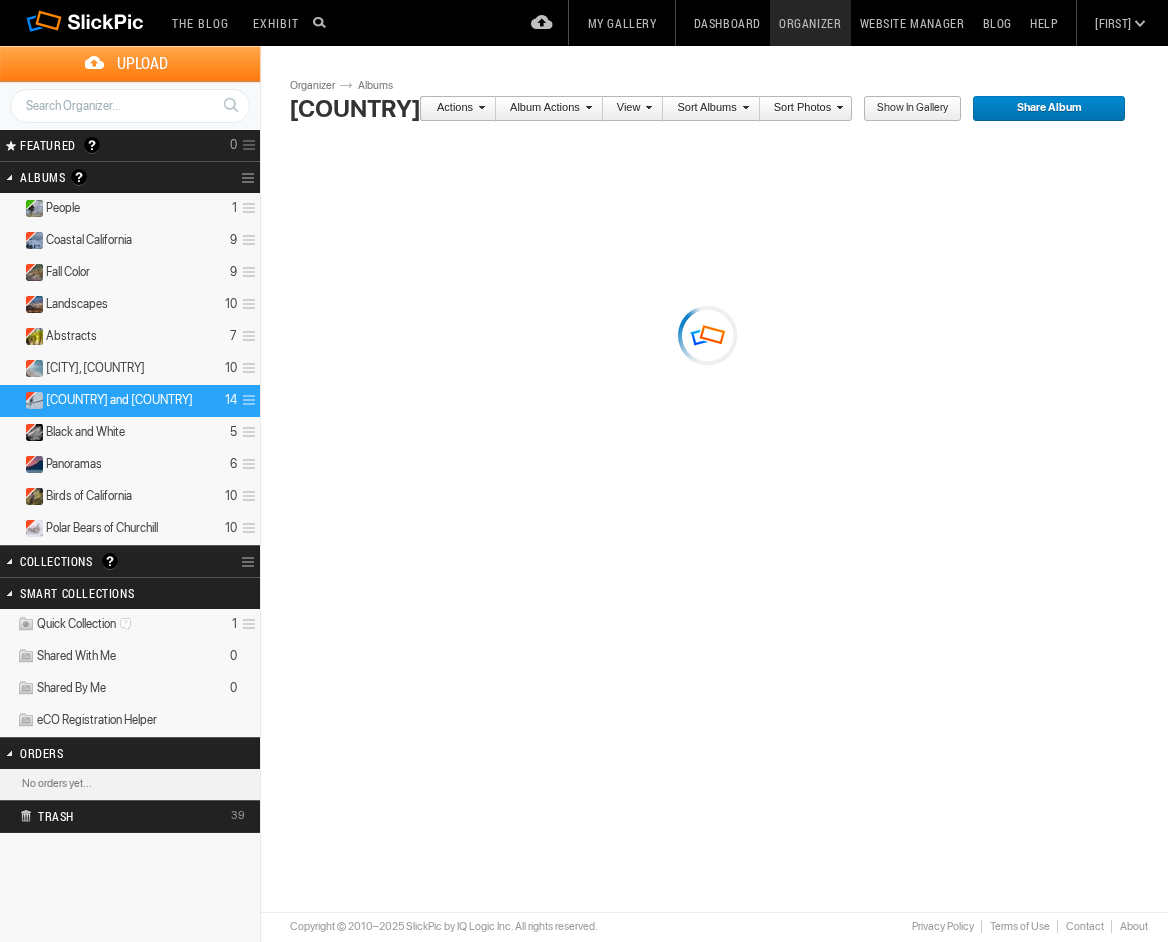 scroll, scrollTop: 0, scrollLeft: 0, axis: both 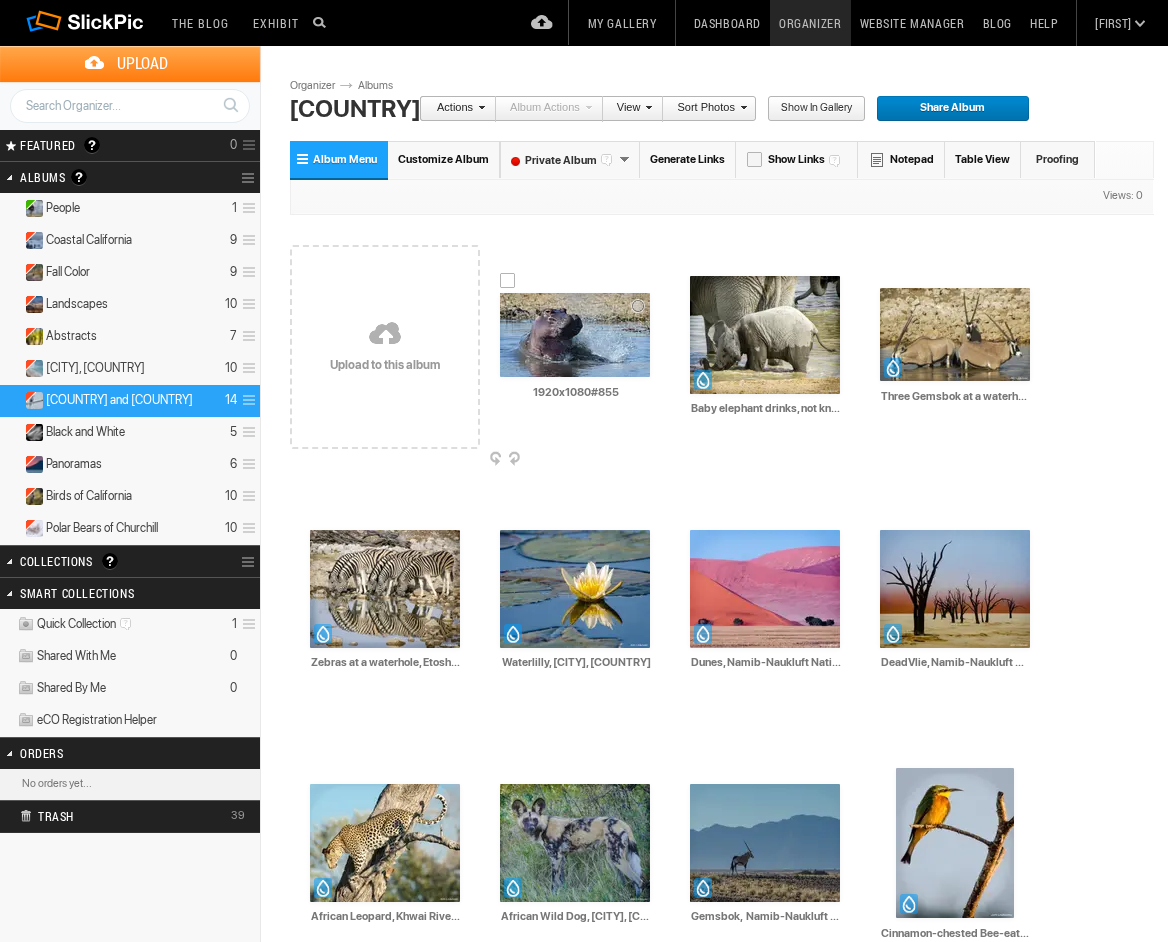 click at bounding box center (575, 335) 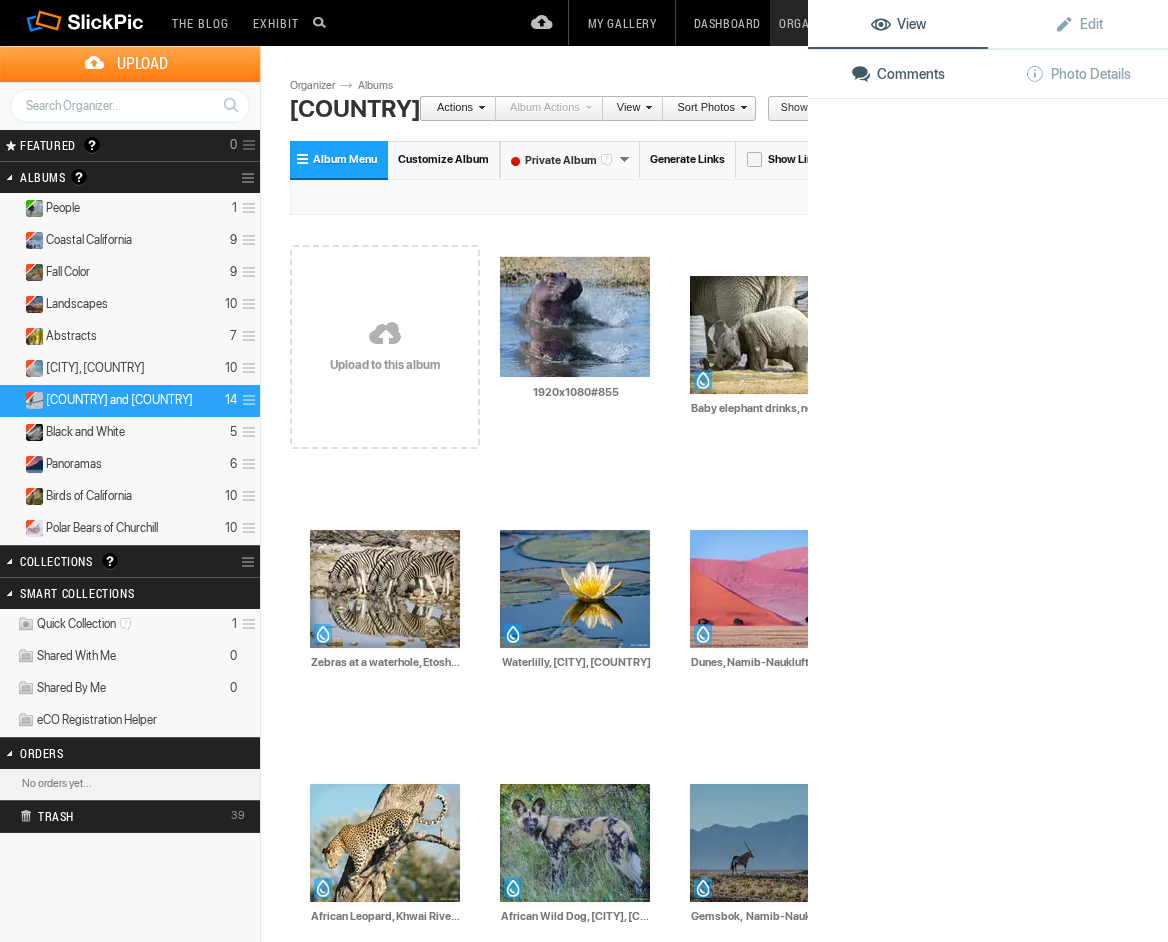 click 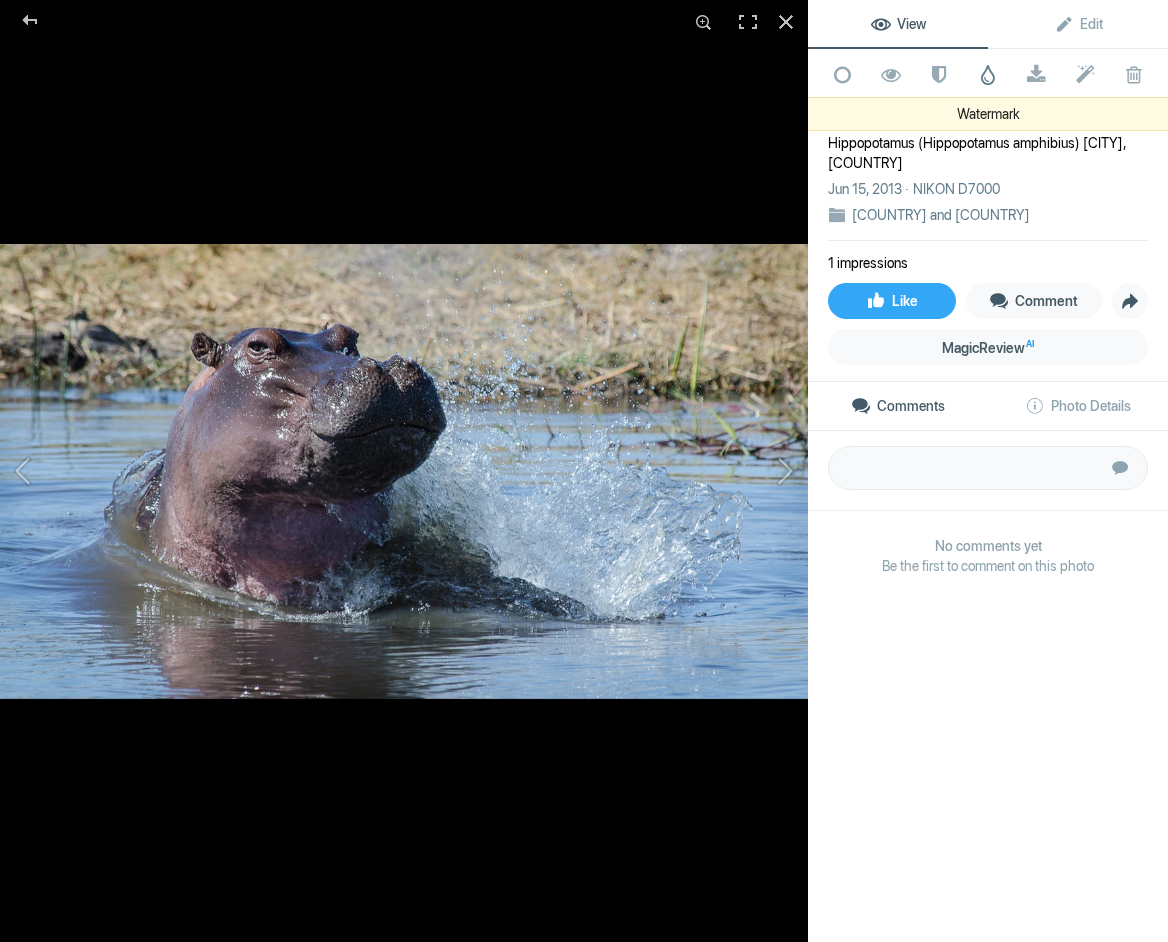 click 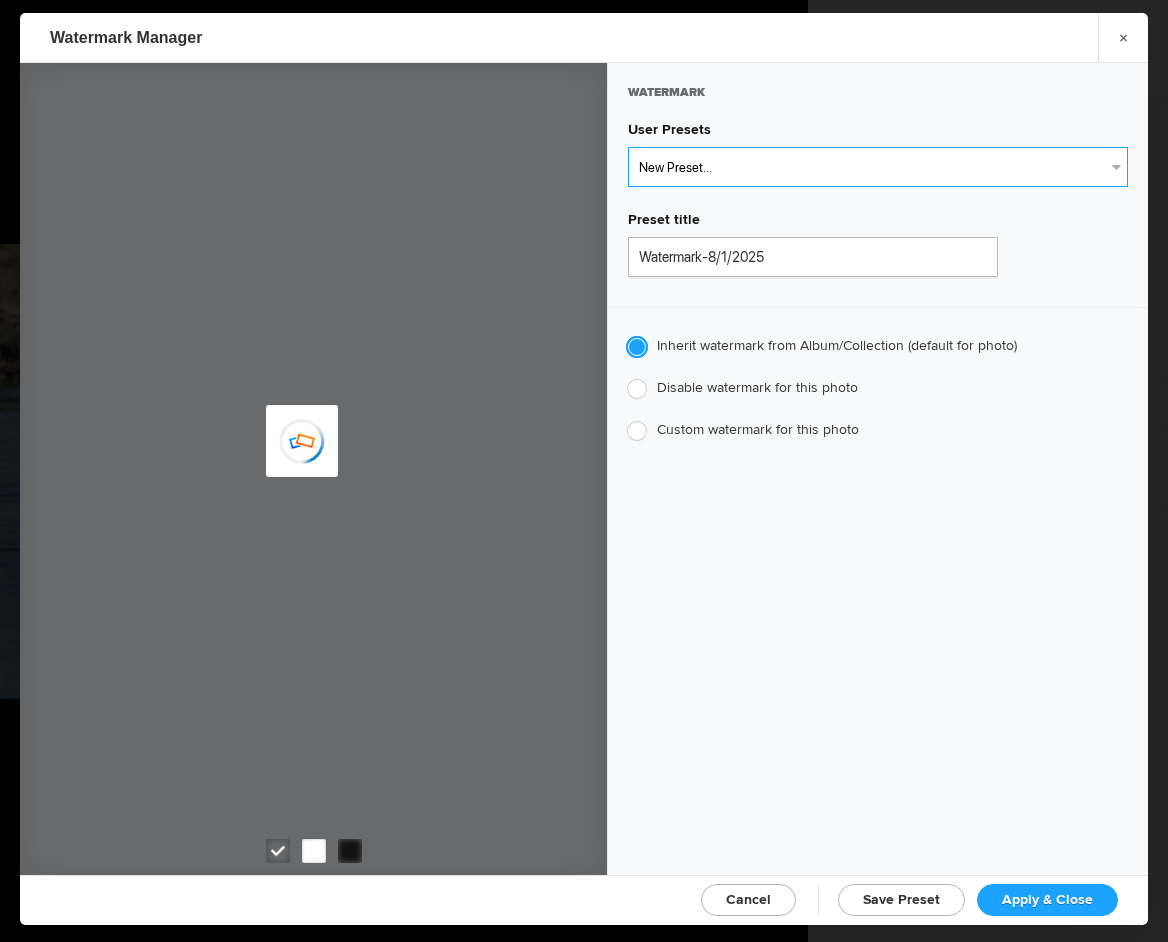 select on "1: Object" 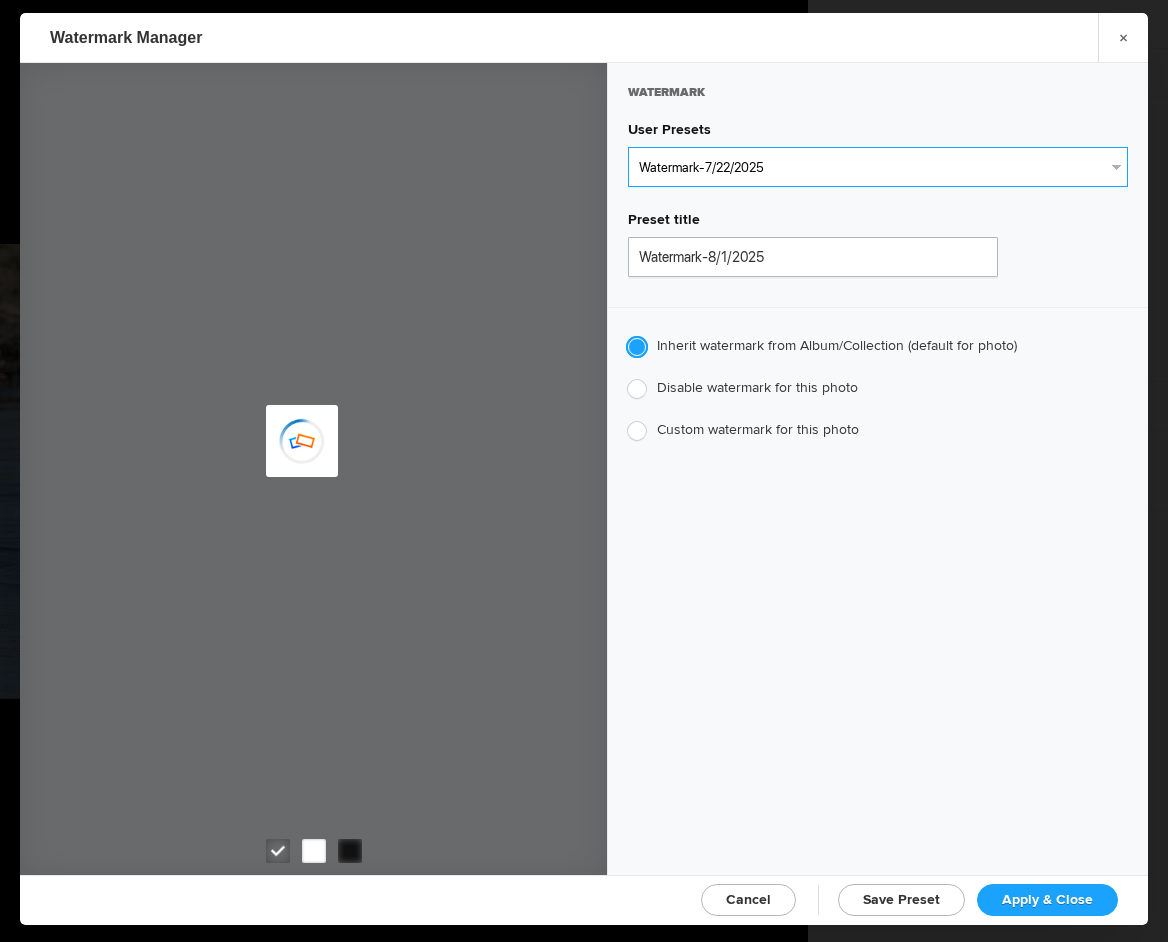 type on "Watermark-7/22/2025" 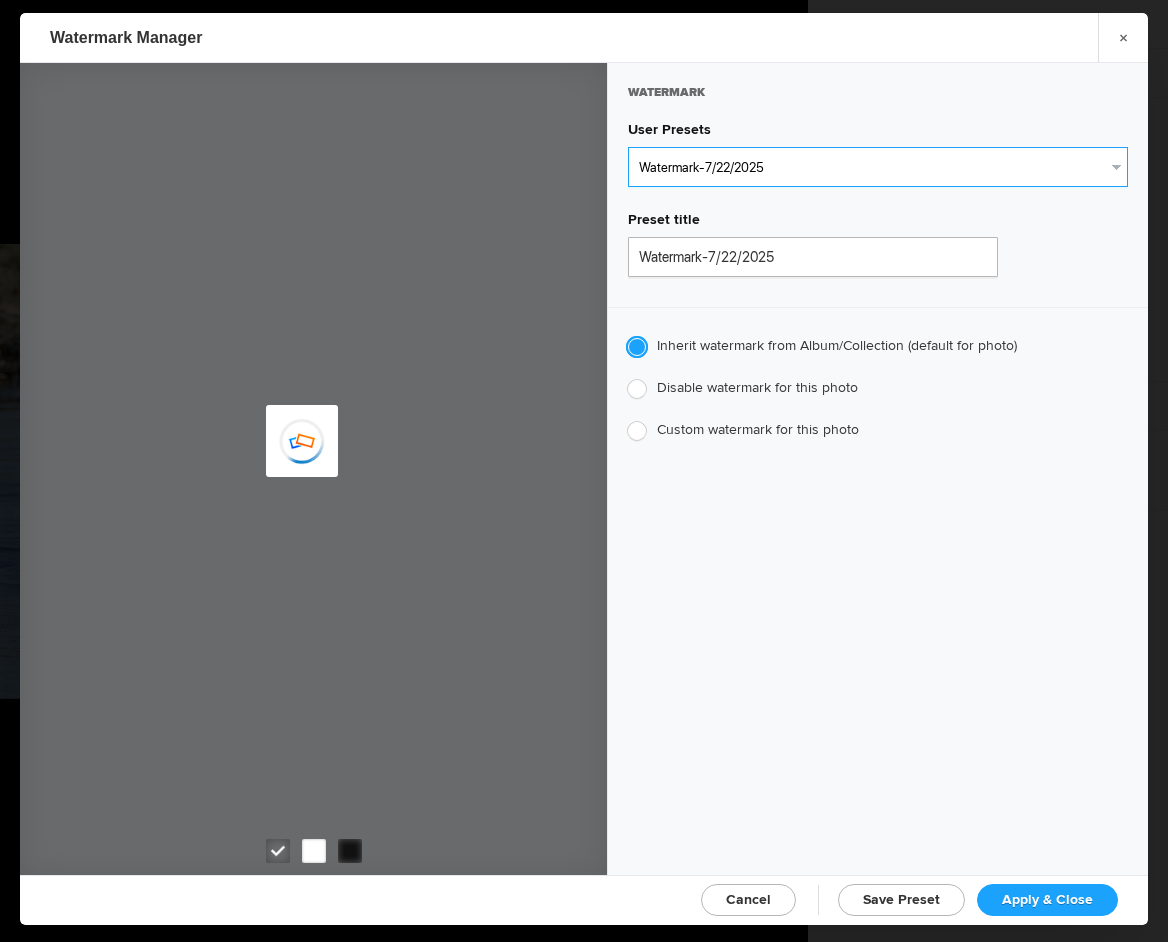 radio on "false" 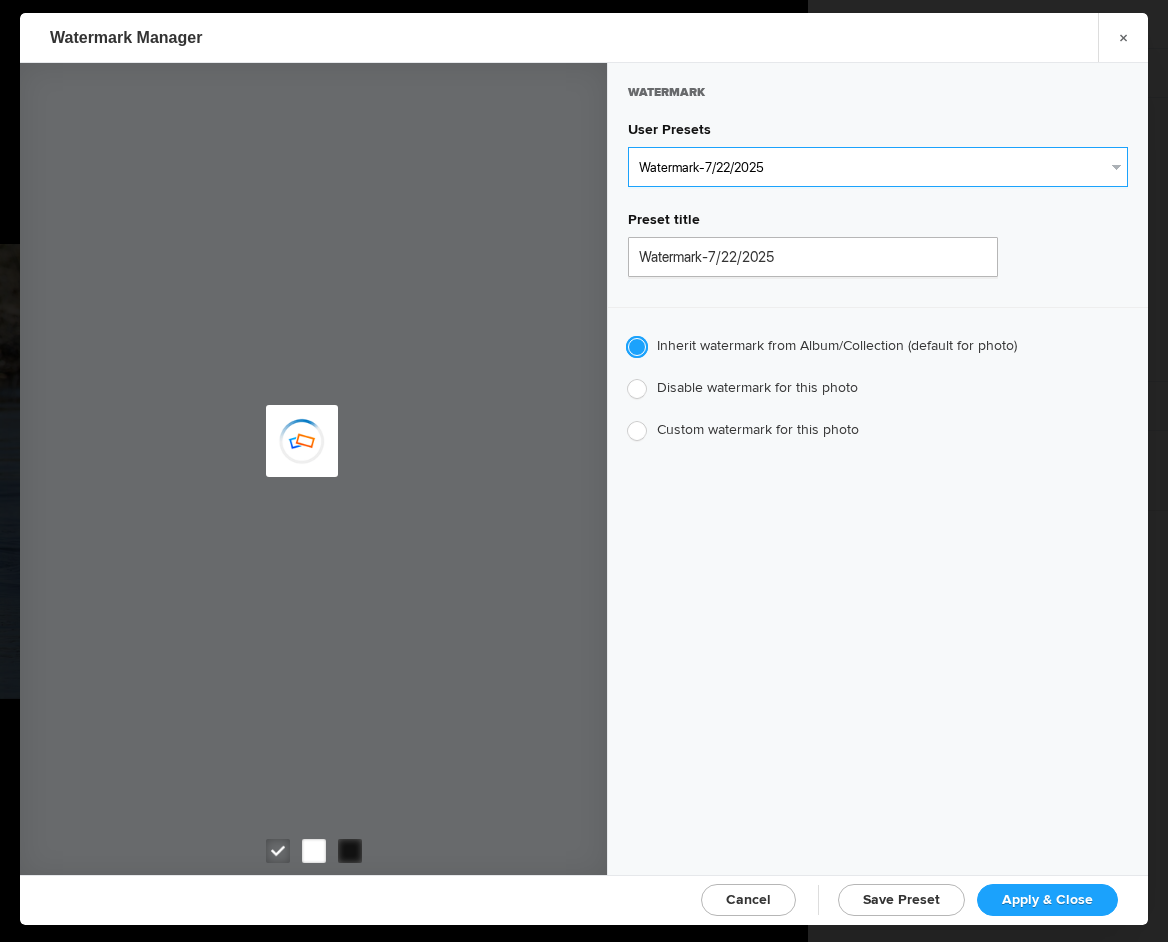 radio on "true" 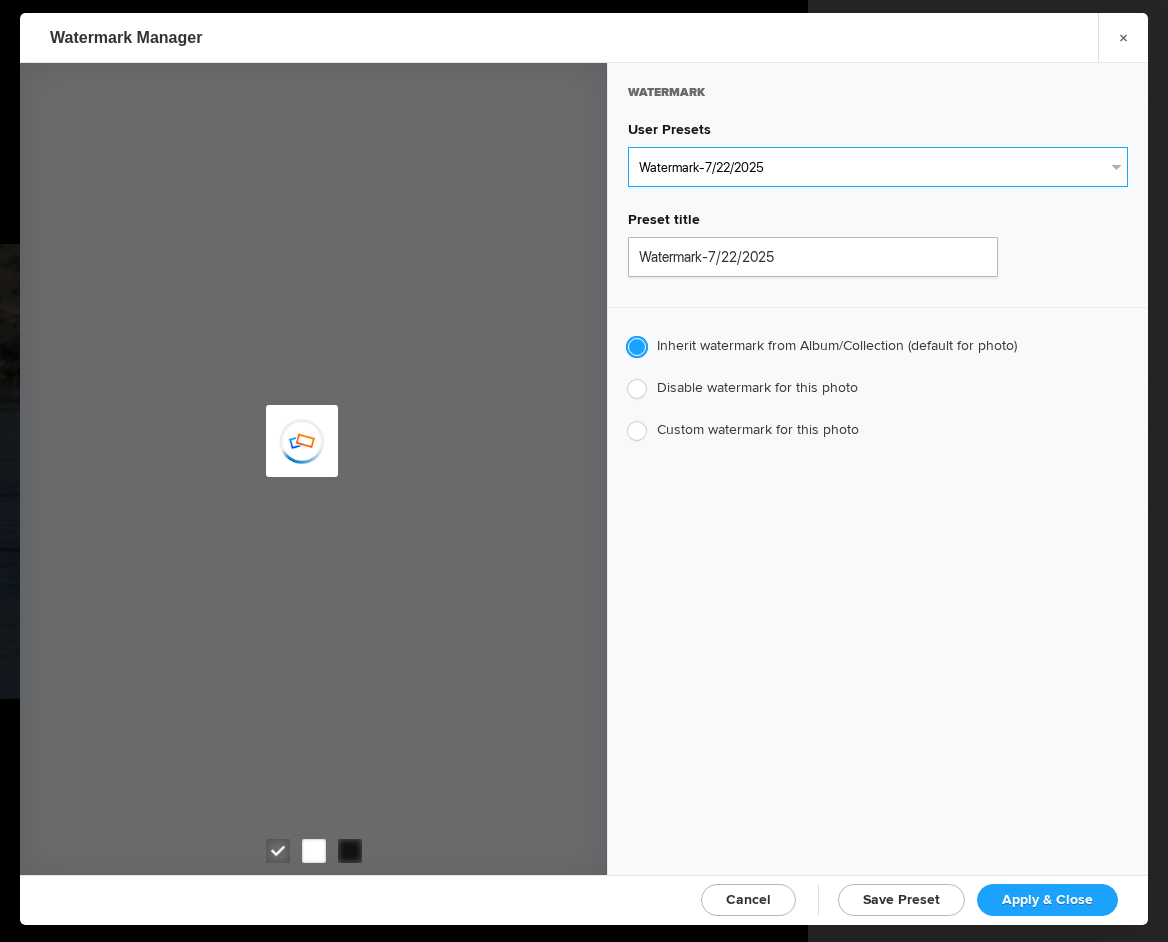 type on "[FIRST] [LAST]" 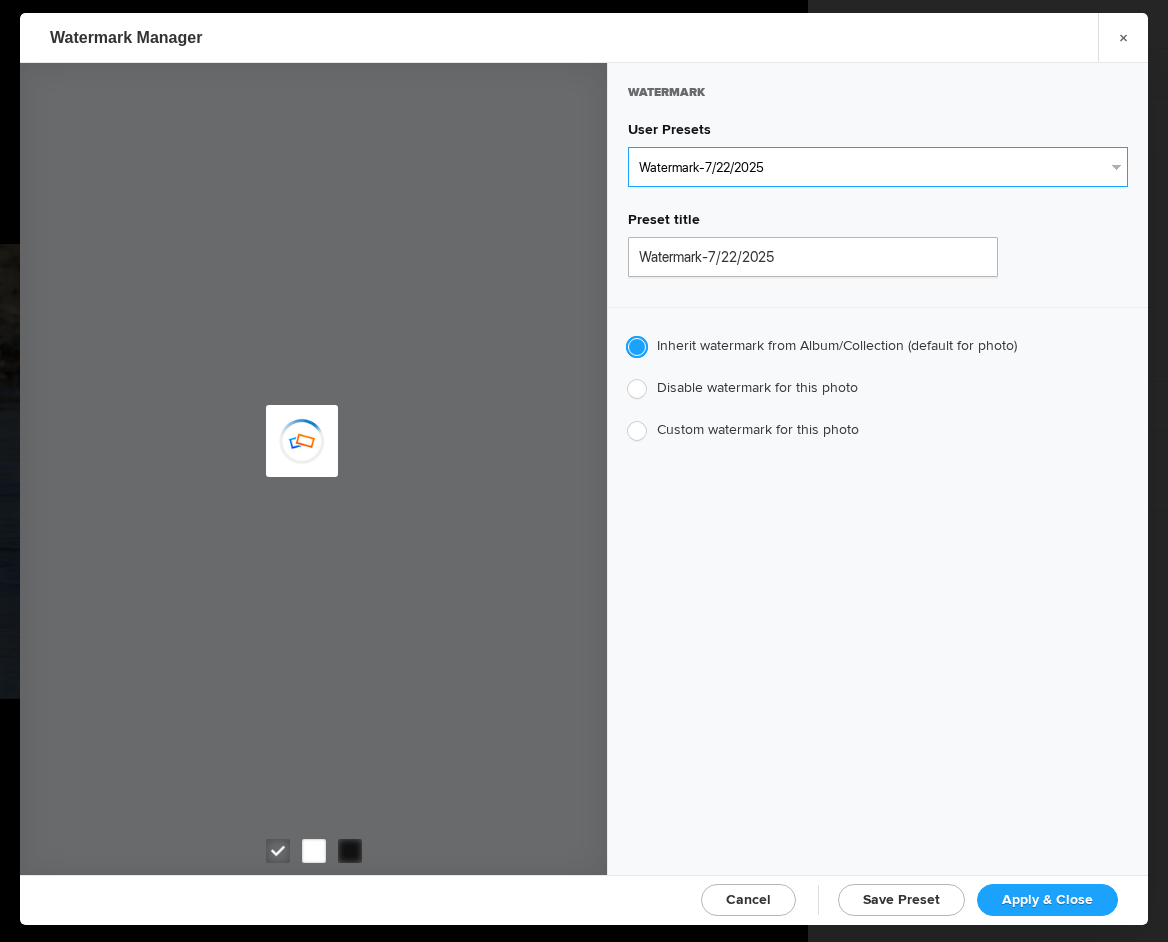 radio on "false" 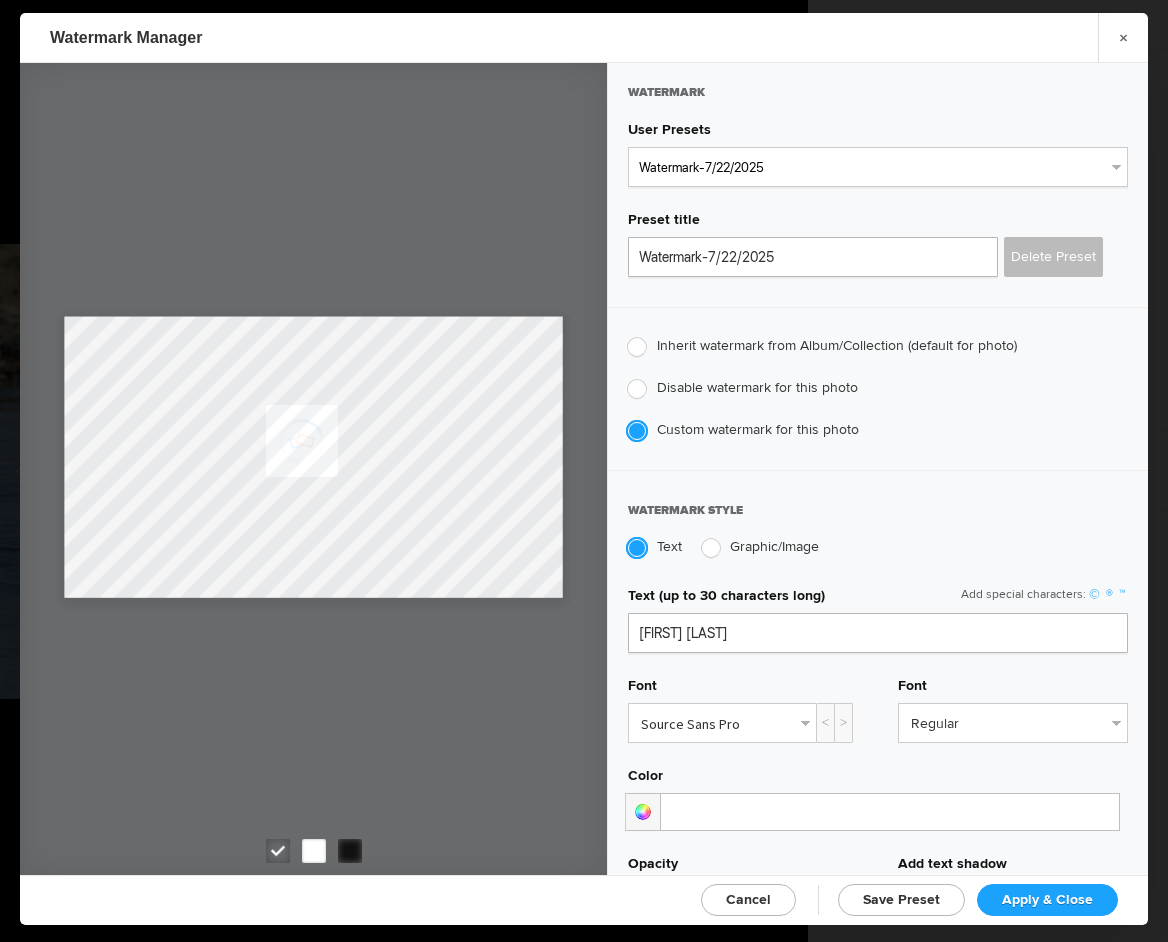 click on "Apply & Close" 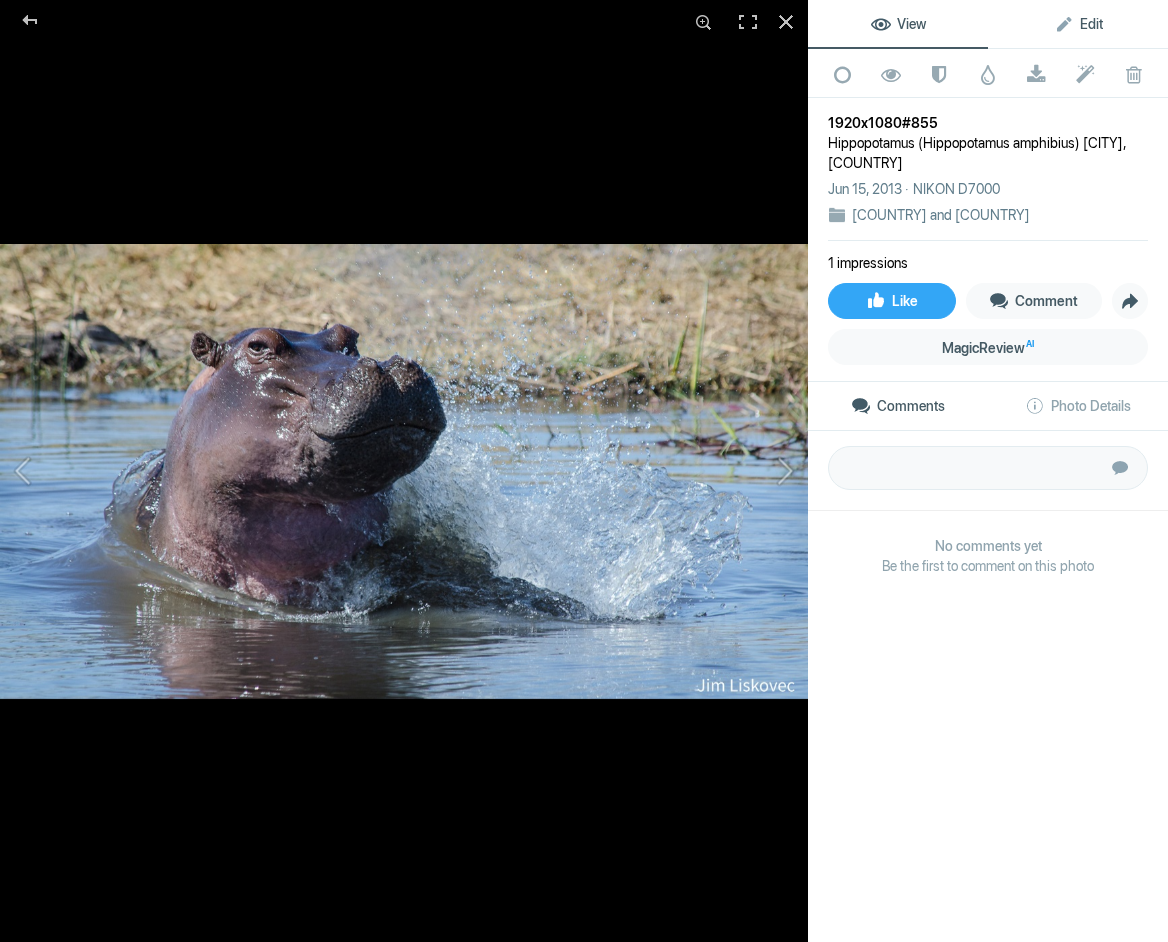click on "Edit" 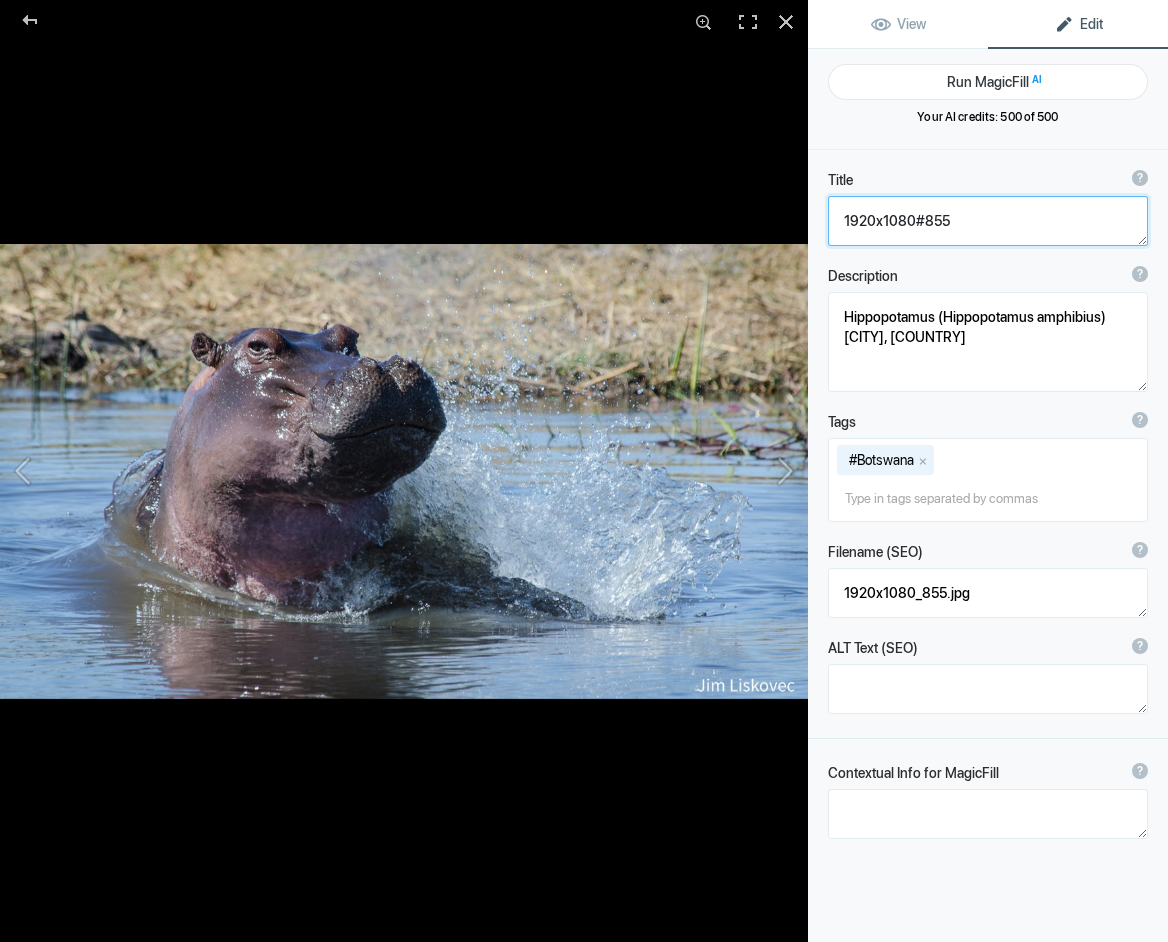 click 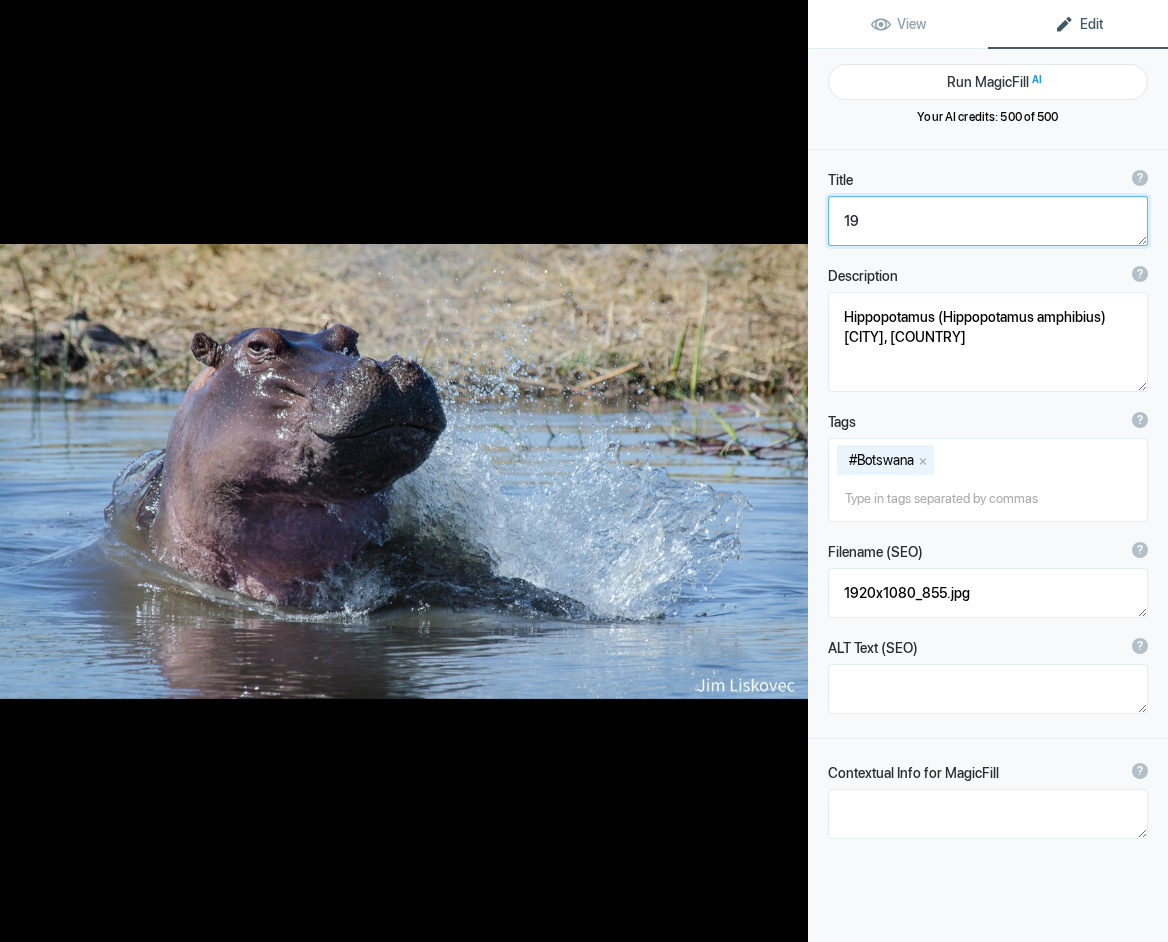 type on "1" 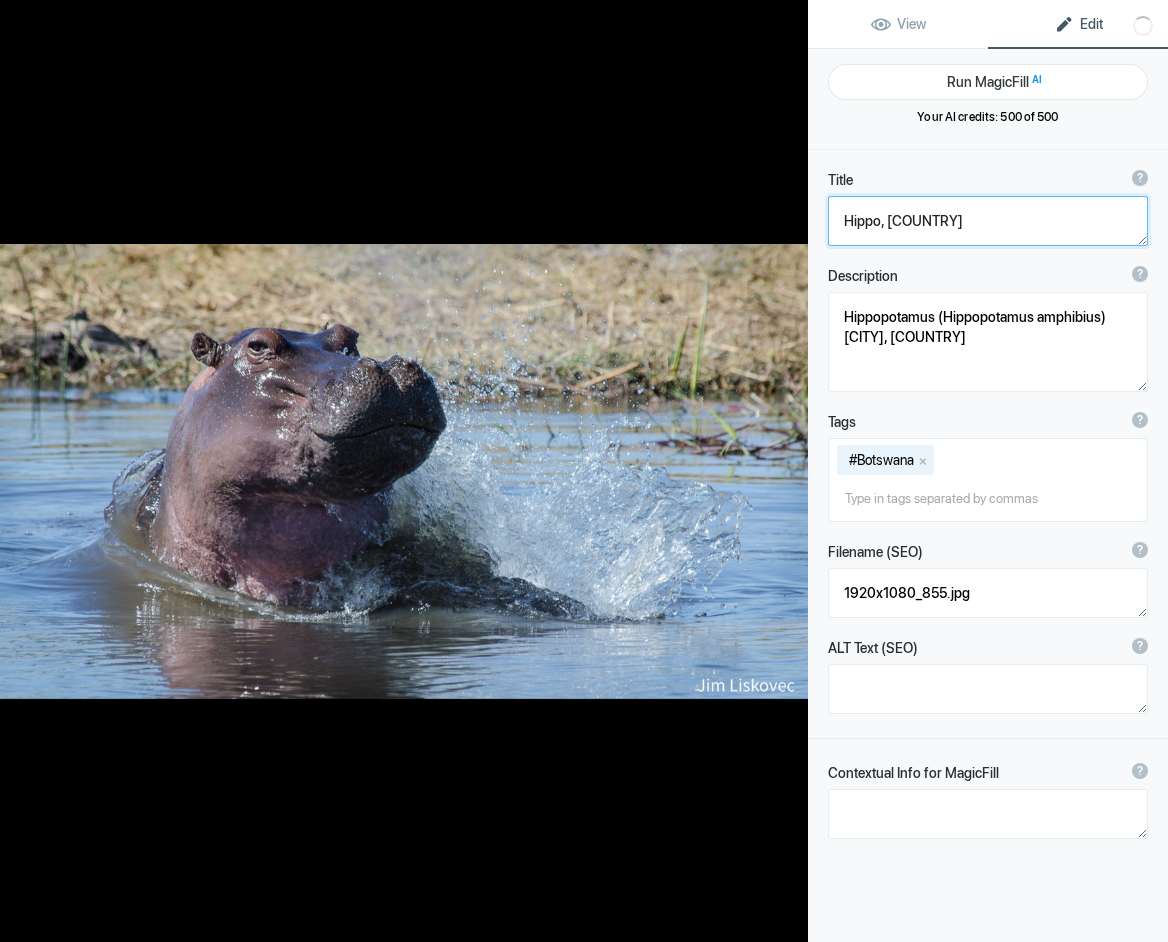 type on "Hippo, Botswana" 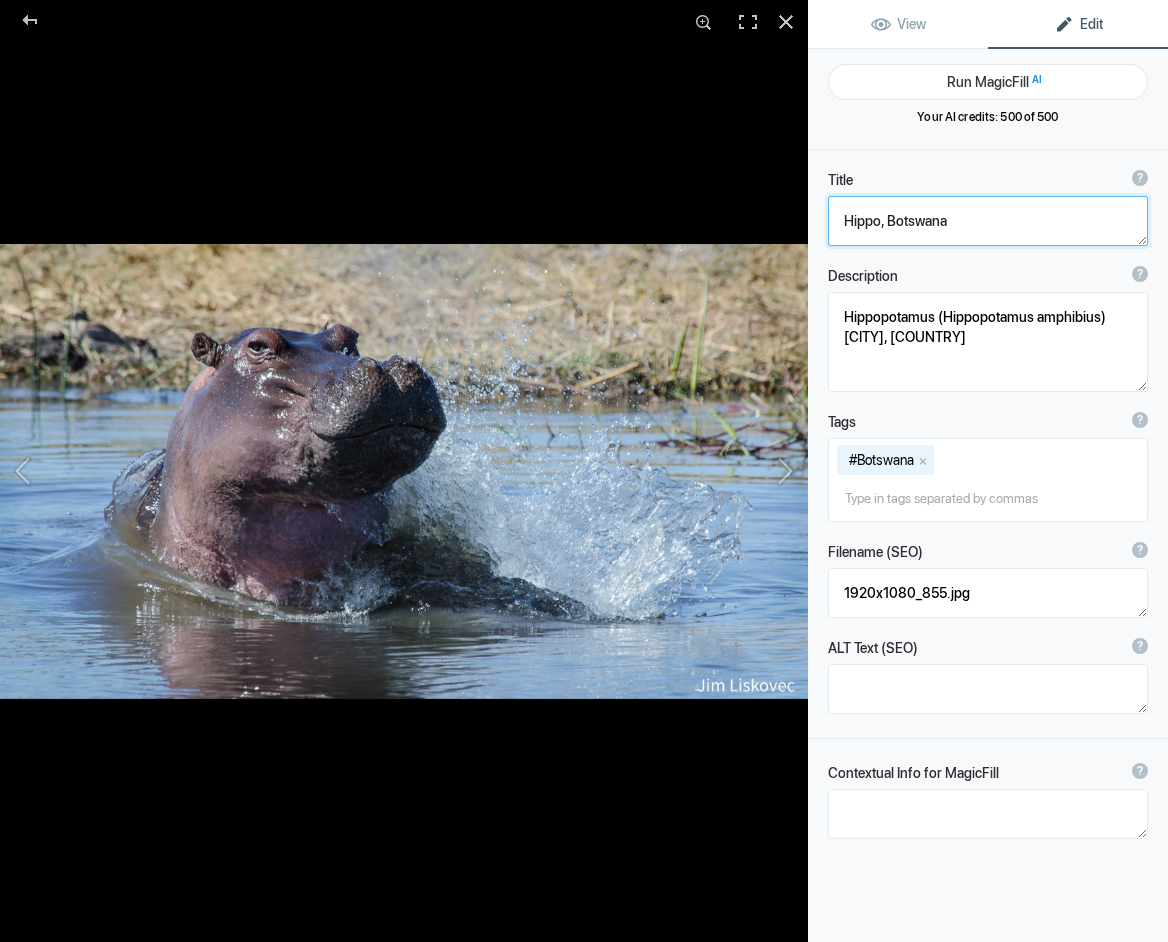 scroll, scrollTop: 0, scrollLeft: 0, axis: both 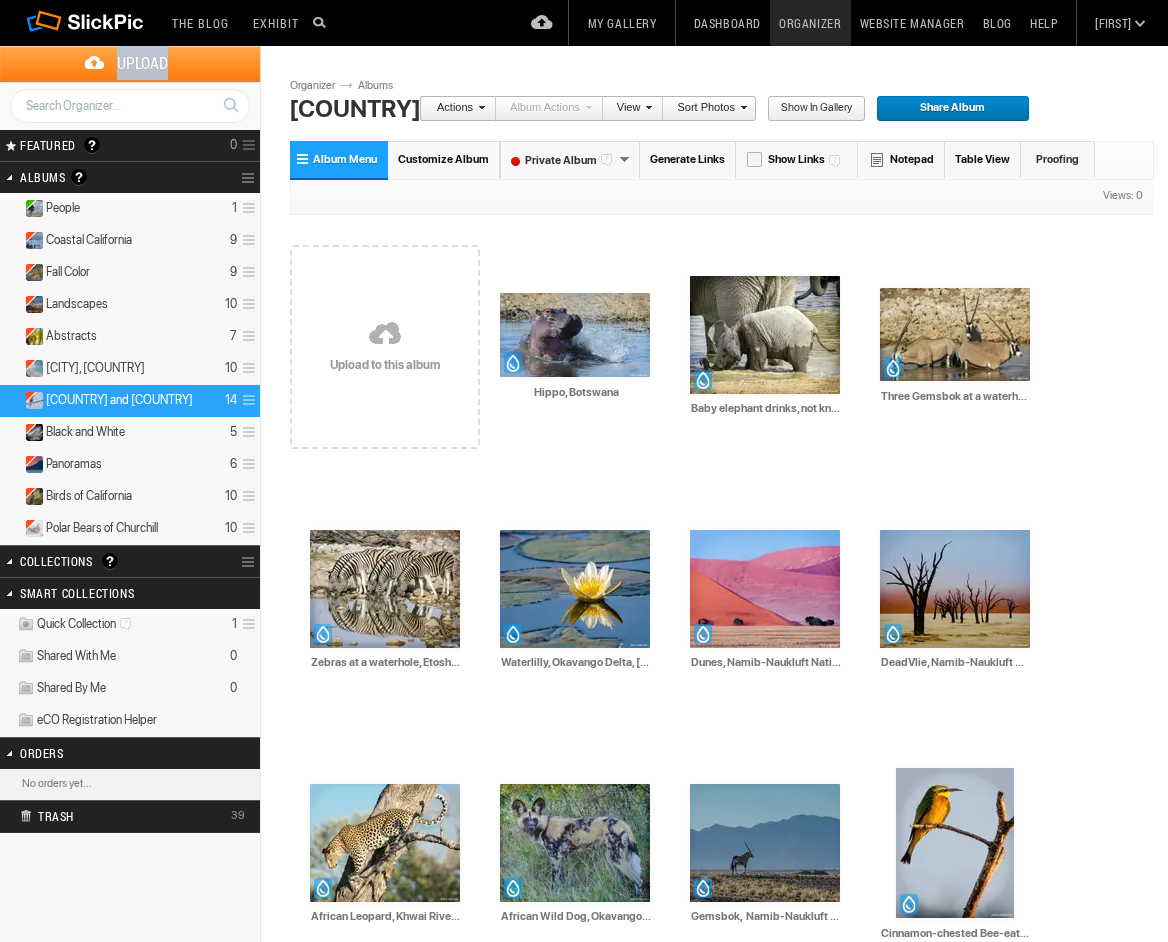 click on "Upload" at bounding box center [142, 63] 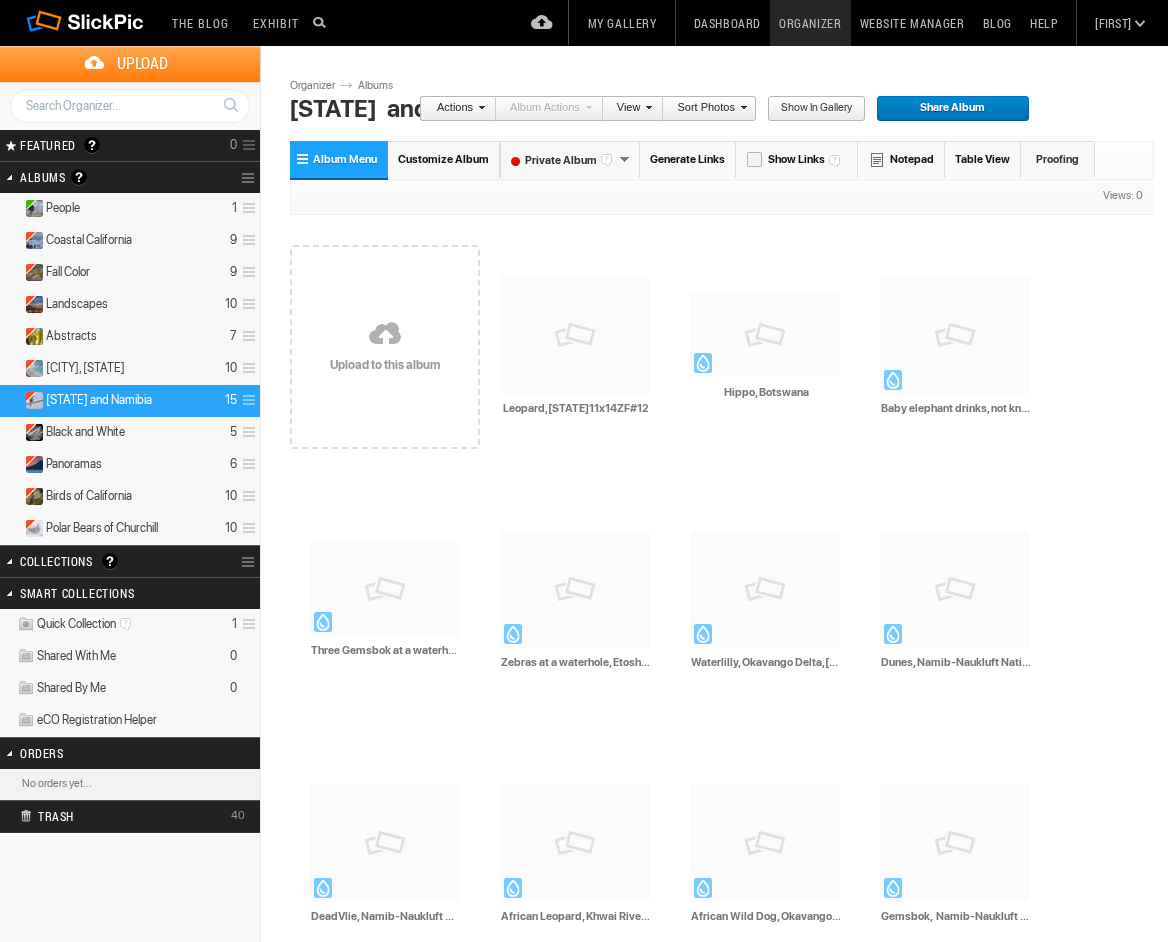 scroll, scrollTop: 0, scrollLeft: 0, axis: both 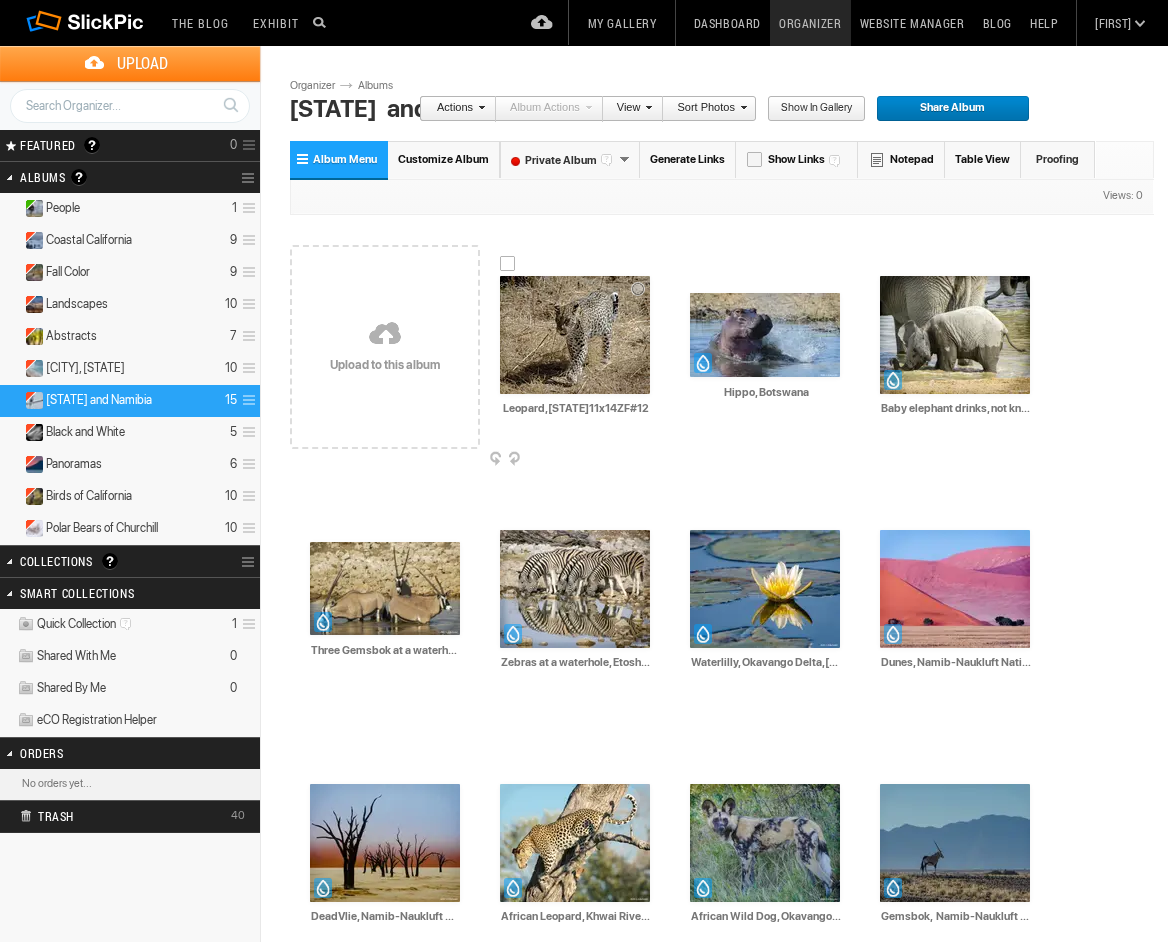 click at bounding box center [575, 335] 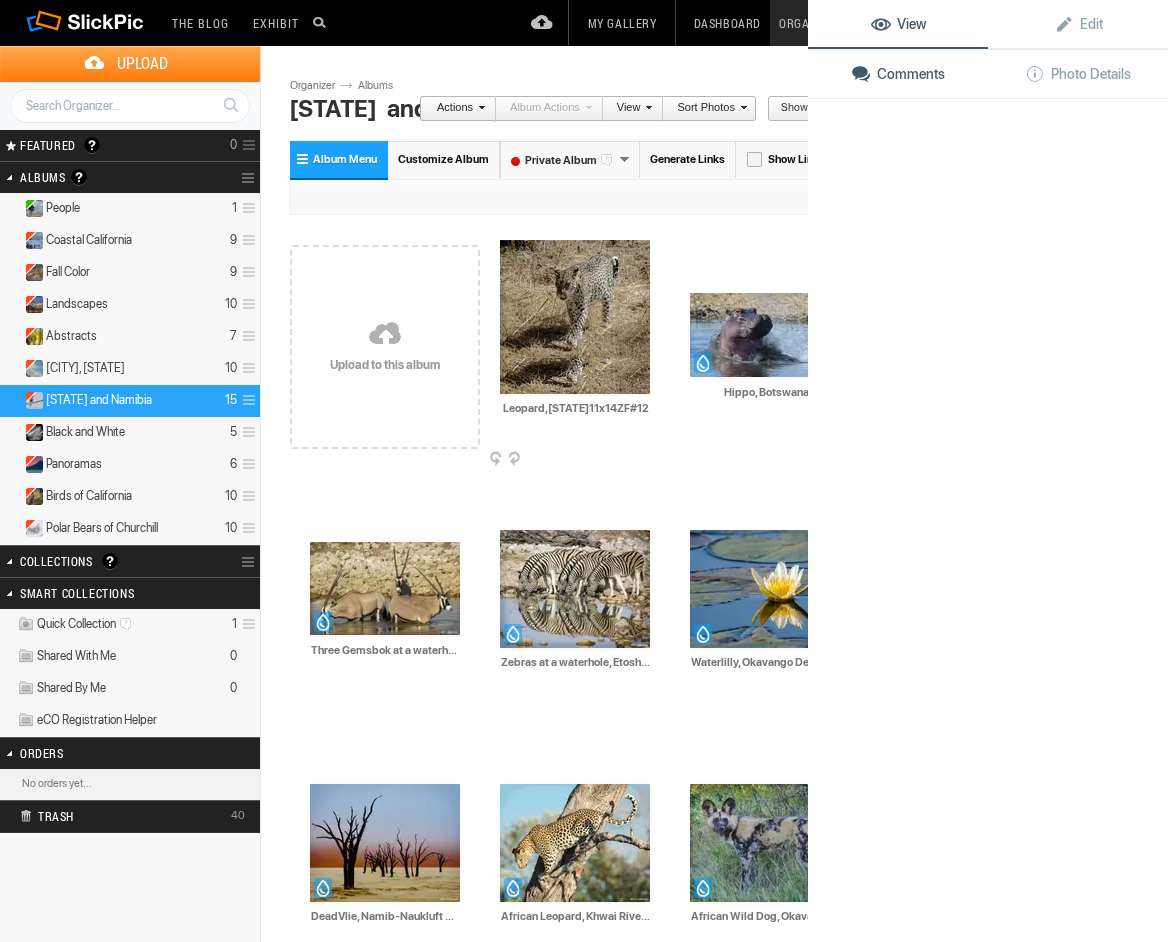 click 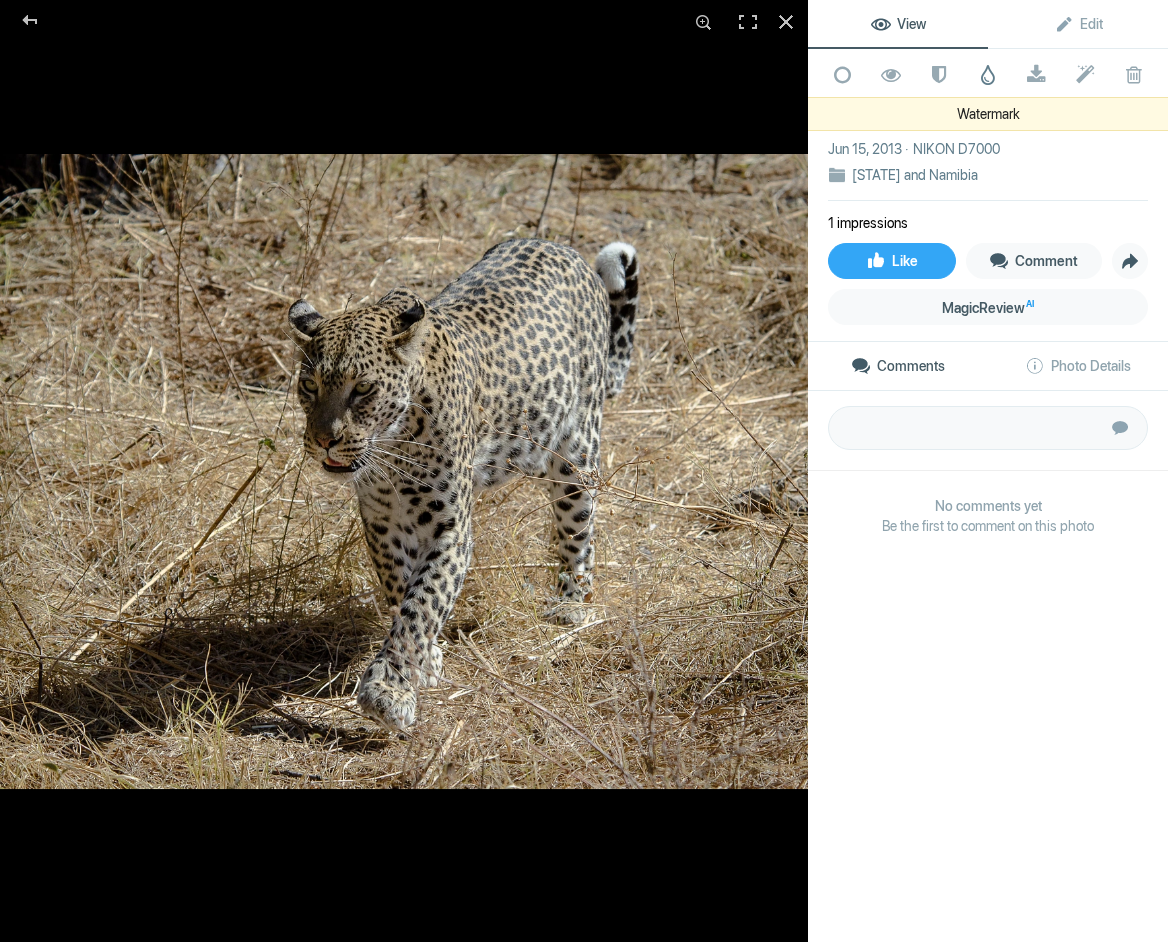 click 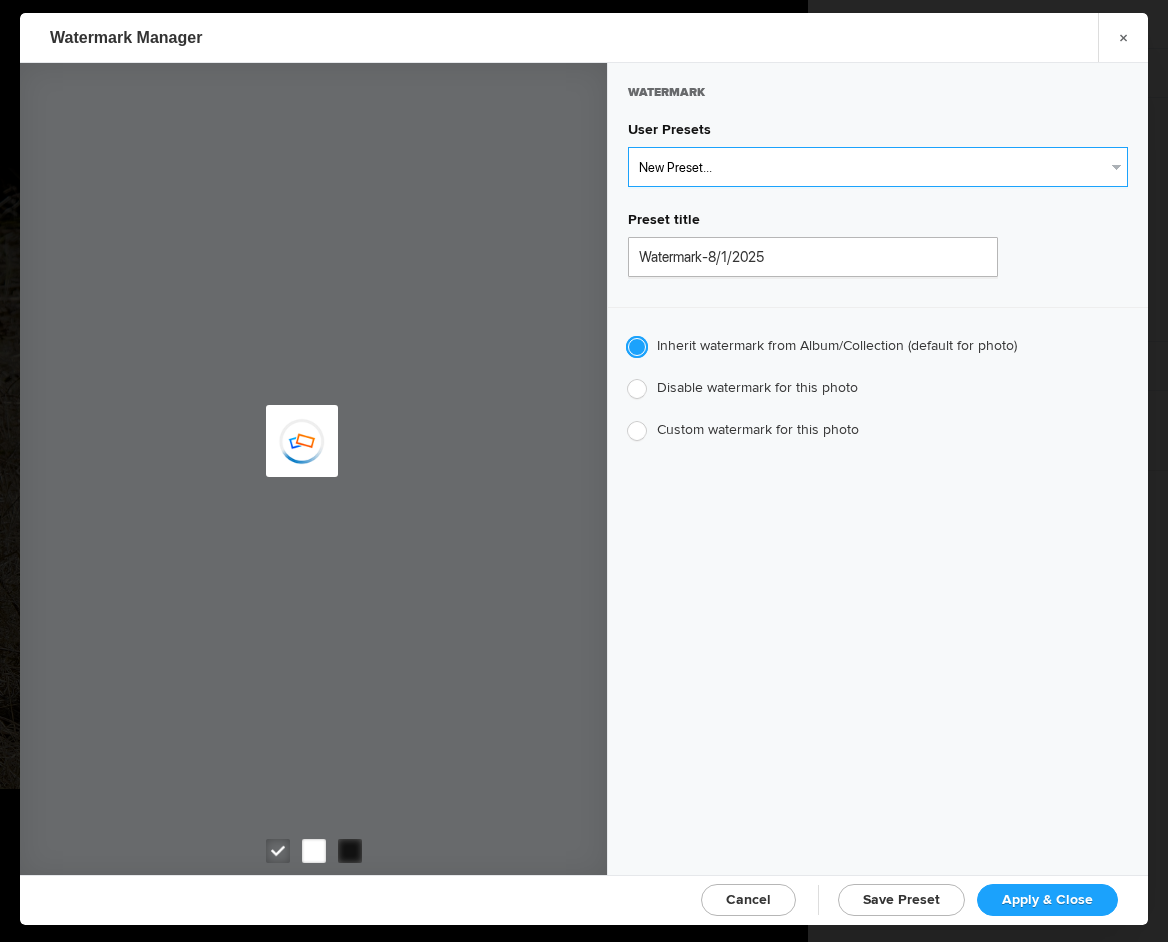 select on "1: Object" 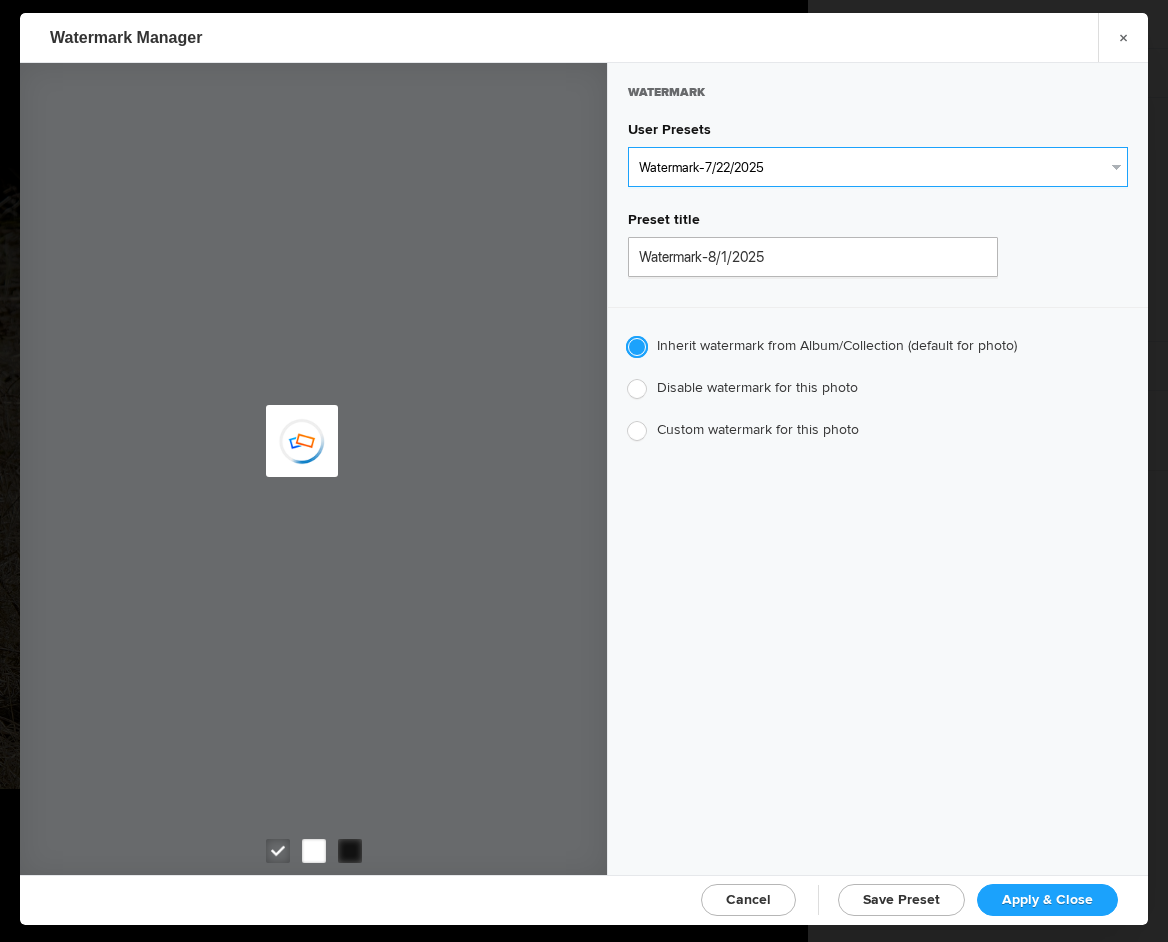type on "Watermark-7/22/2025" 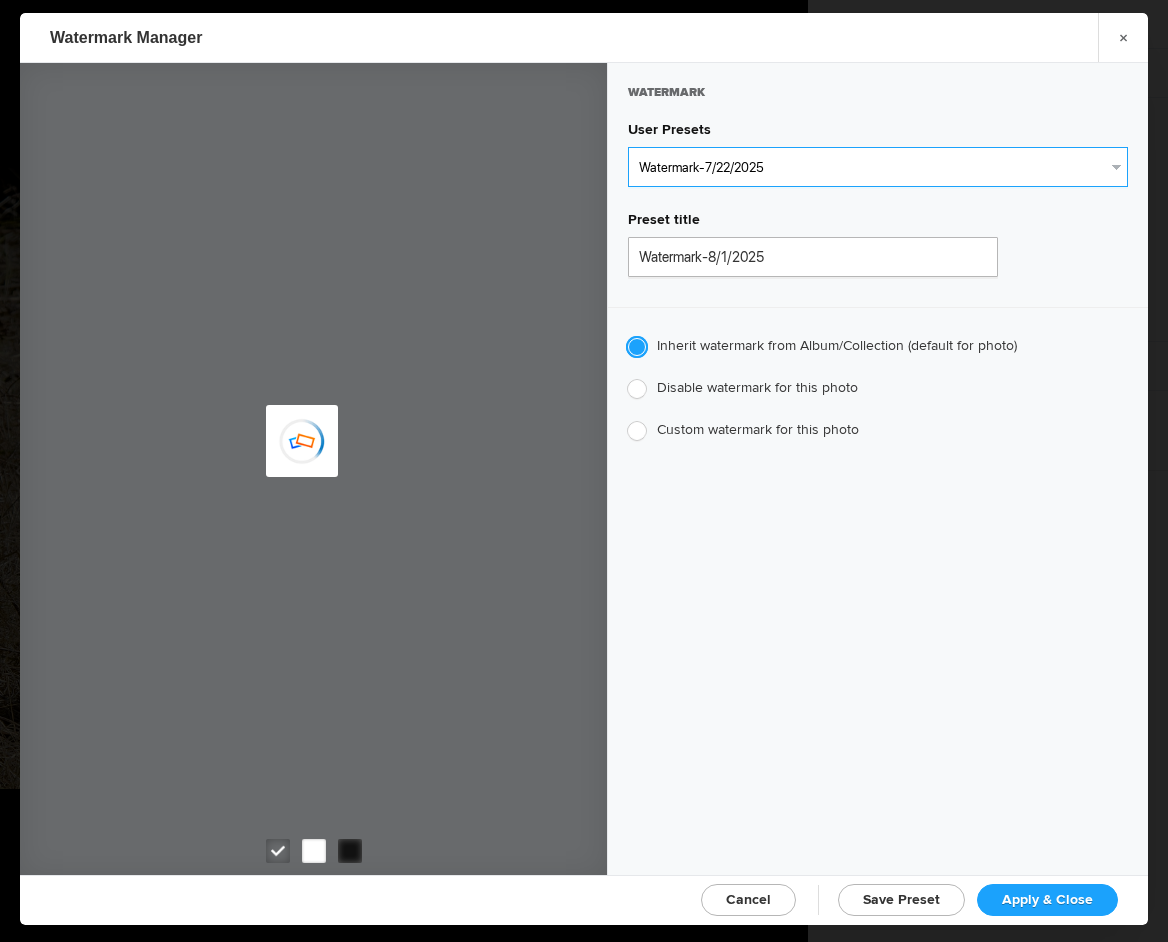 radio on "false" 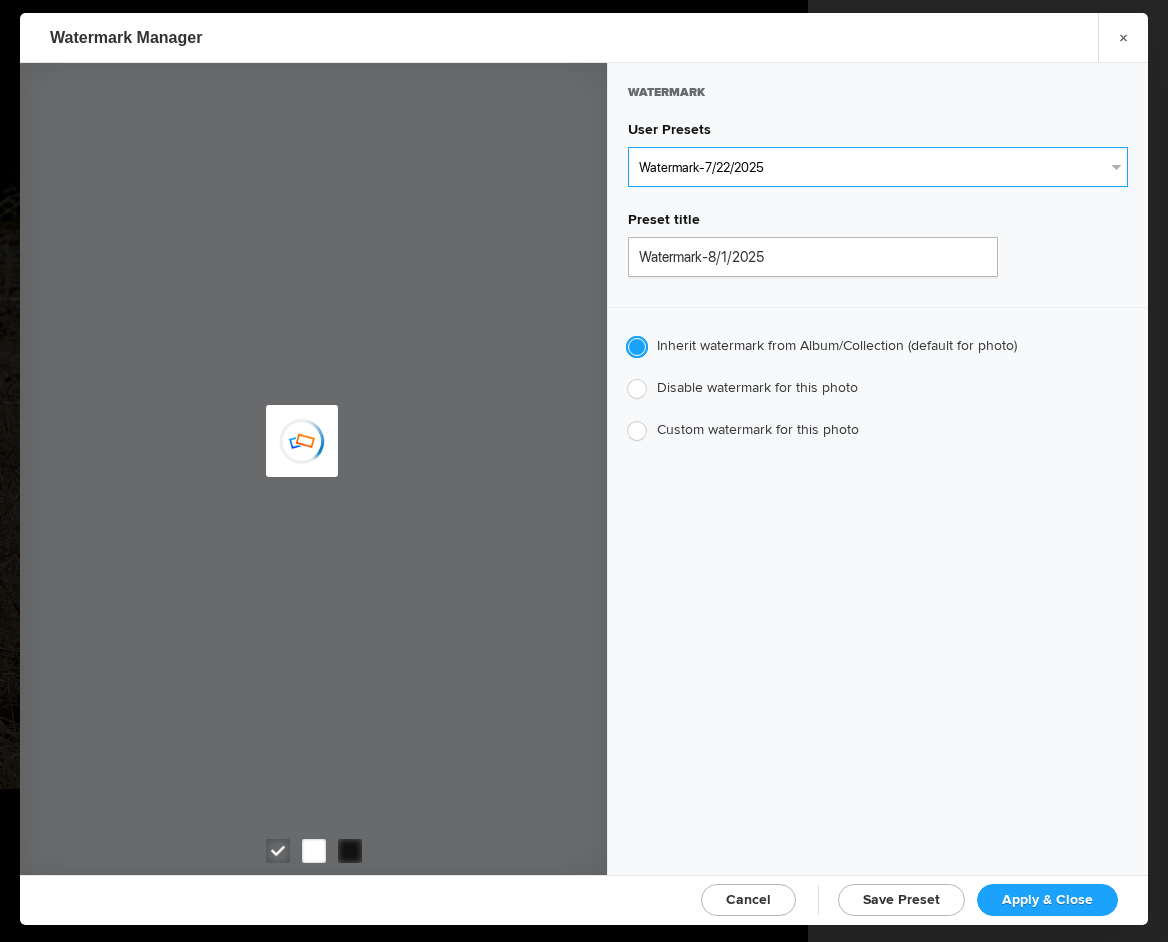 radio on "true" 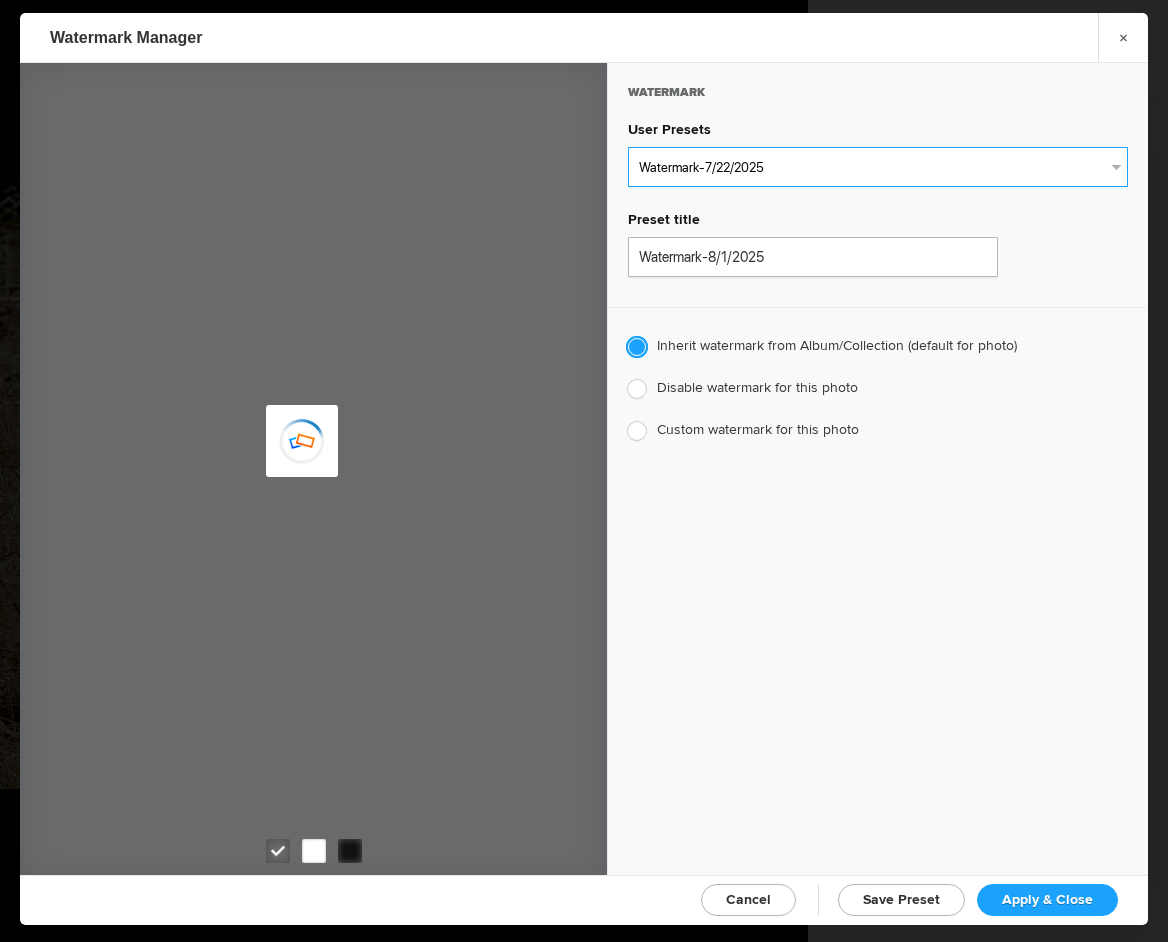 type on "Jim Liskovec" 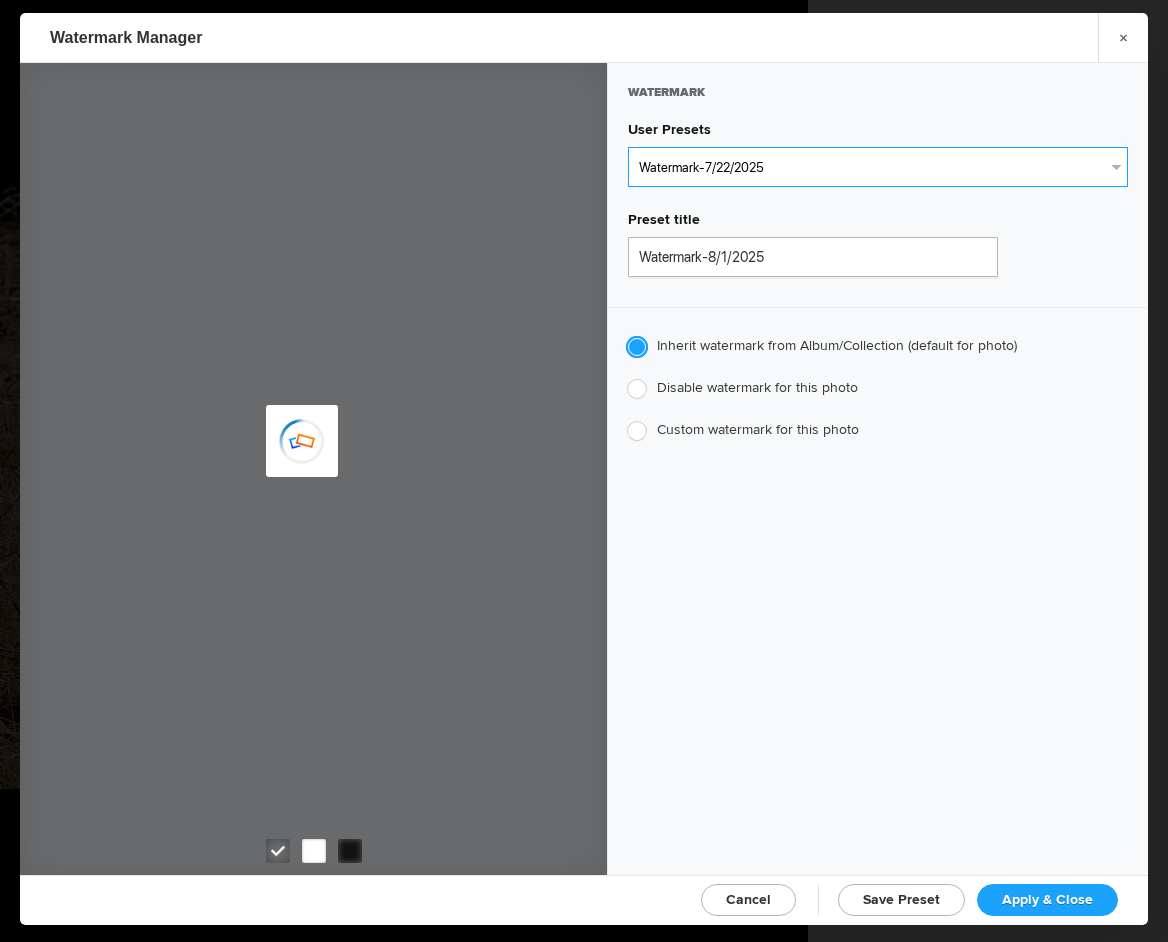 radio on "false" 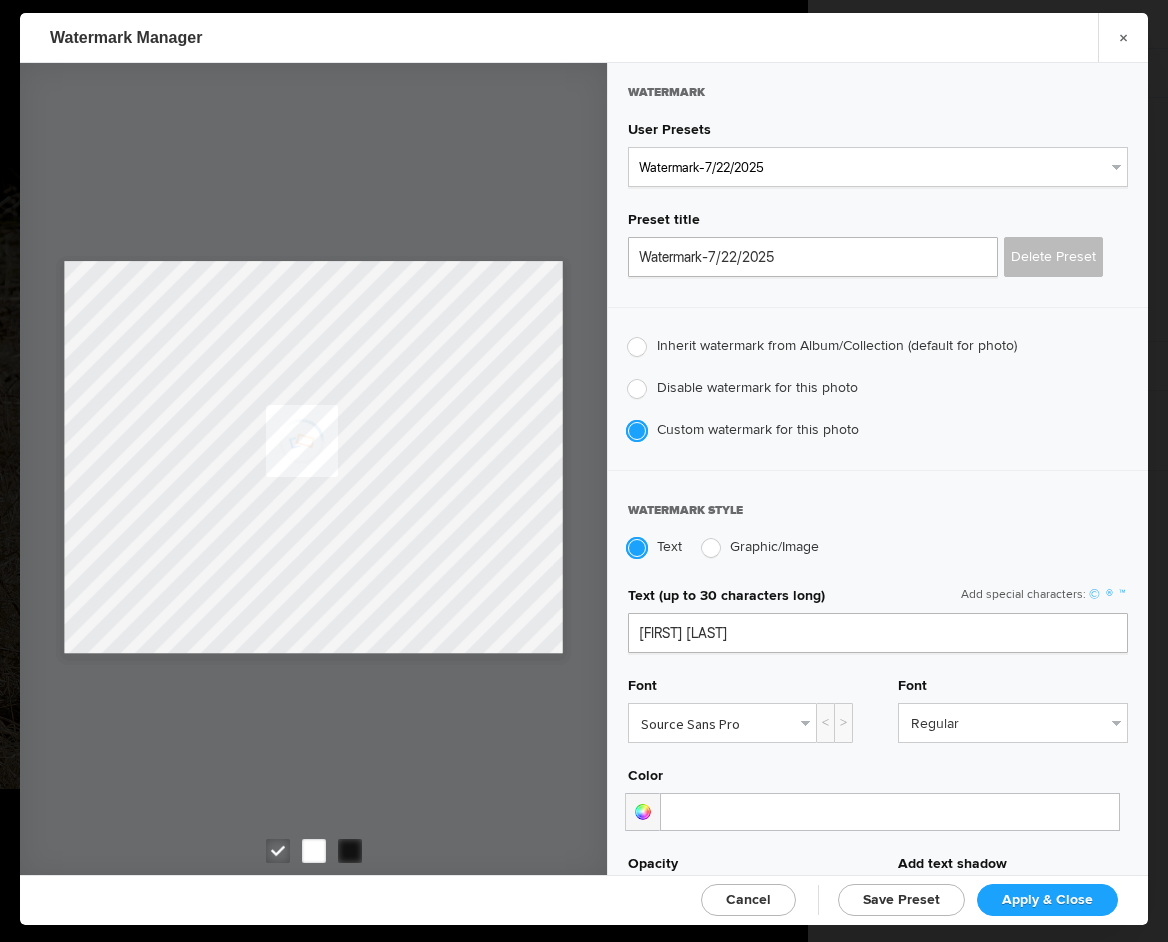 click on "Apply & Close" 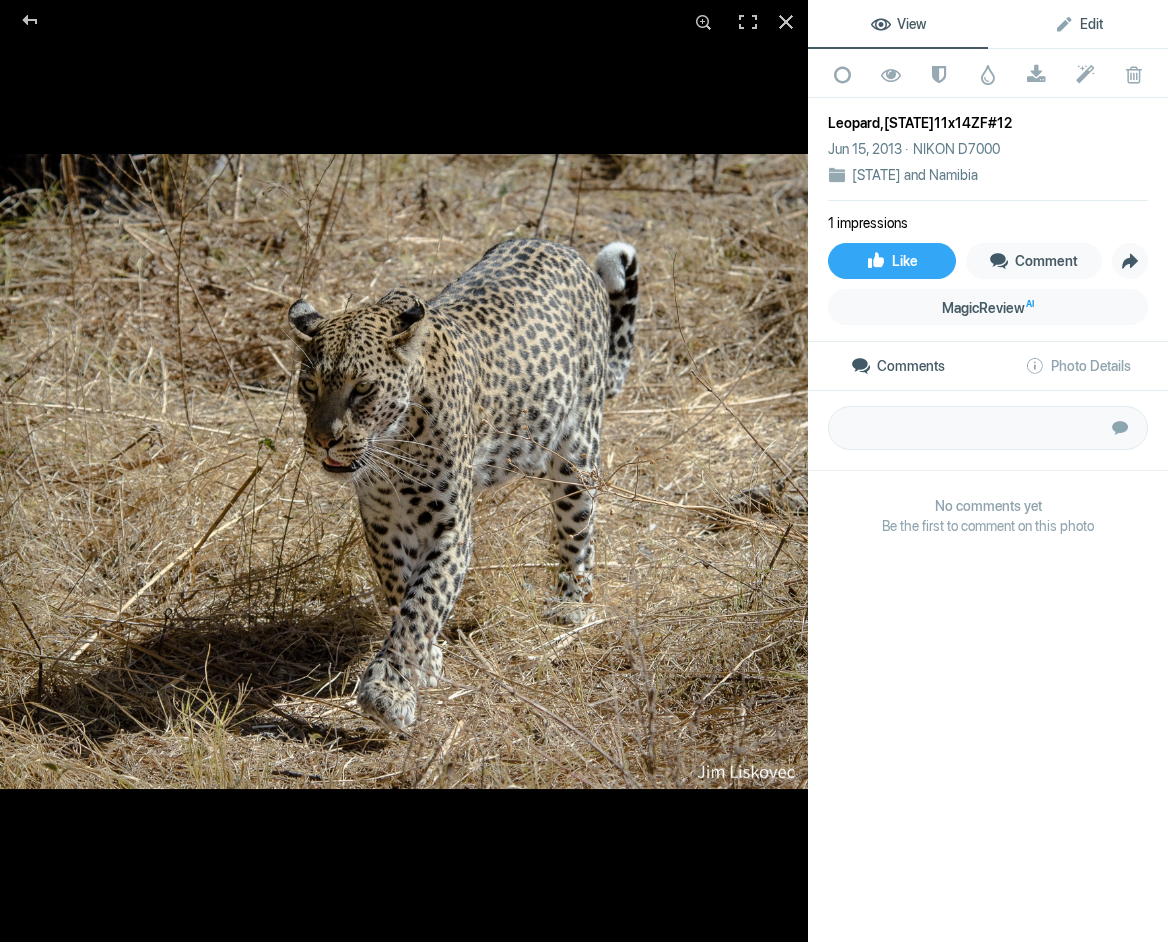 click on "Edit" 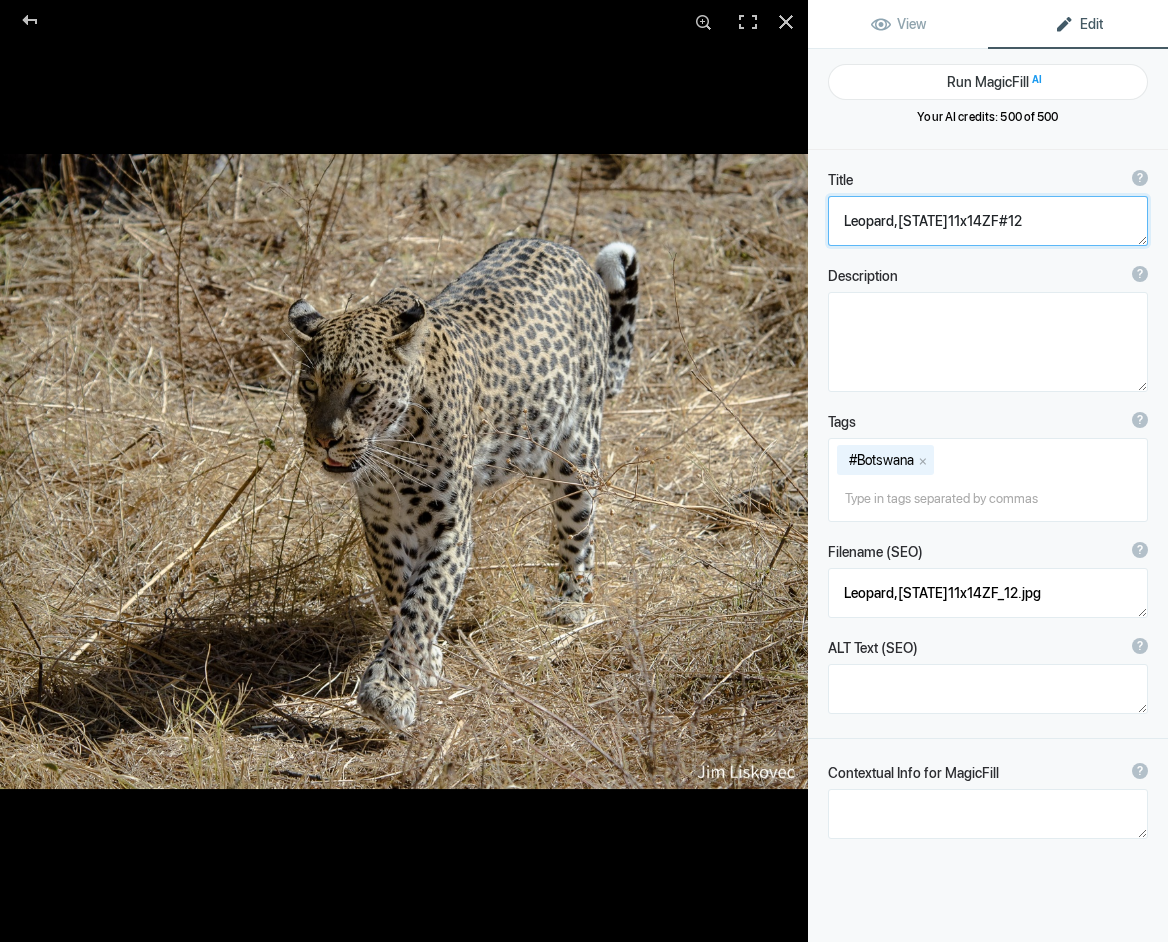 click 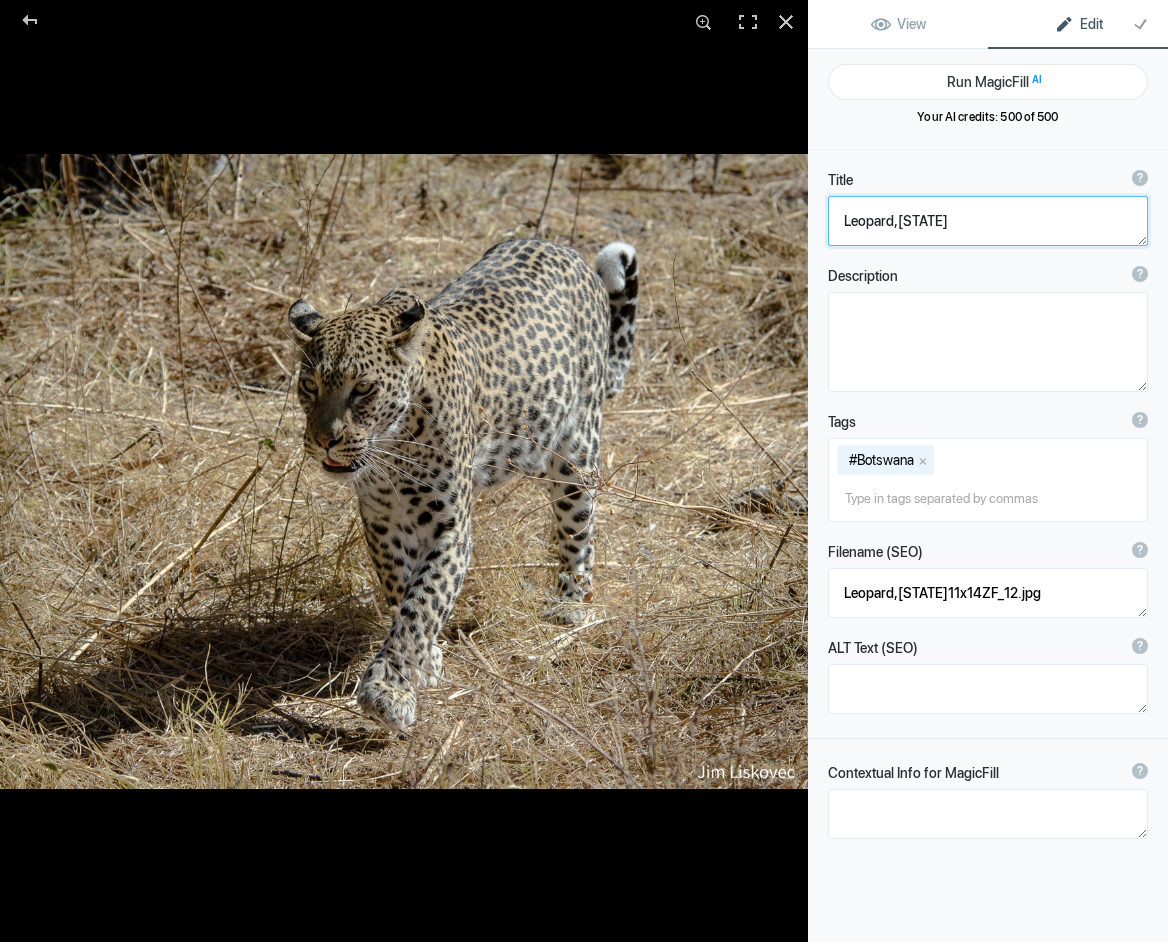 click 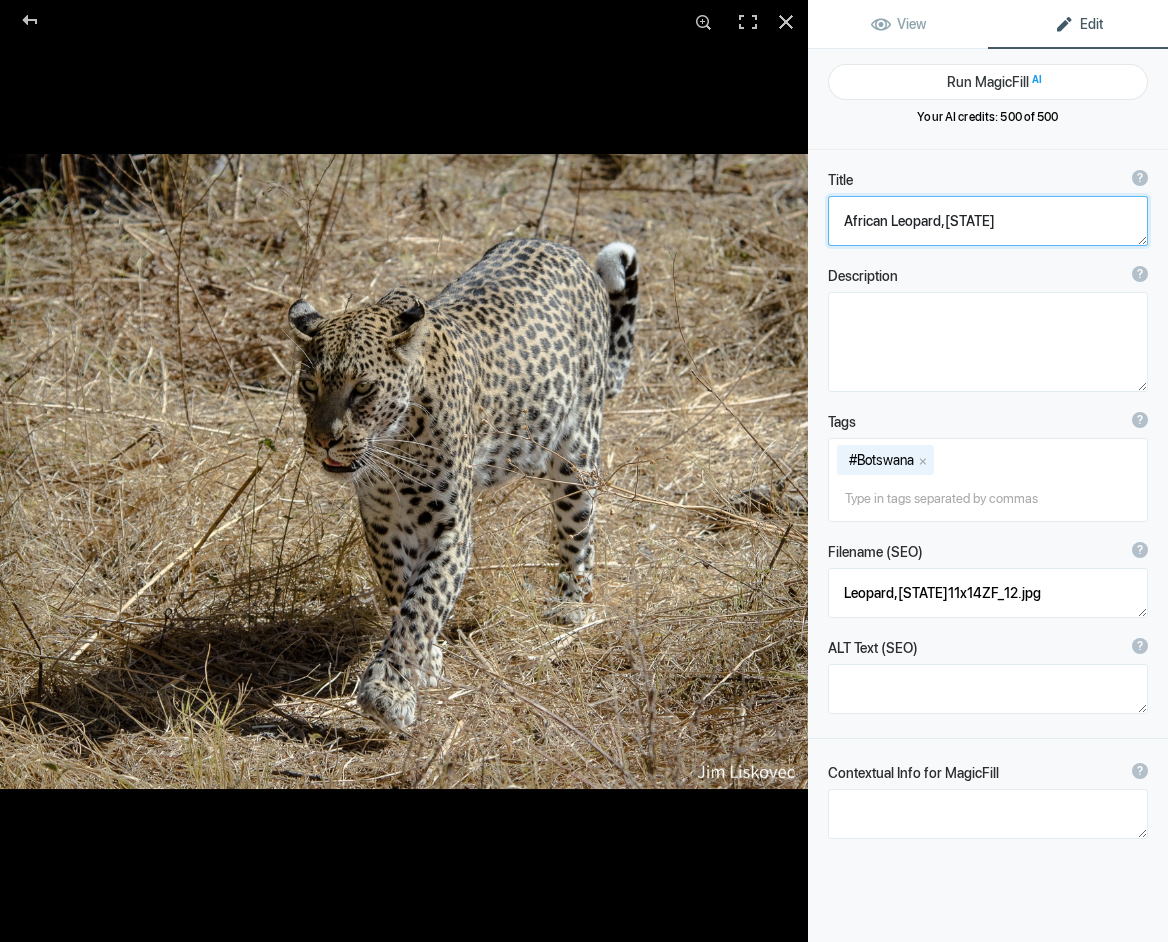 click 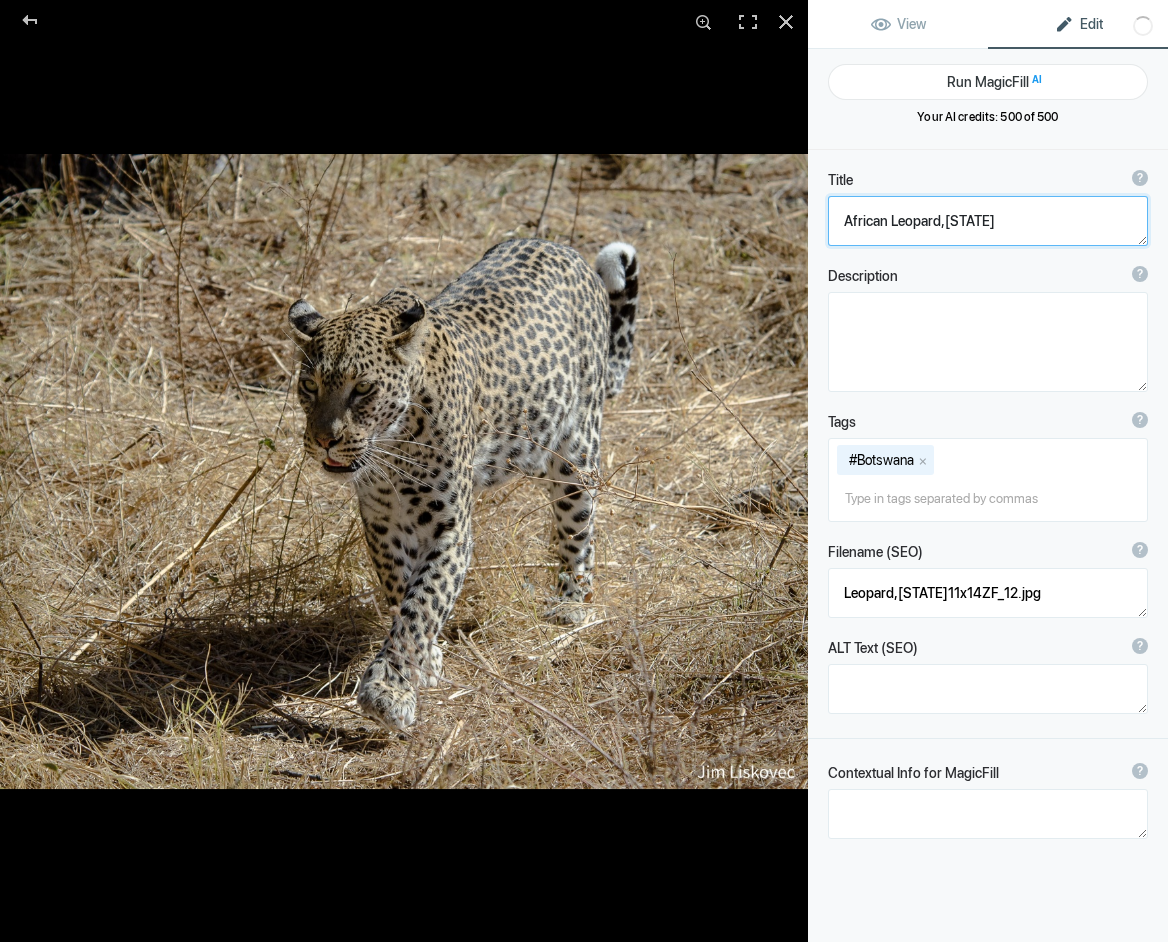 type on "African Leopard, [COUNTRY]" 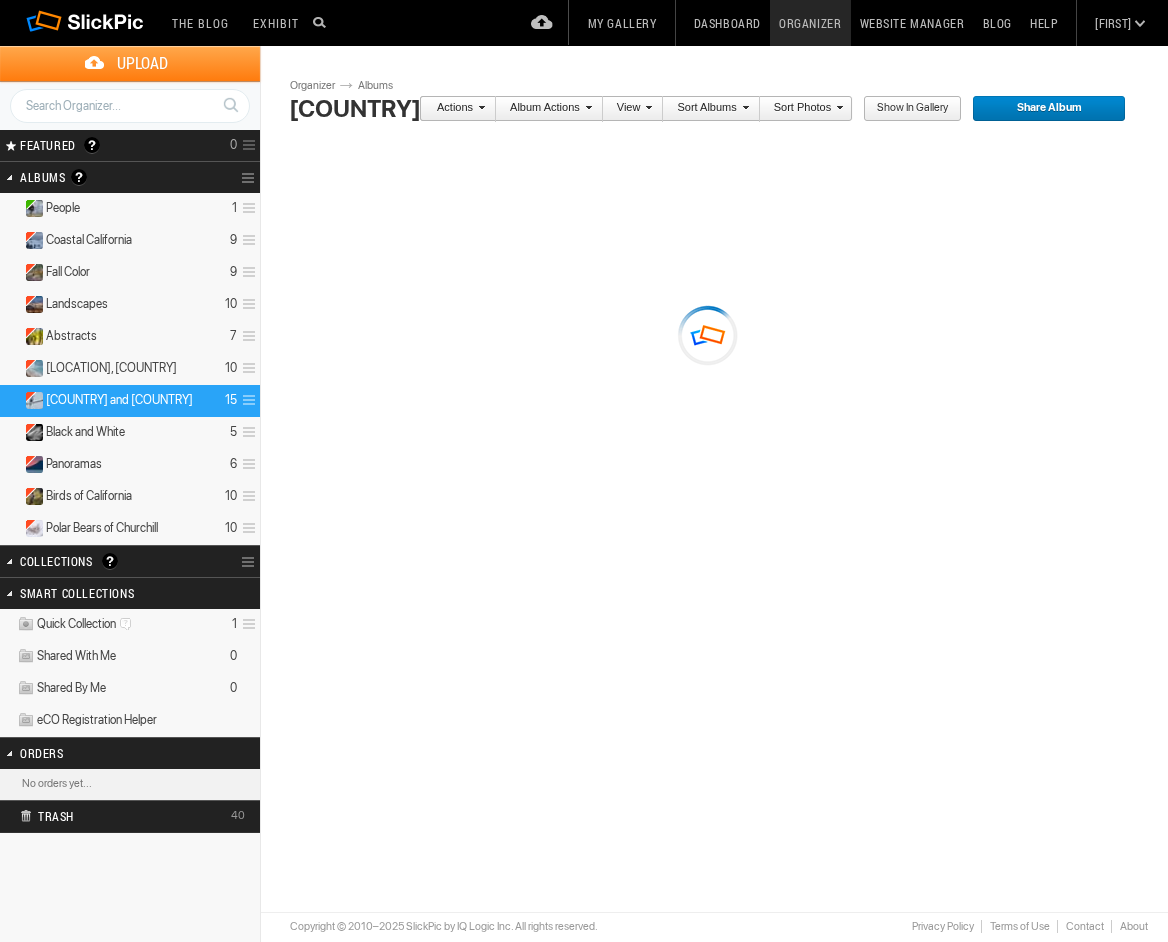 scroll, scrollTop: 0, scrollLeft: 0, axis: both 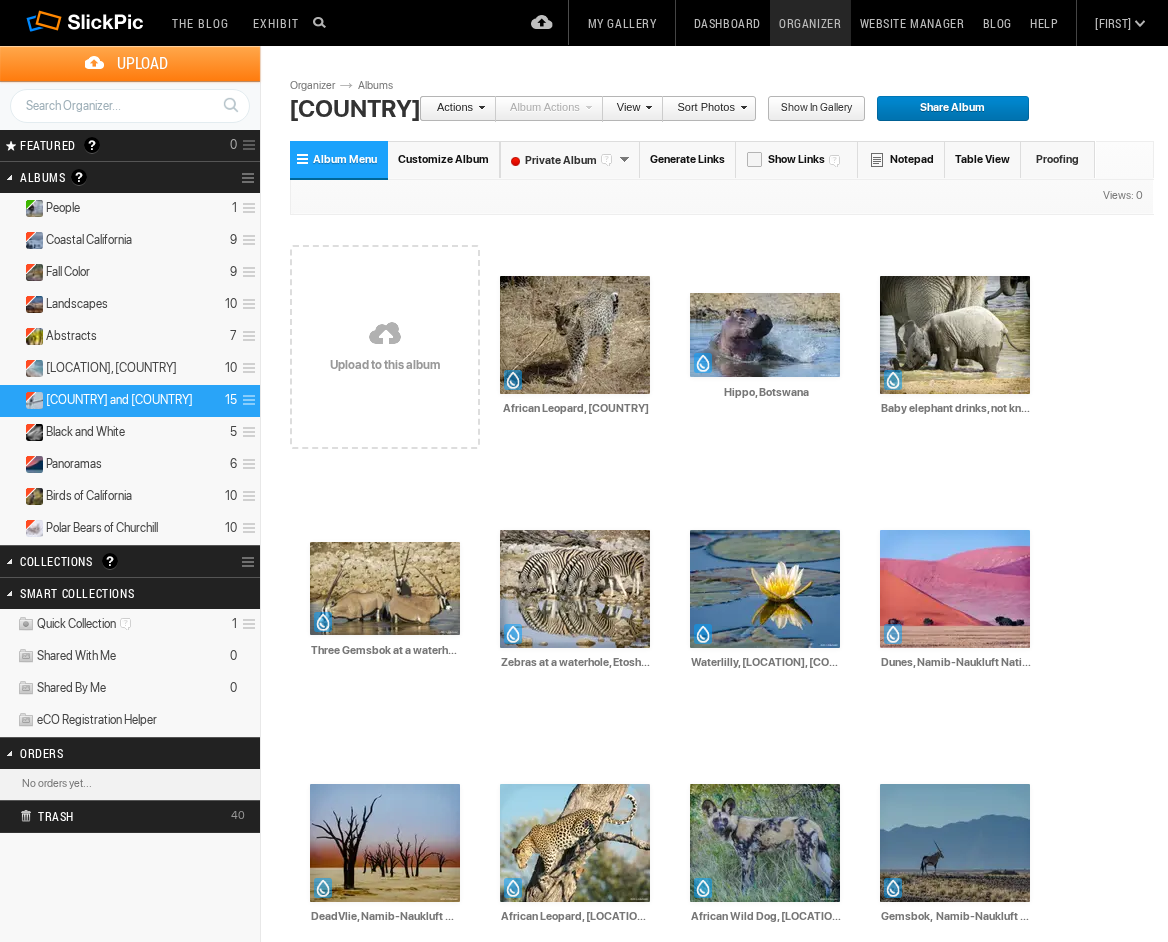 click on "Upload" at bounding box center [142, 63] 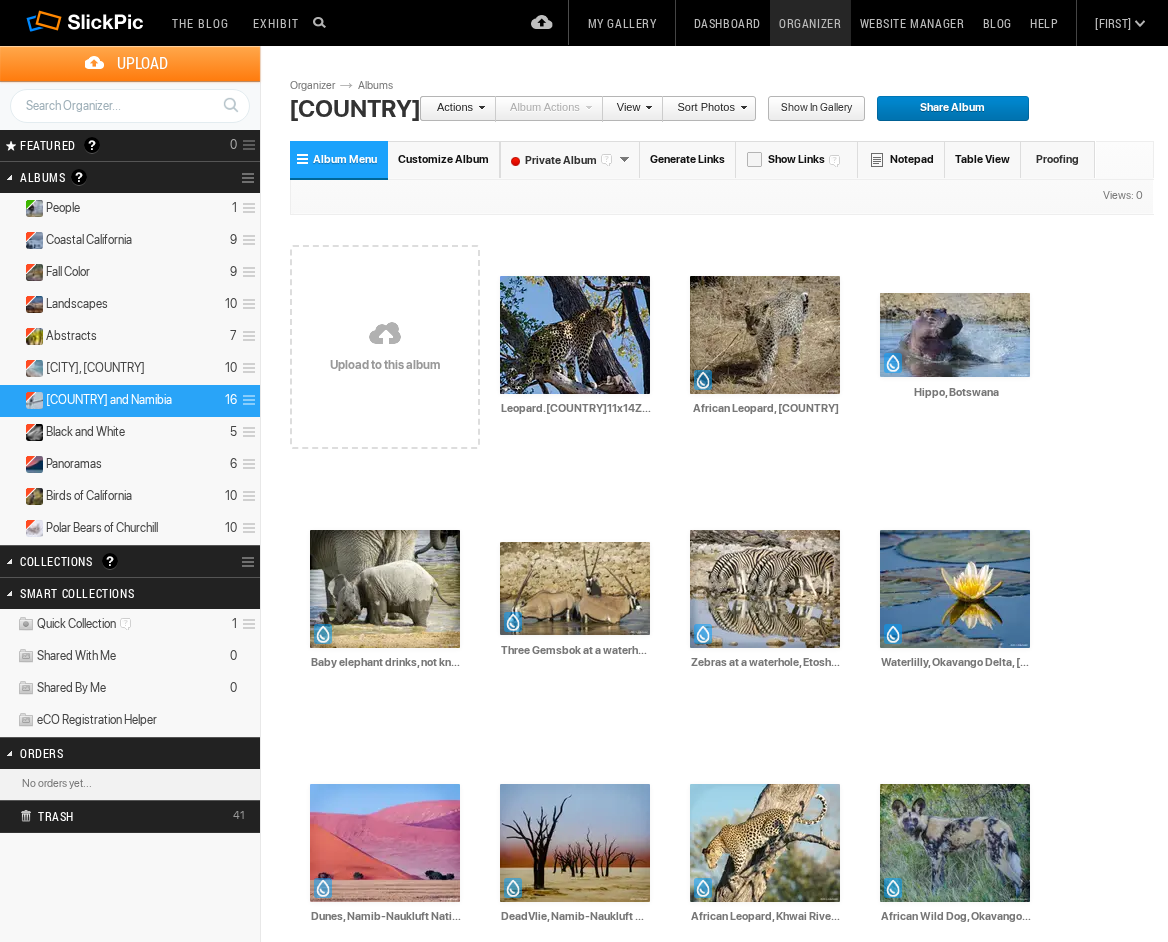 scroll, scrollTop: 0, scrollLeft: 3, axis: horizontal 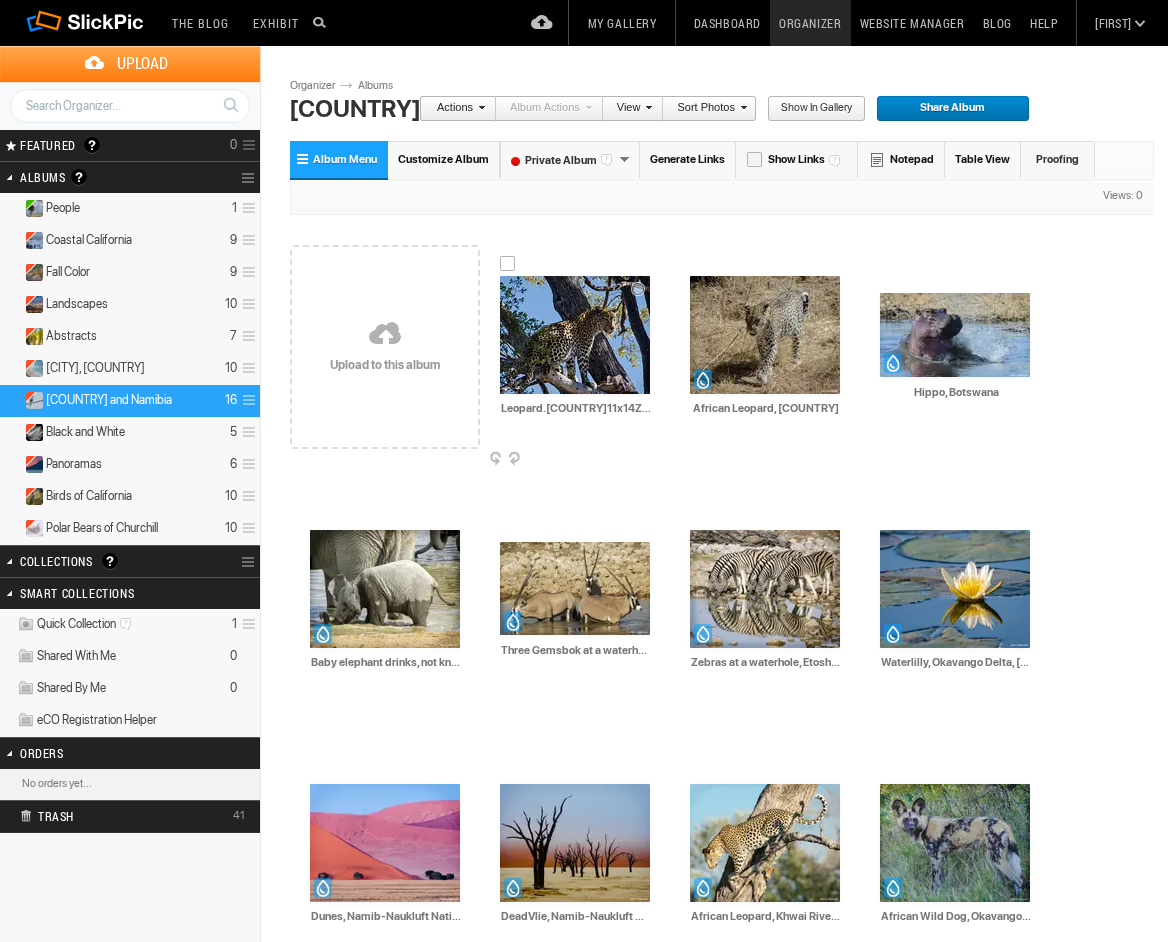 click at bounding box center [575, 335] 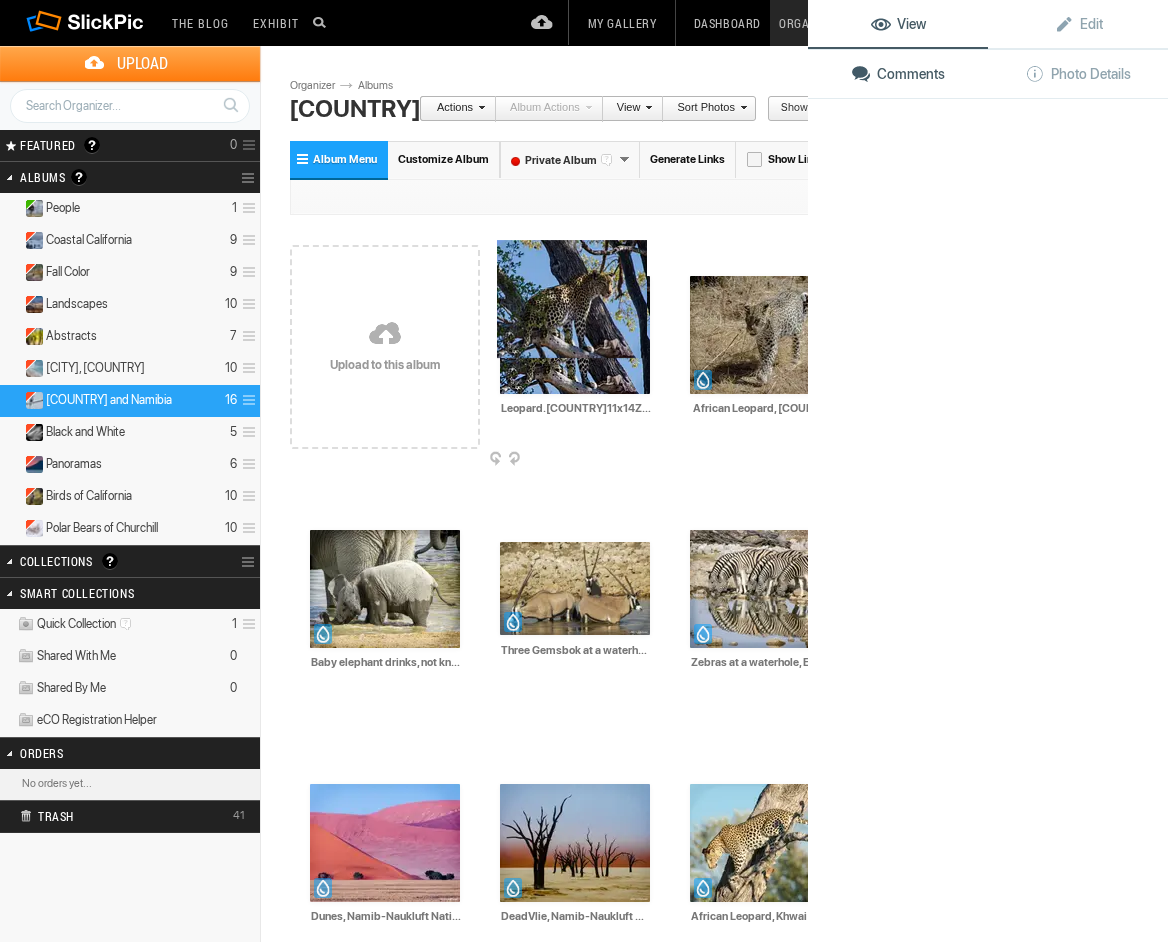 click 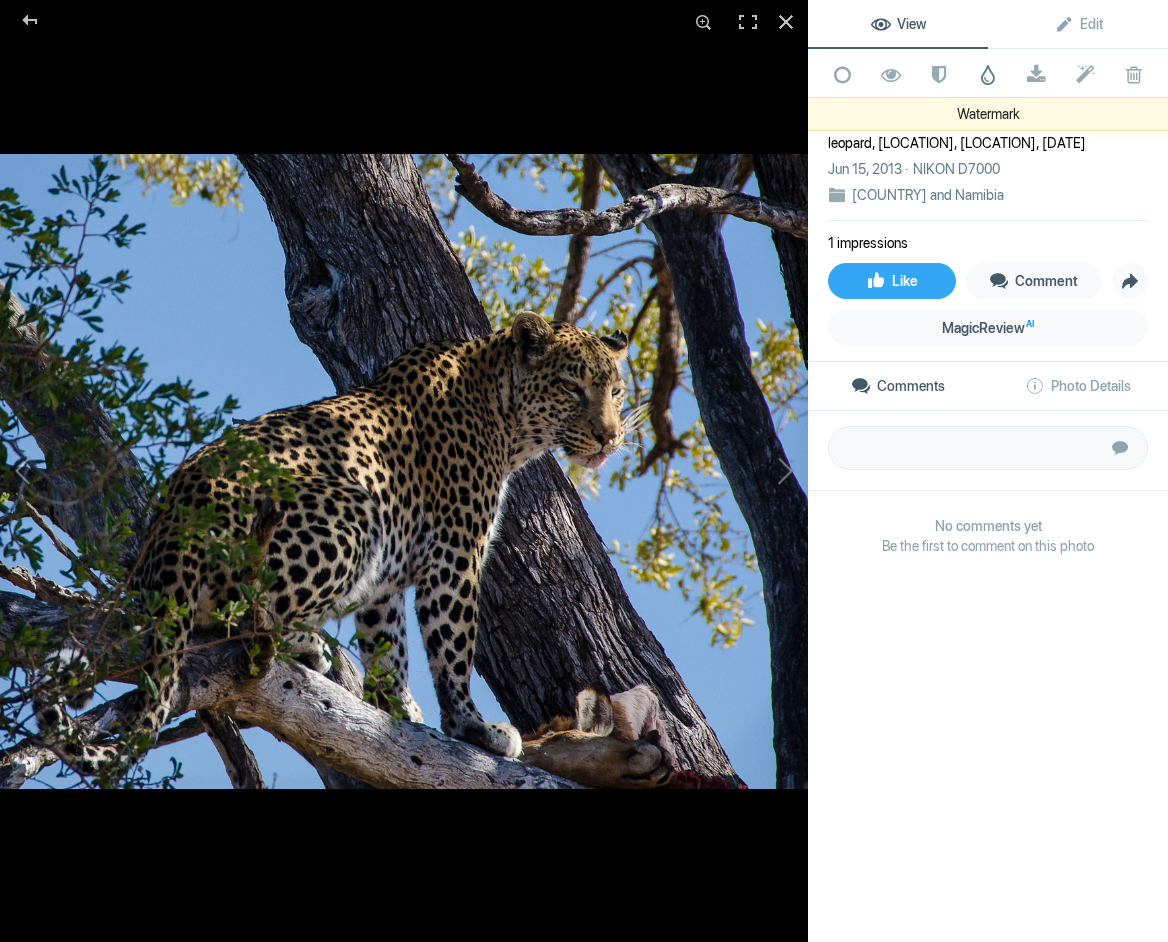 click 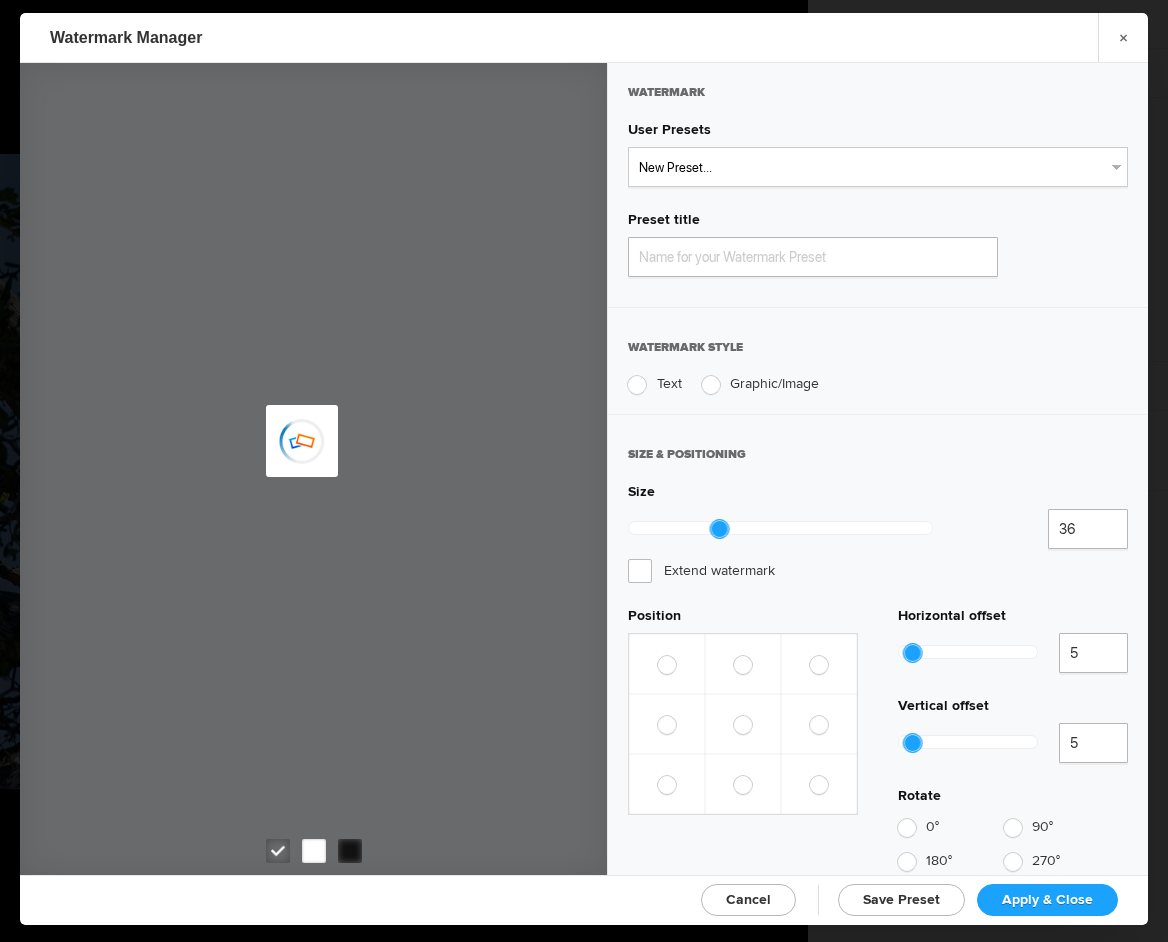 type on "Watermark-8/1/2025" 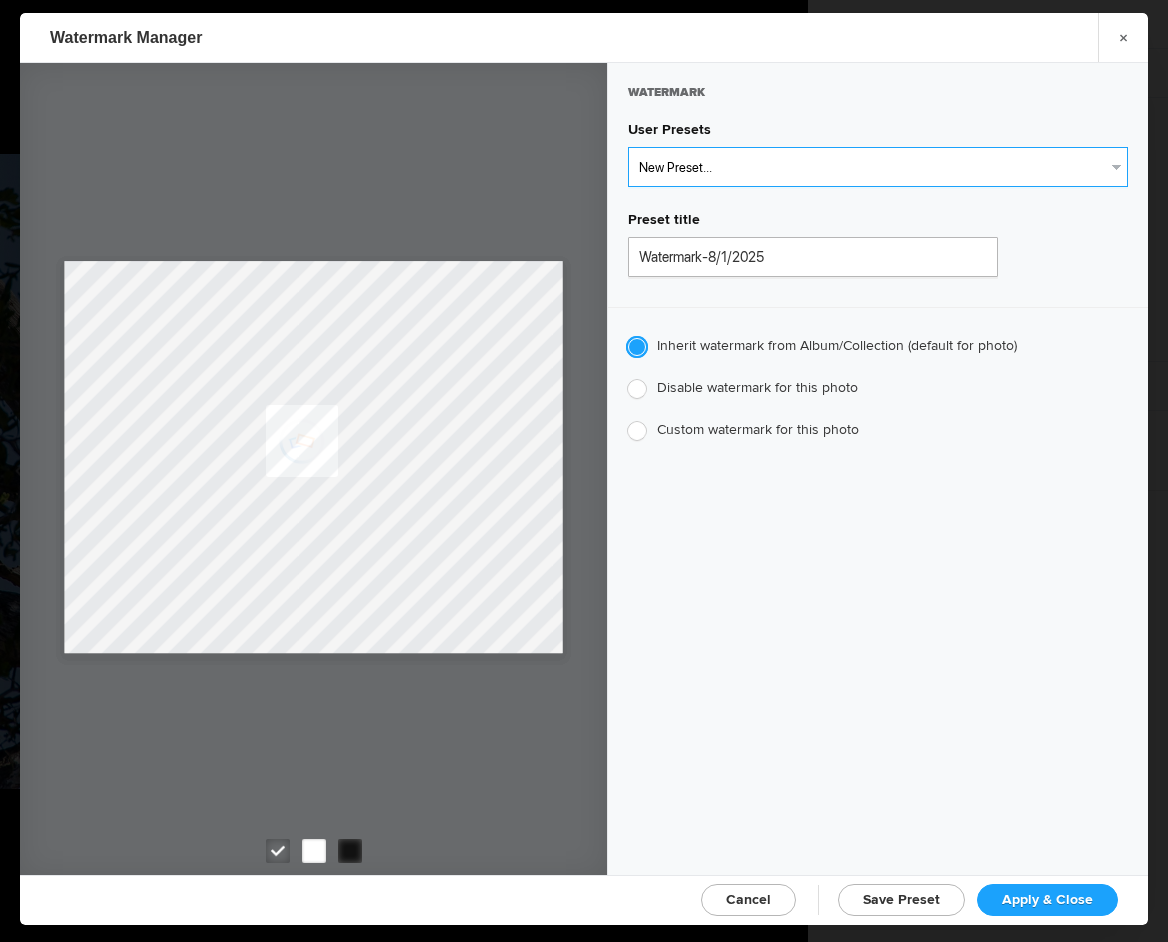 select on "1: Object" 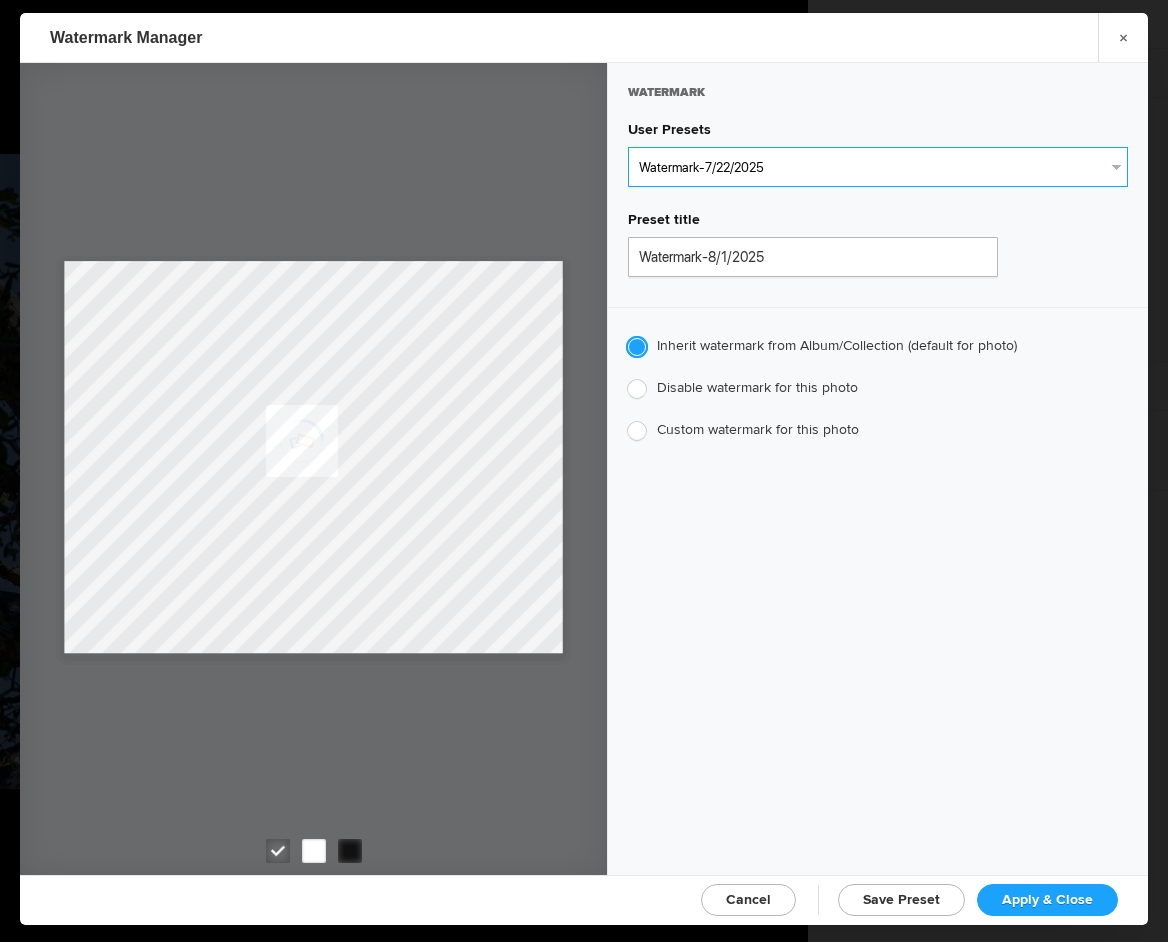 type on "Watermark-7/22/2025" 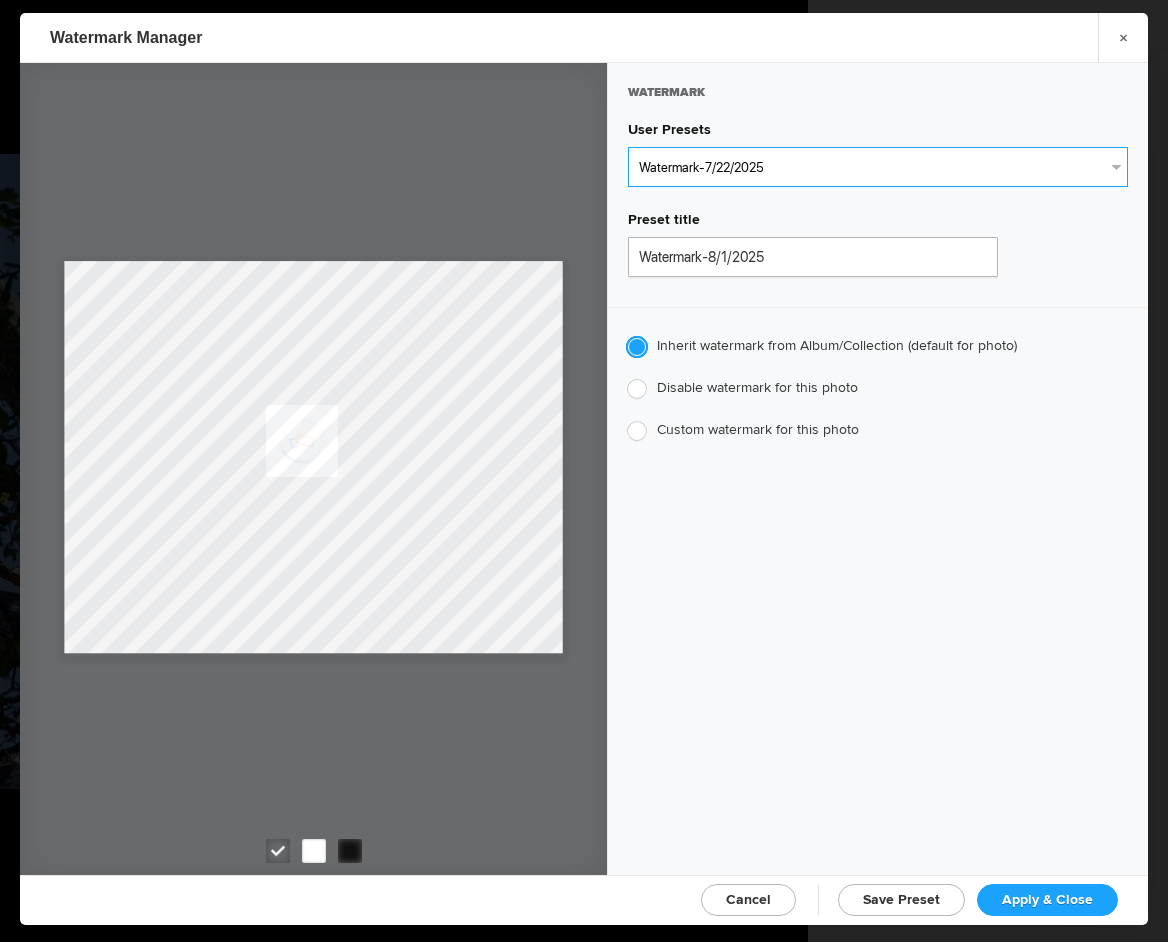 type on "Jim Liskovec" 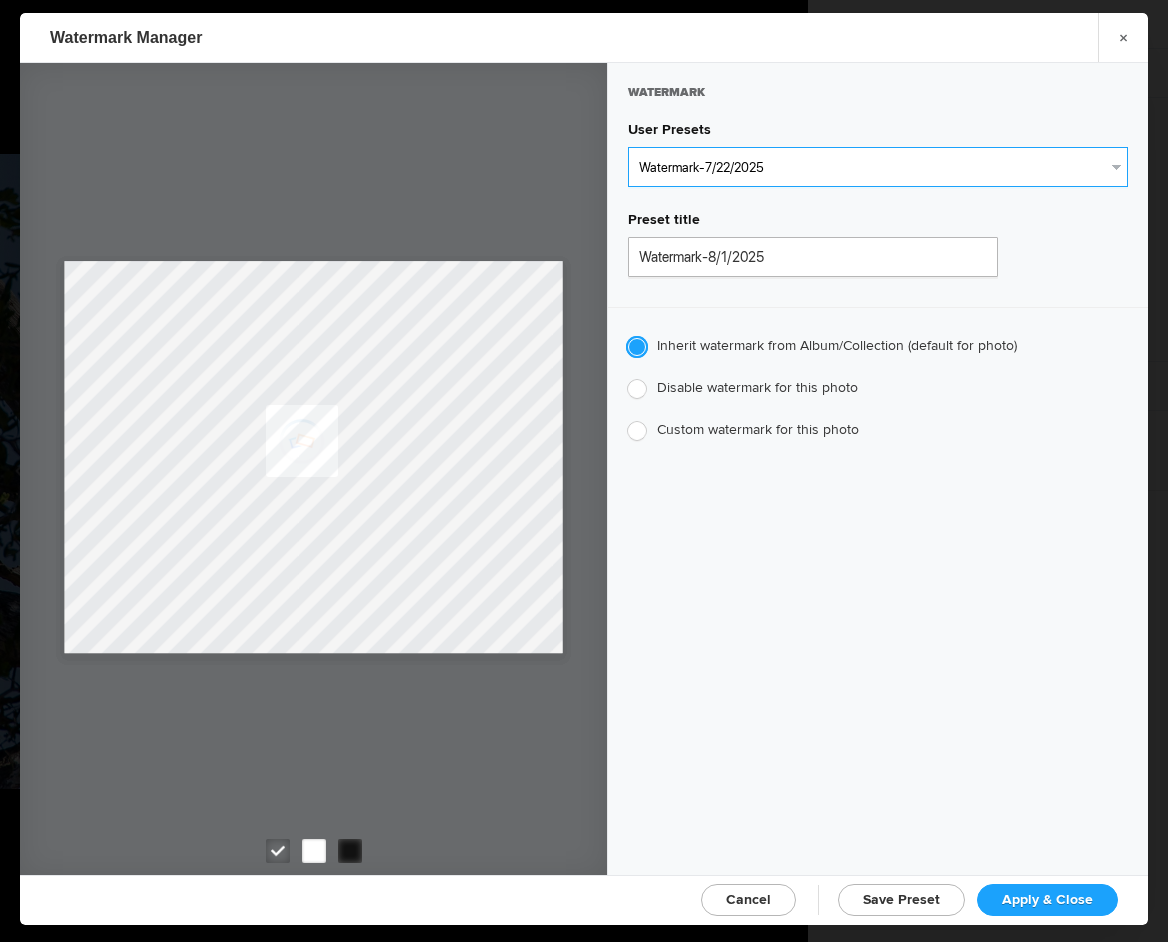 radio on "false" 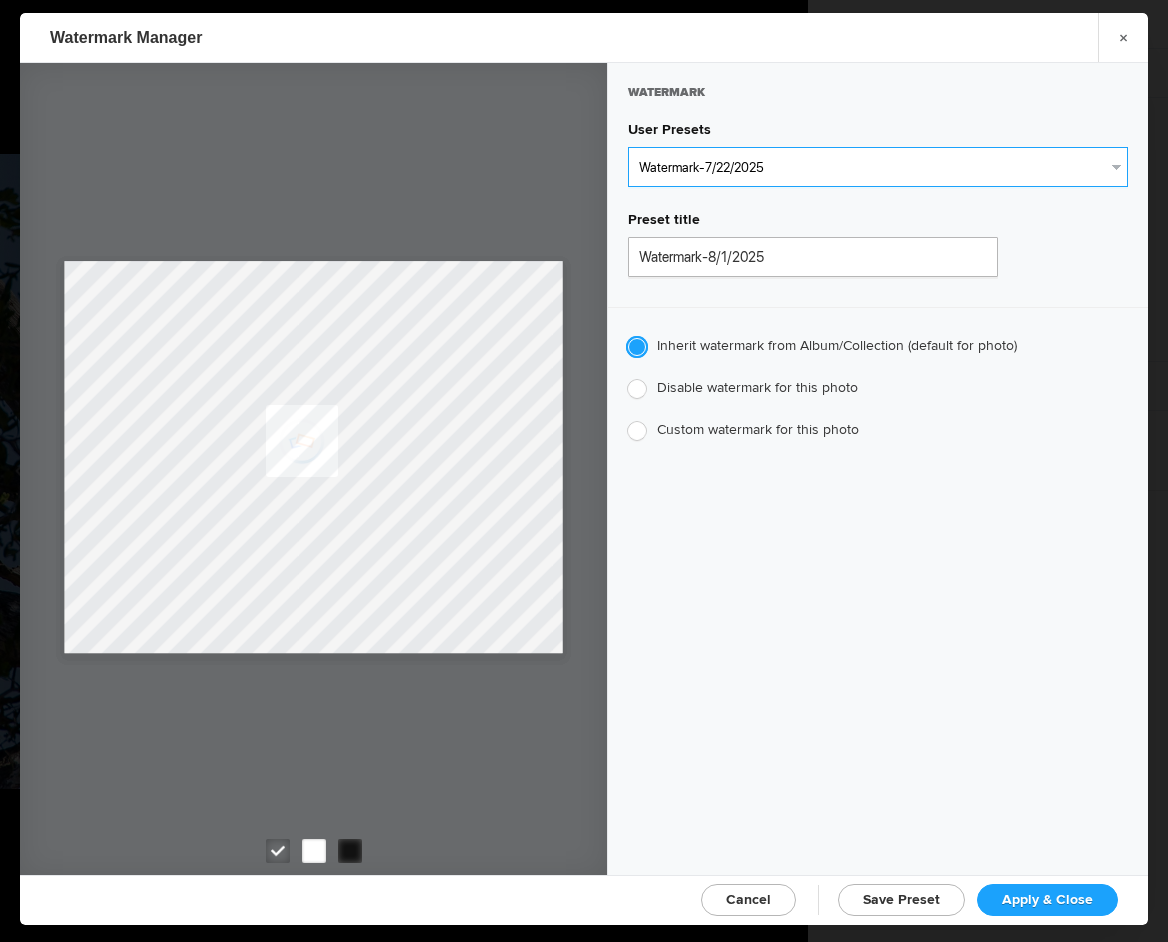 radio on "false" 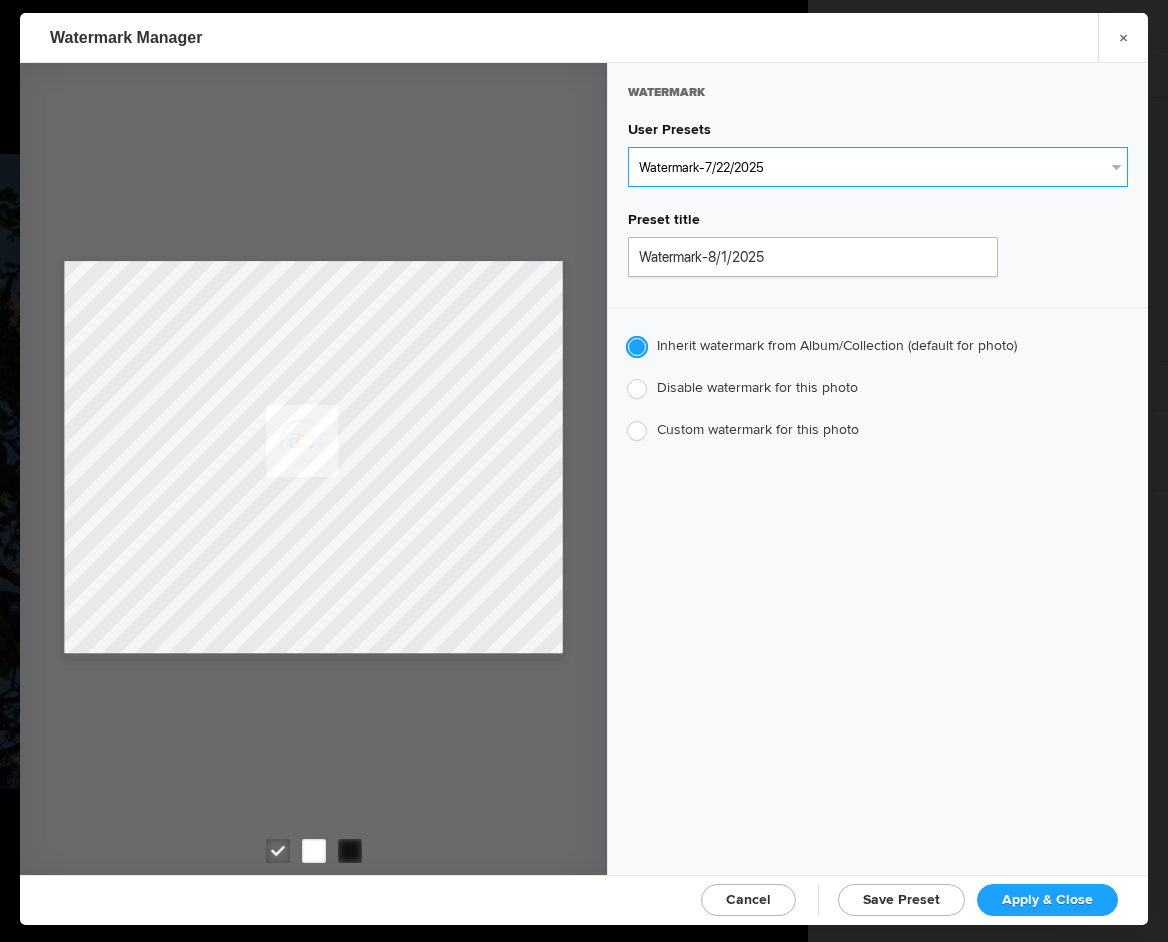 radio on "true" 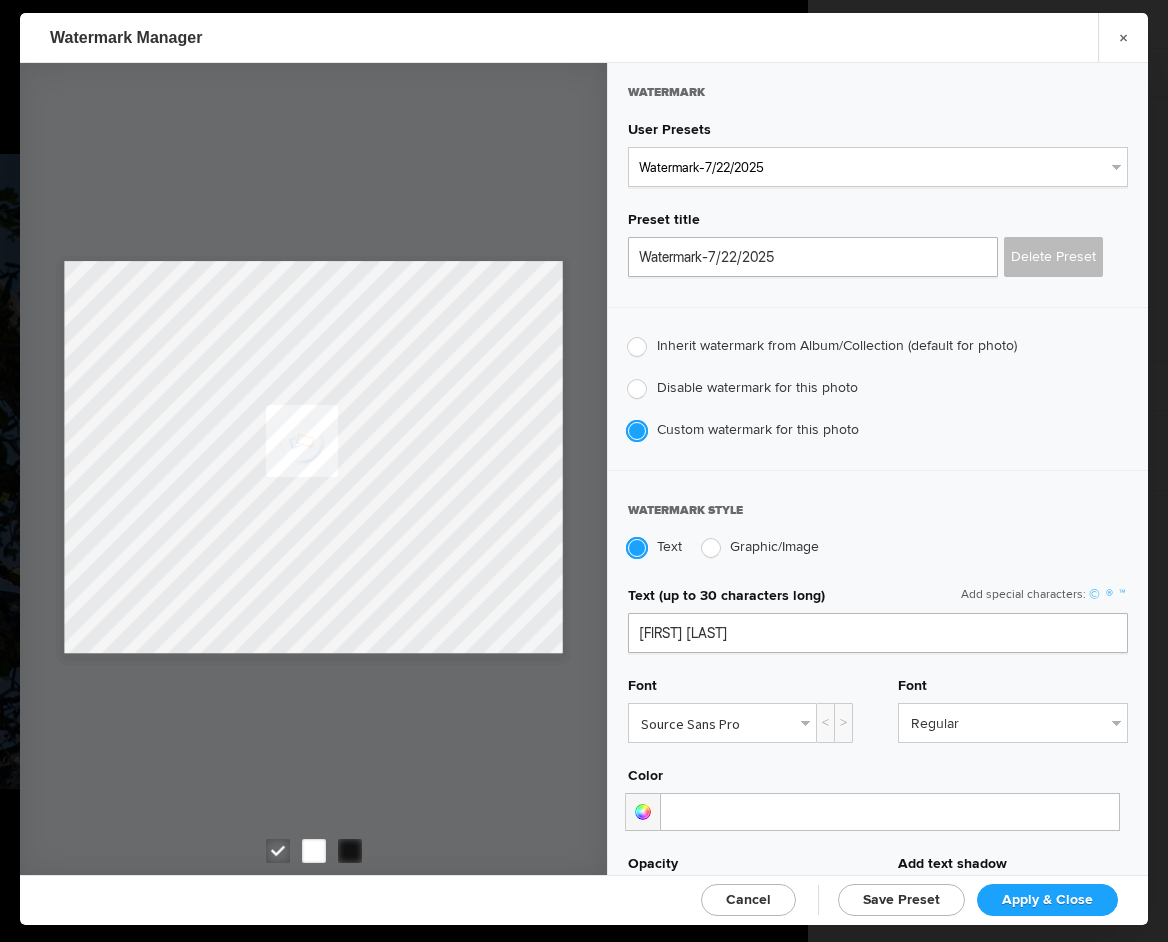 click on "Apply & Close" 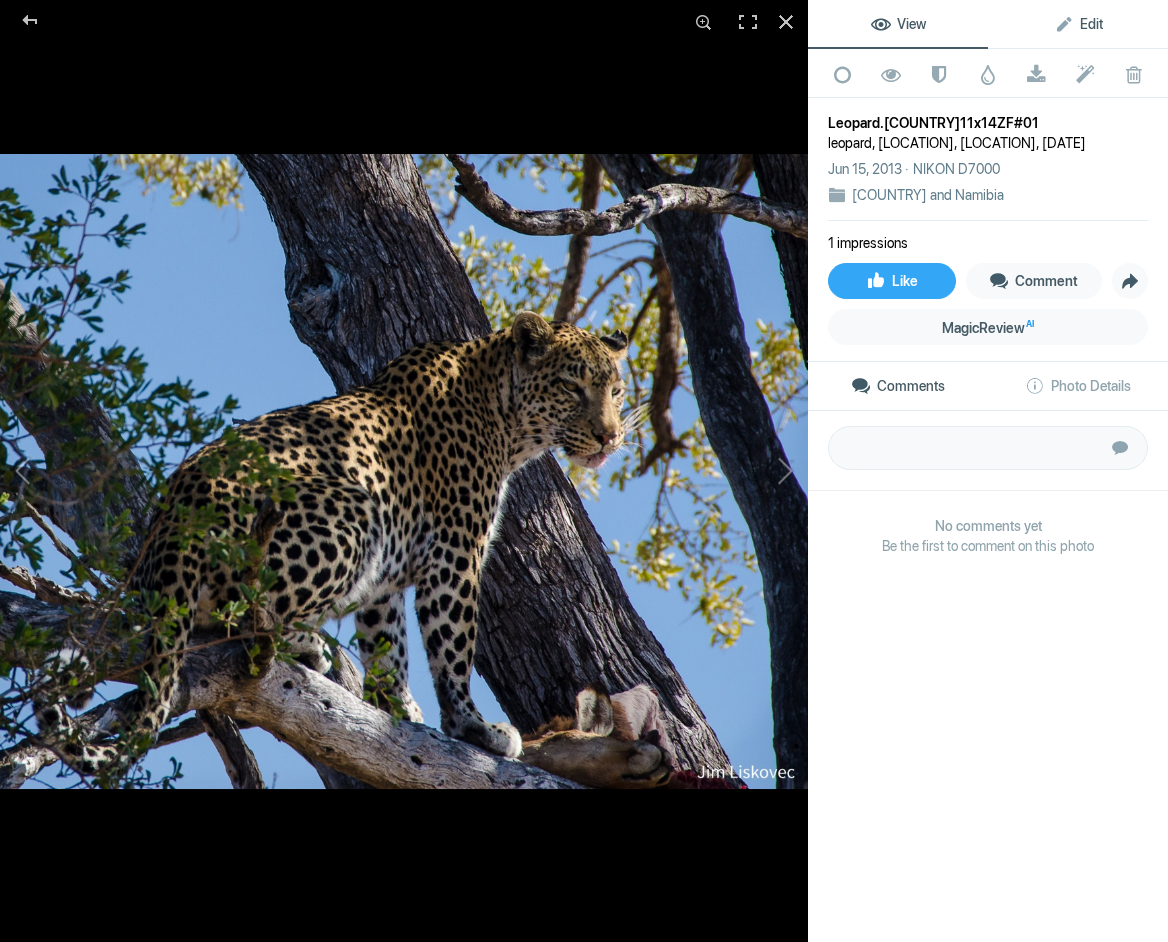 click on "Edit" 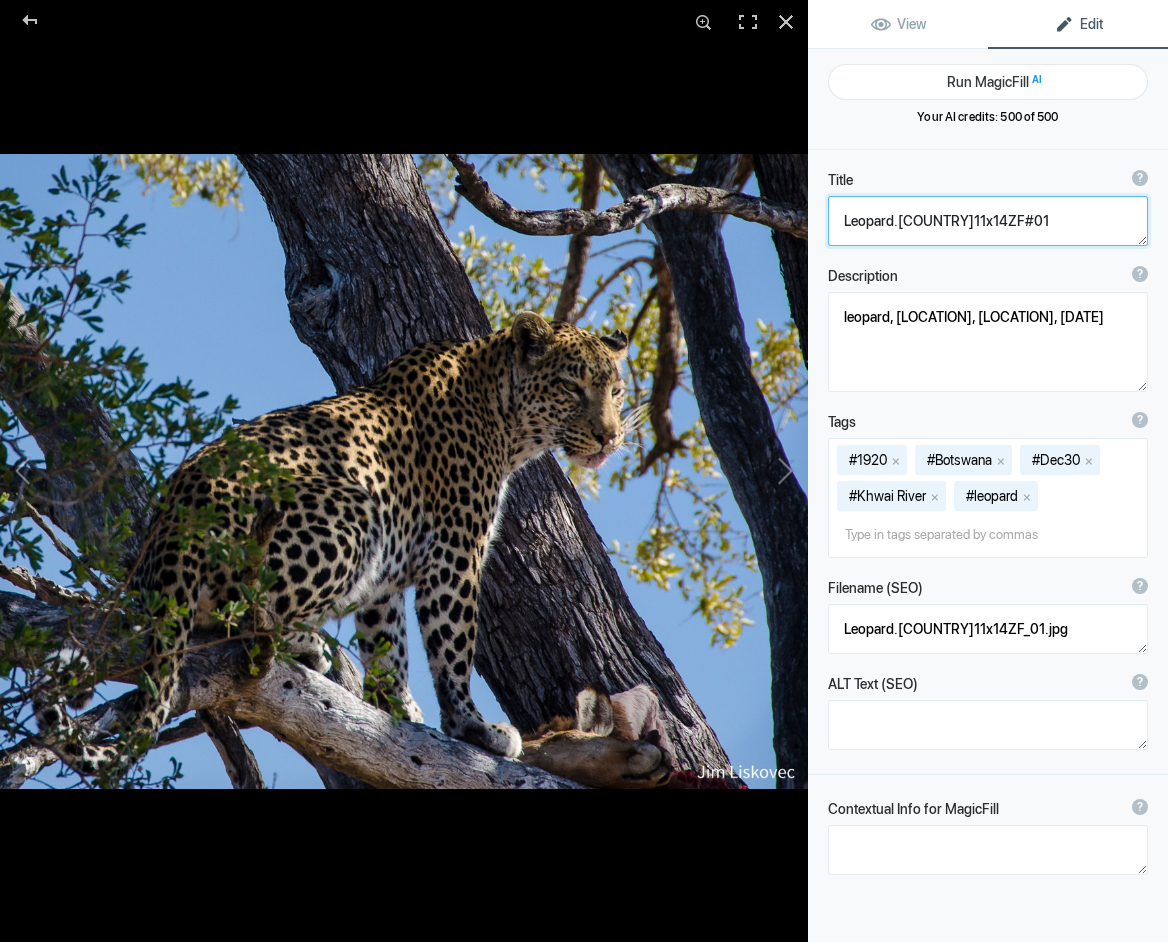 click 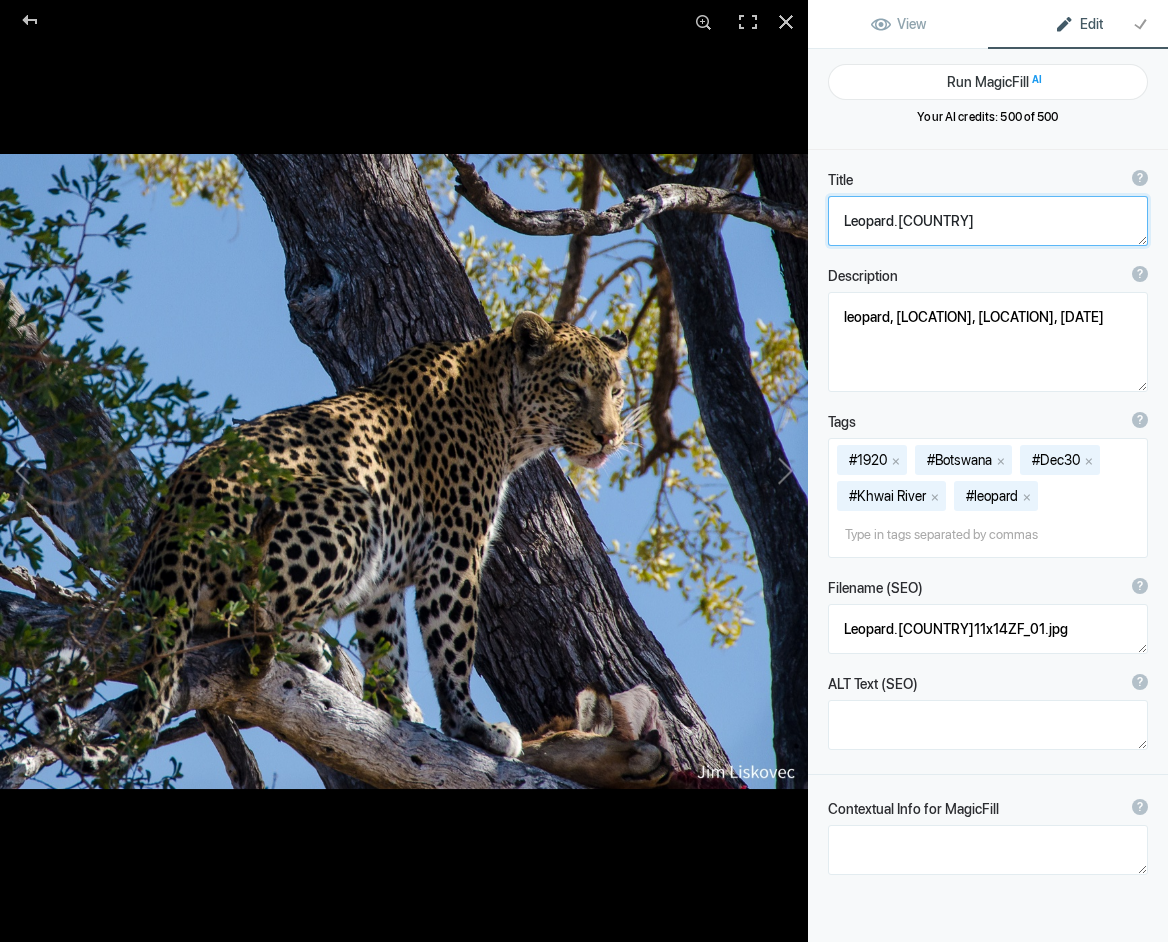 click 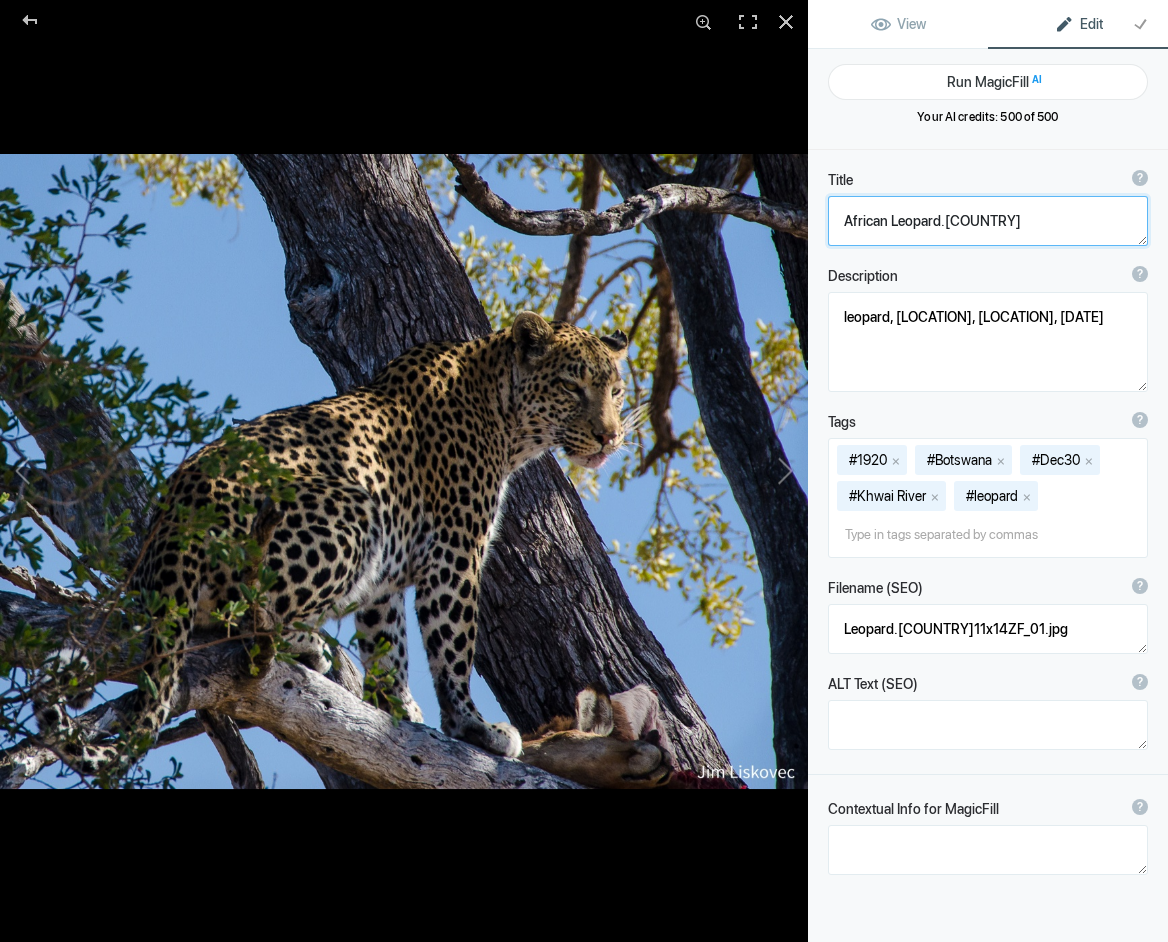 drag, startPoint x: 940, startPoint y: 221, endPoint x: 973, endPoint y: 233, distance: 35.1141 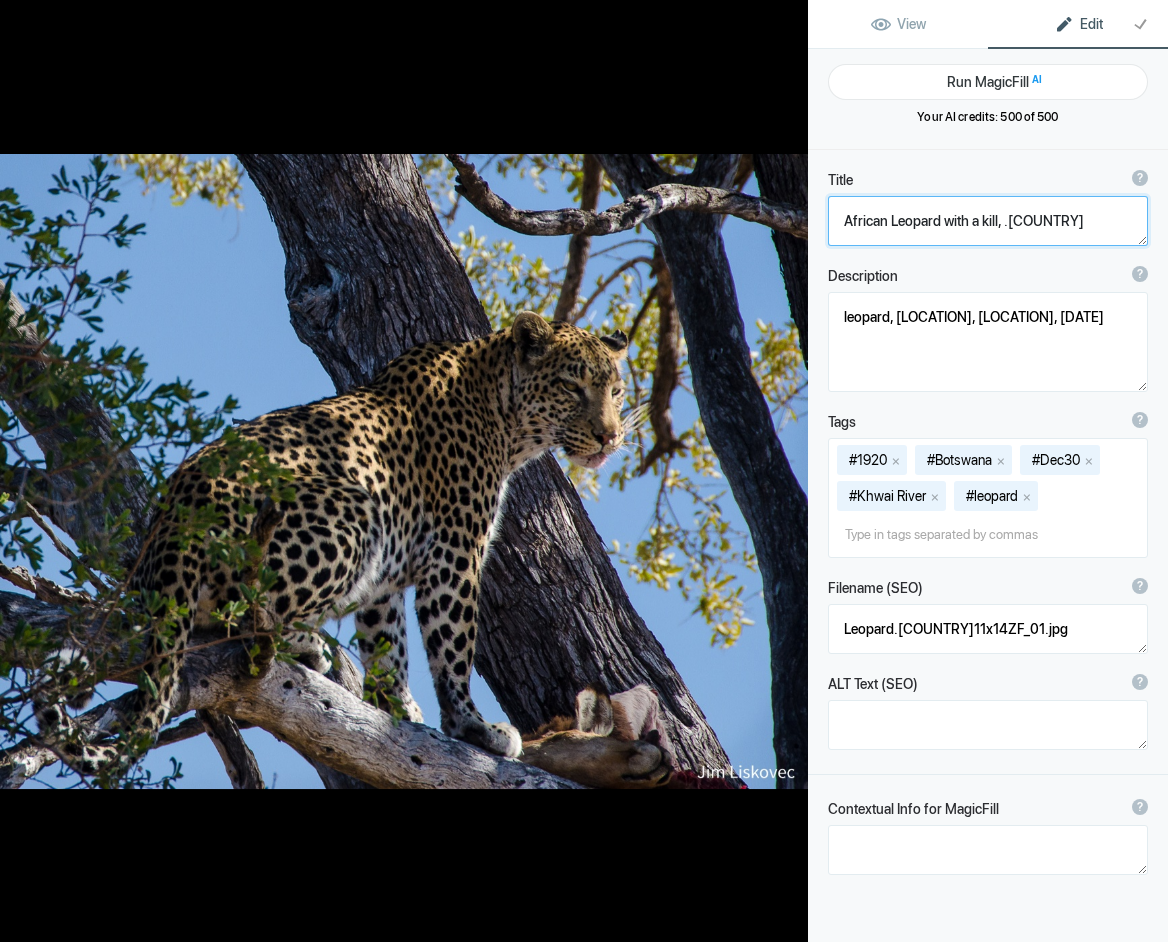 type on "African Leopard with a kill, [COUNTRY]" 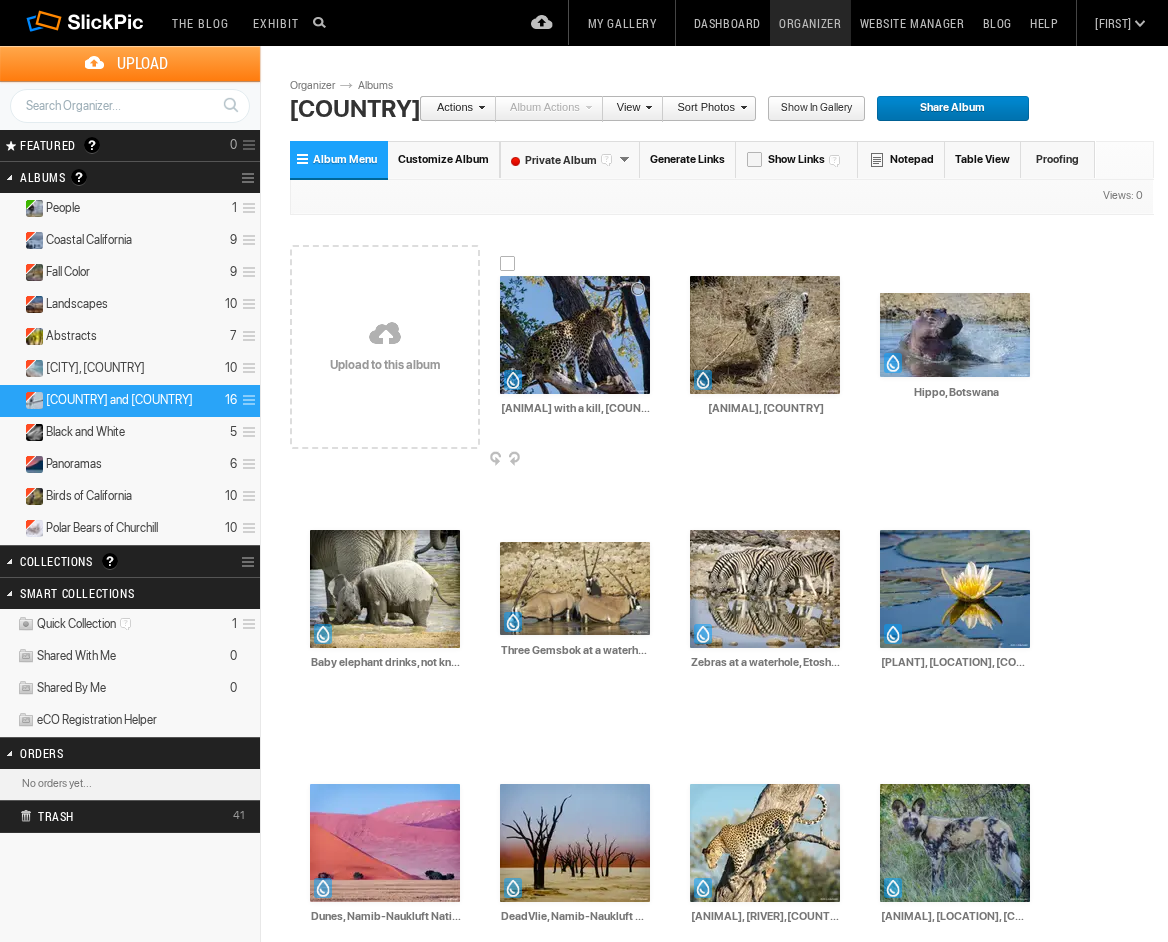 scroll, scrollTop: 0, scrollLeft: 0, axis: both 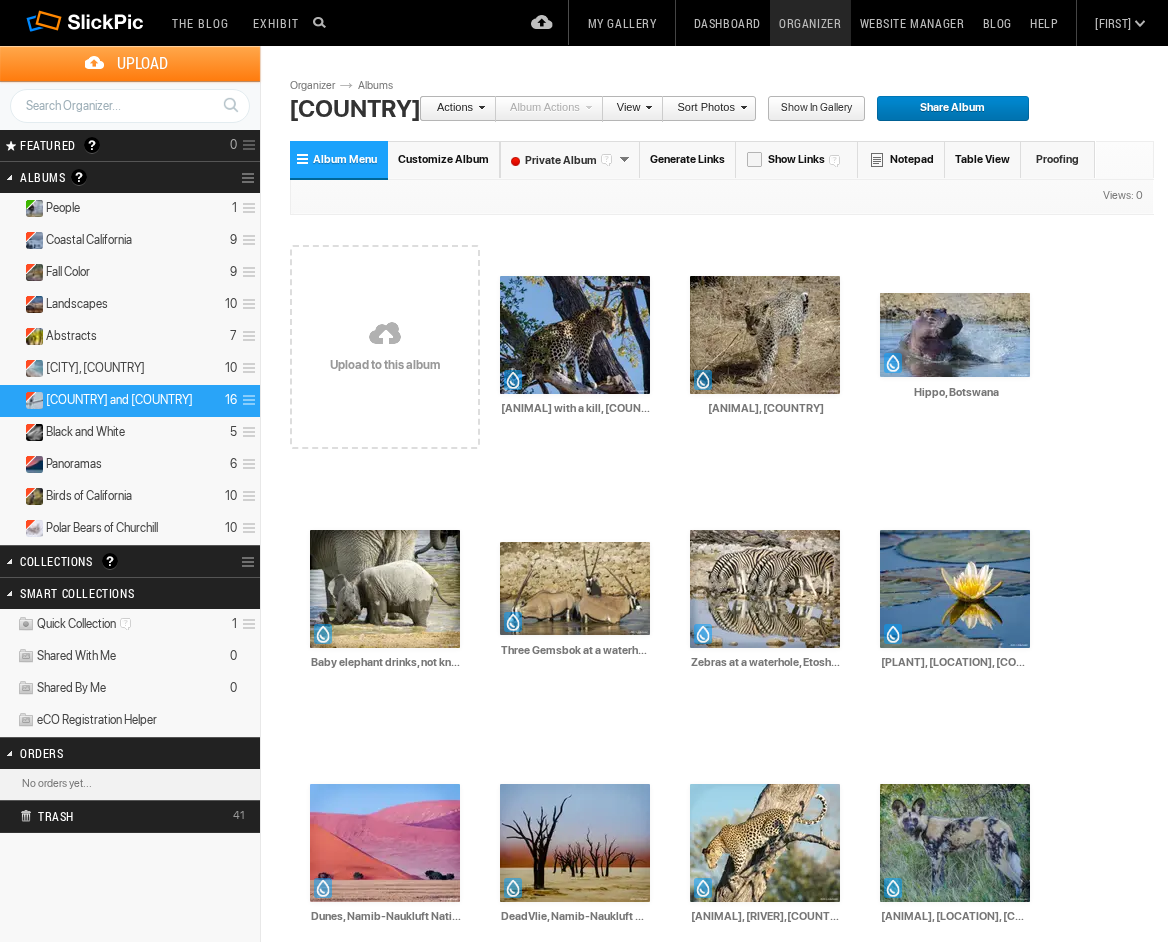 click on "Upload" at bounding box center (142, 63) 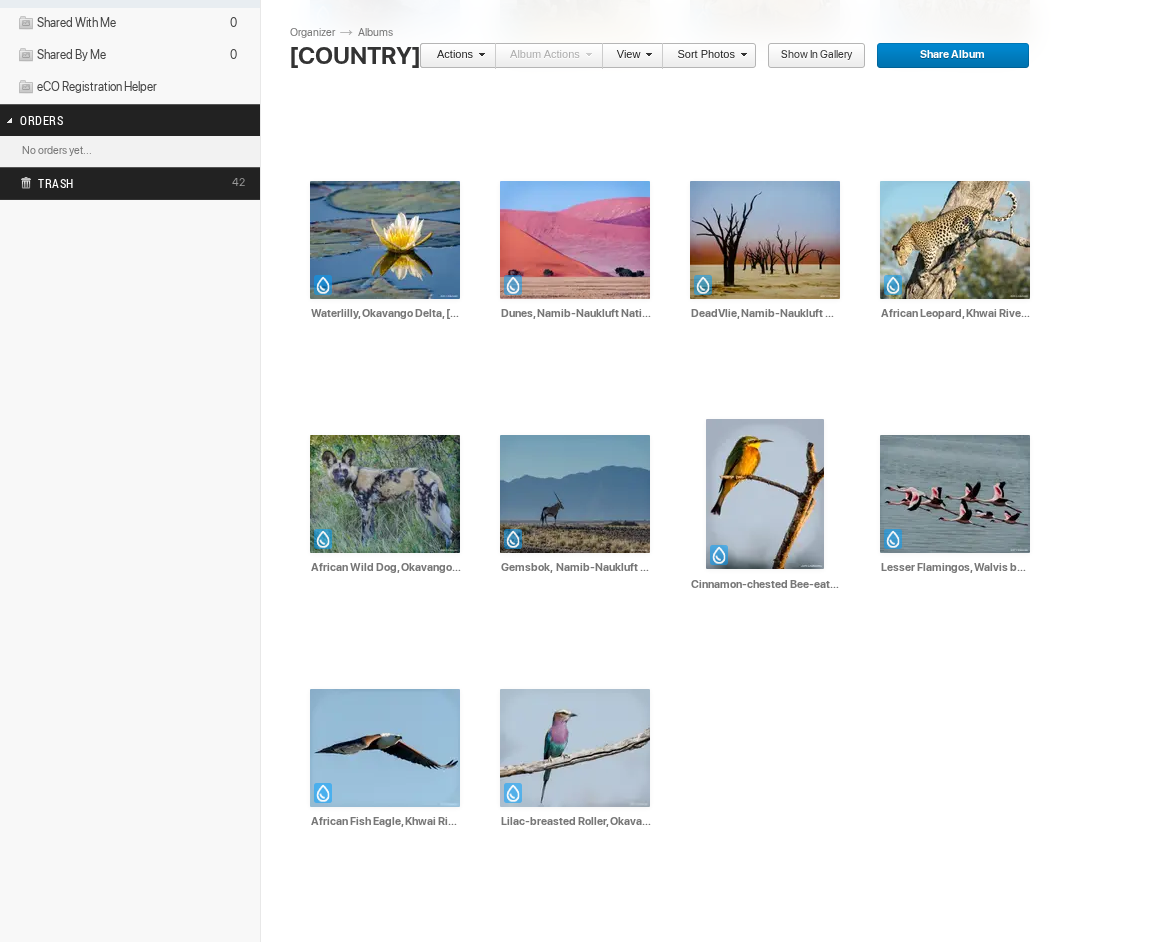 scroll, scrollTop: 632, scrollLeft: 0, axis: vertical 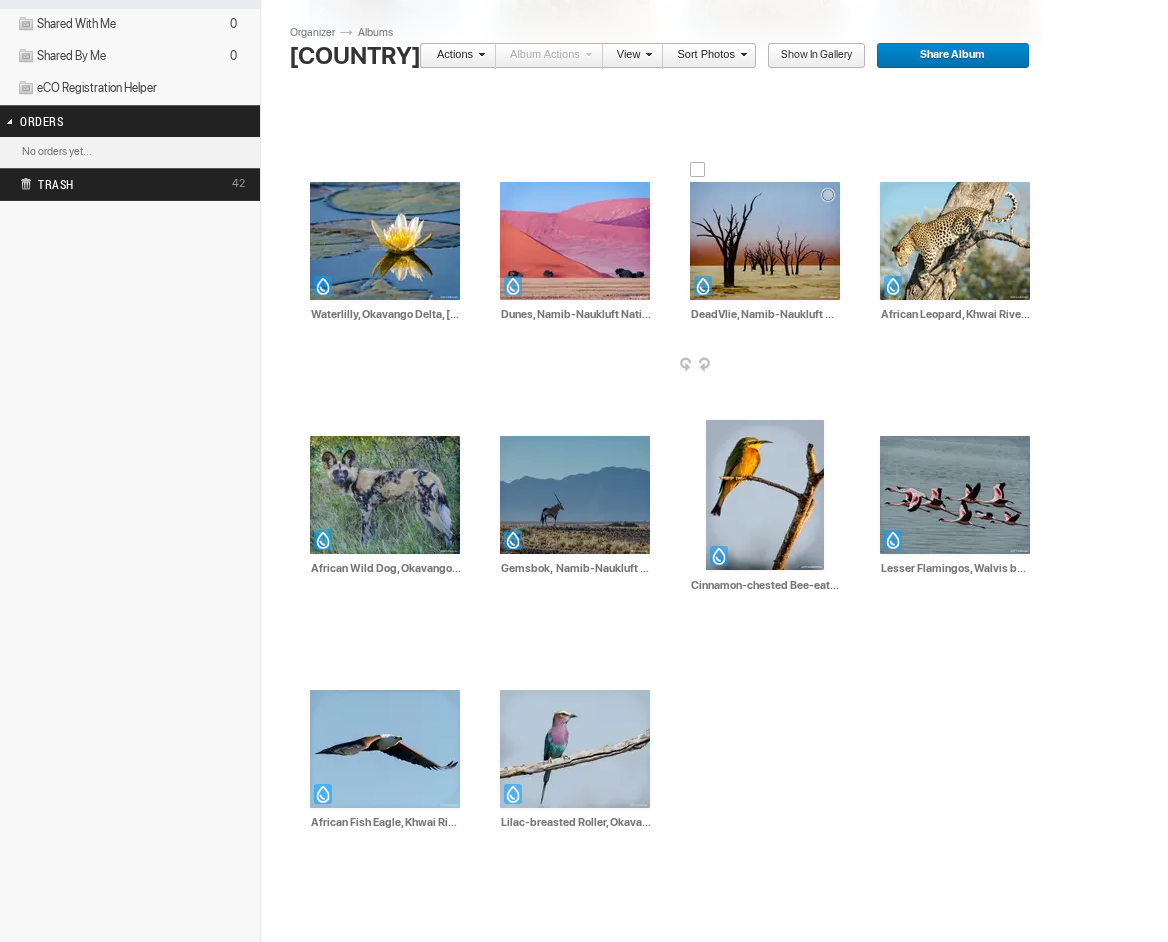 click at bounding box center [765, 241] 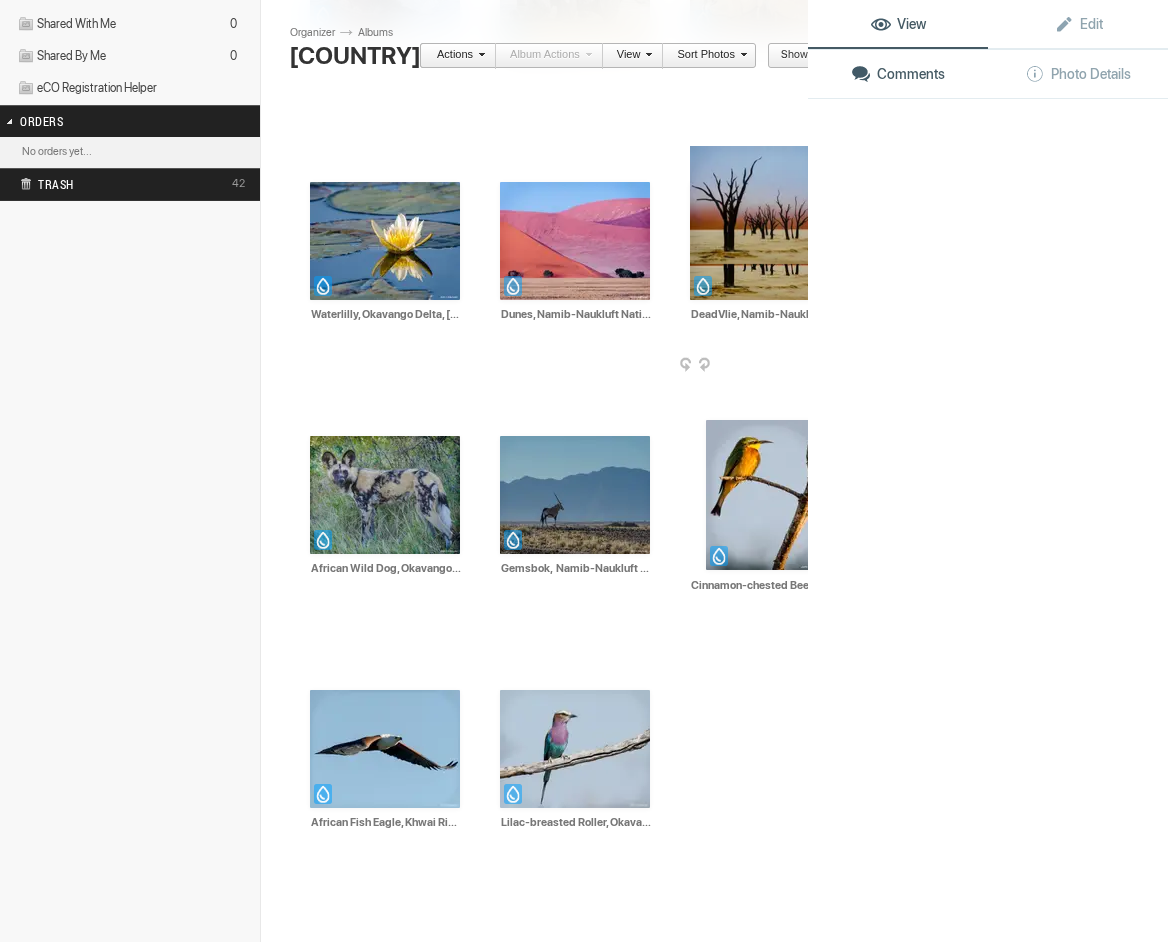 click 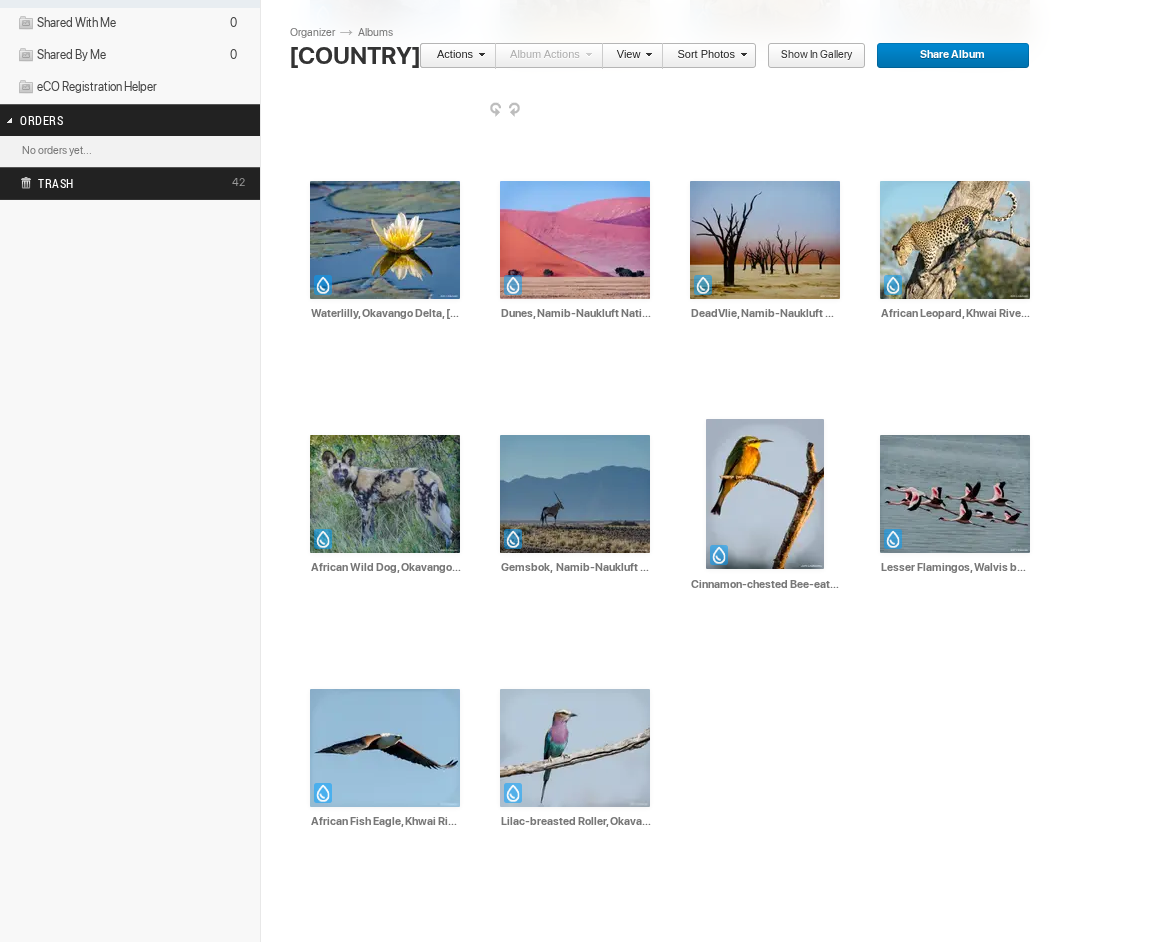 scroll, scrollTop: 632, scrollLeft: 0, axis: vertical 